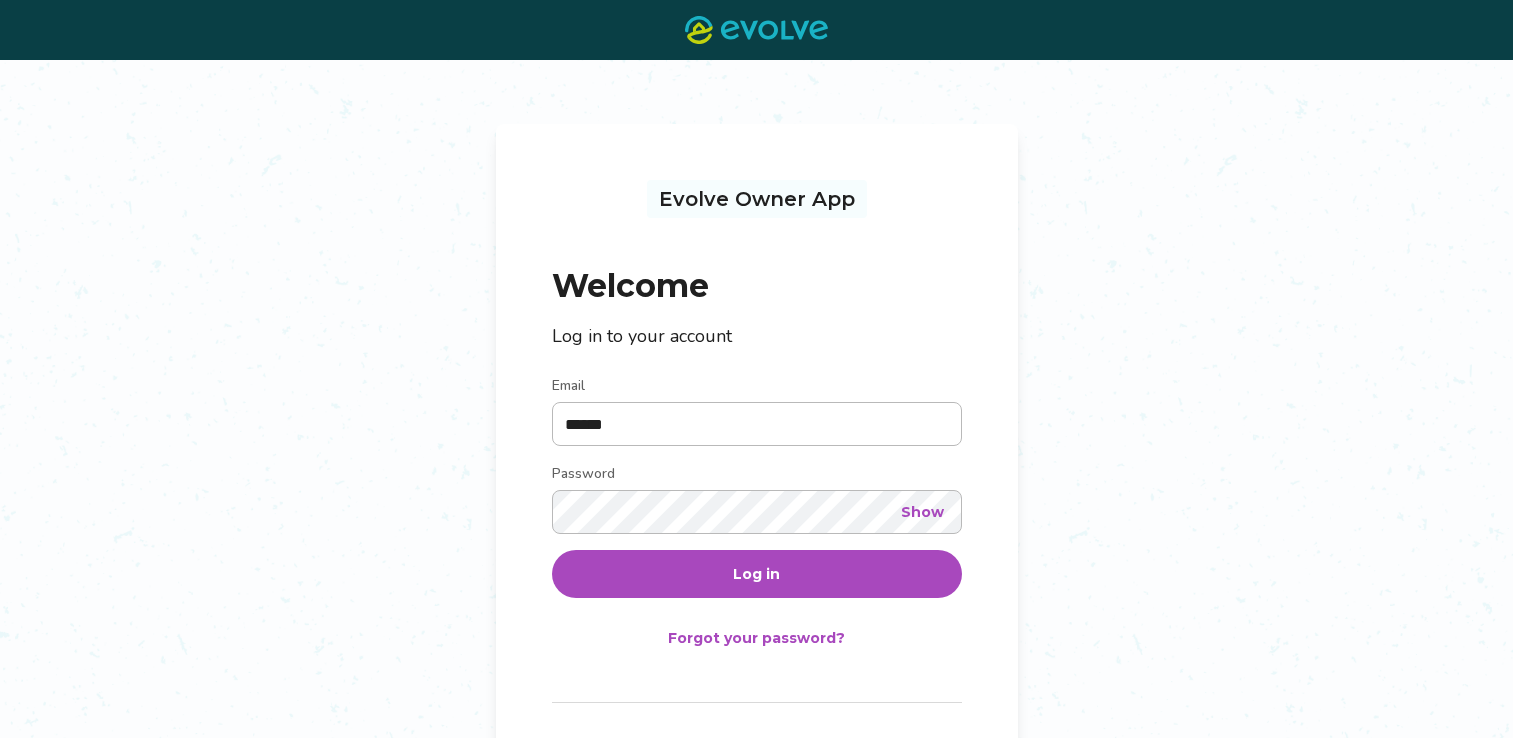 scroll, scrollTop: 0, scrollLeft: 0, axis: both 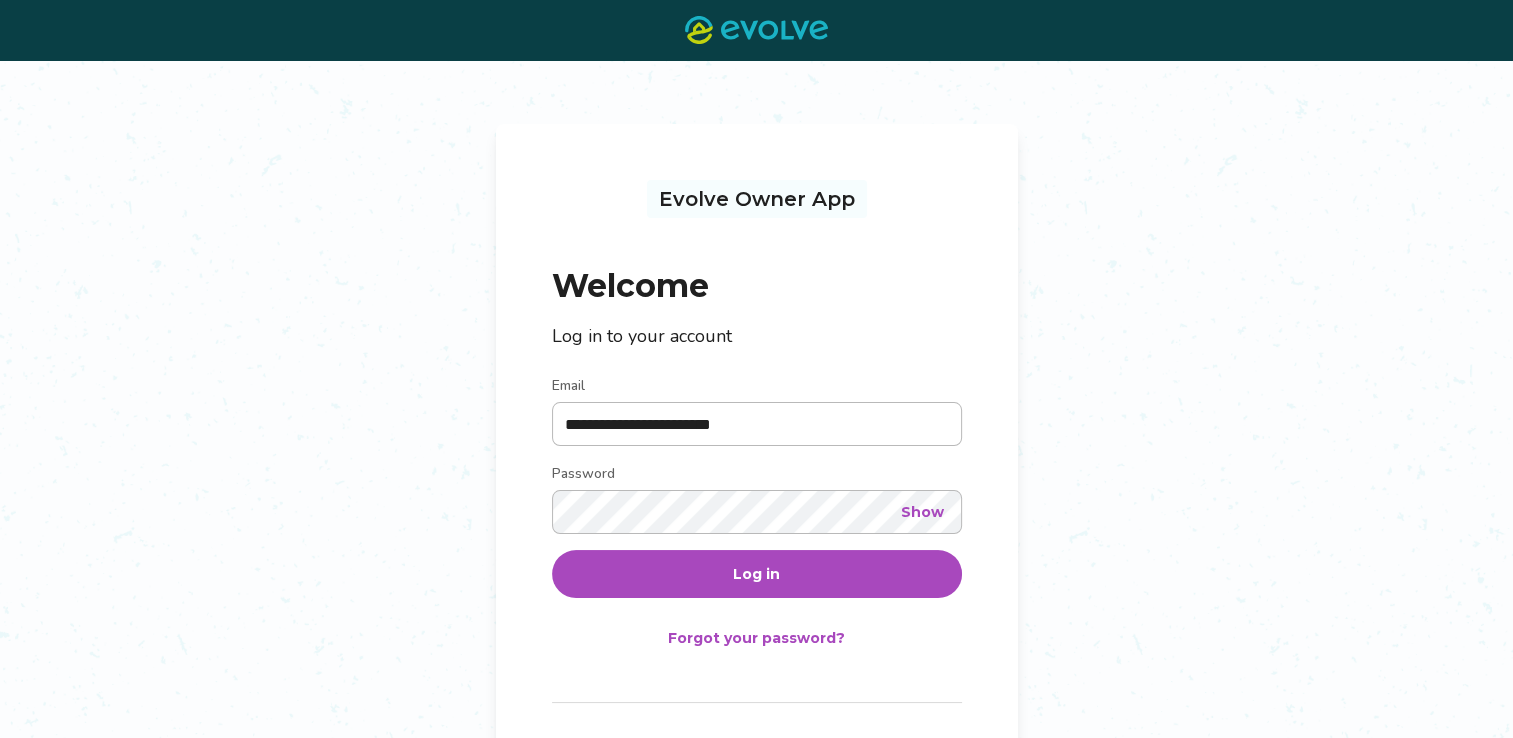 type on "**********" 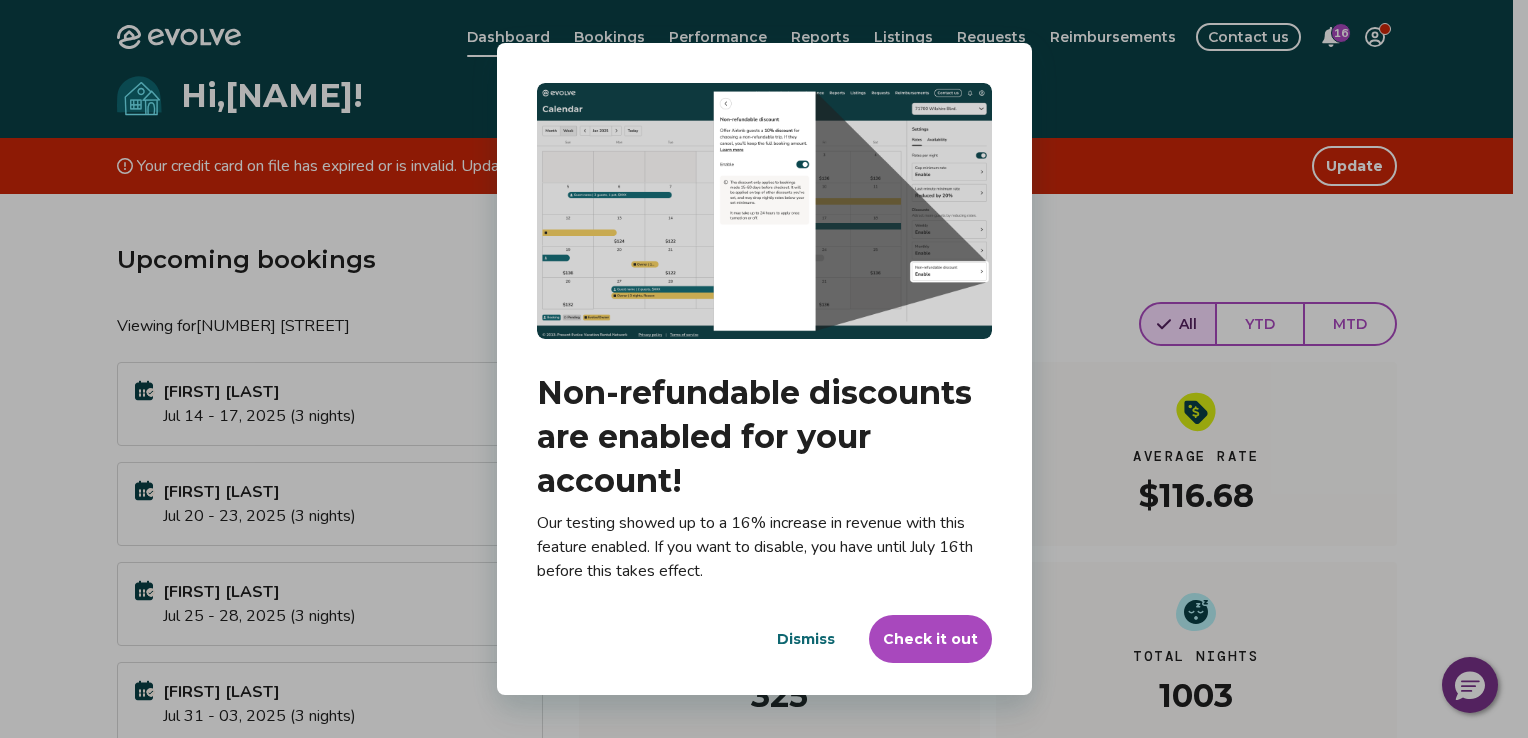 click on "Dismiss" at bounding box center [806, 639] 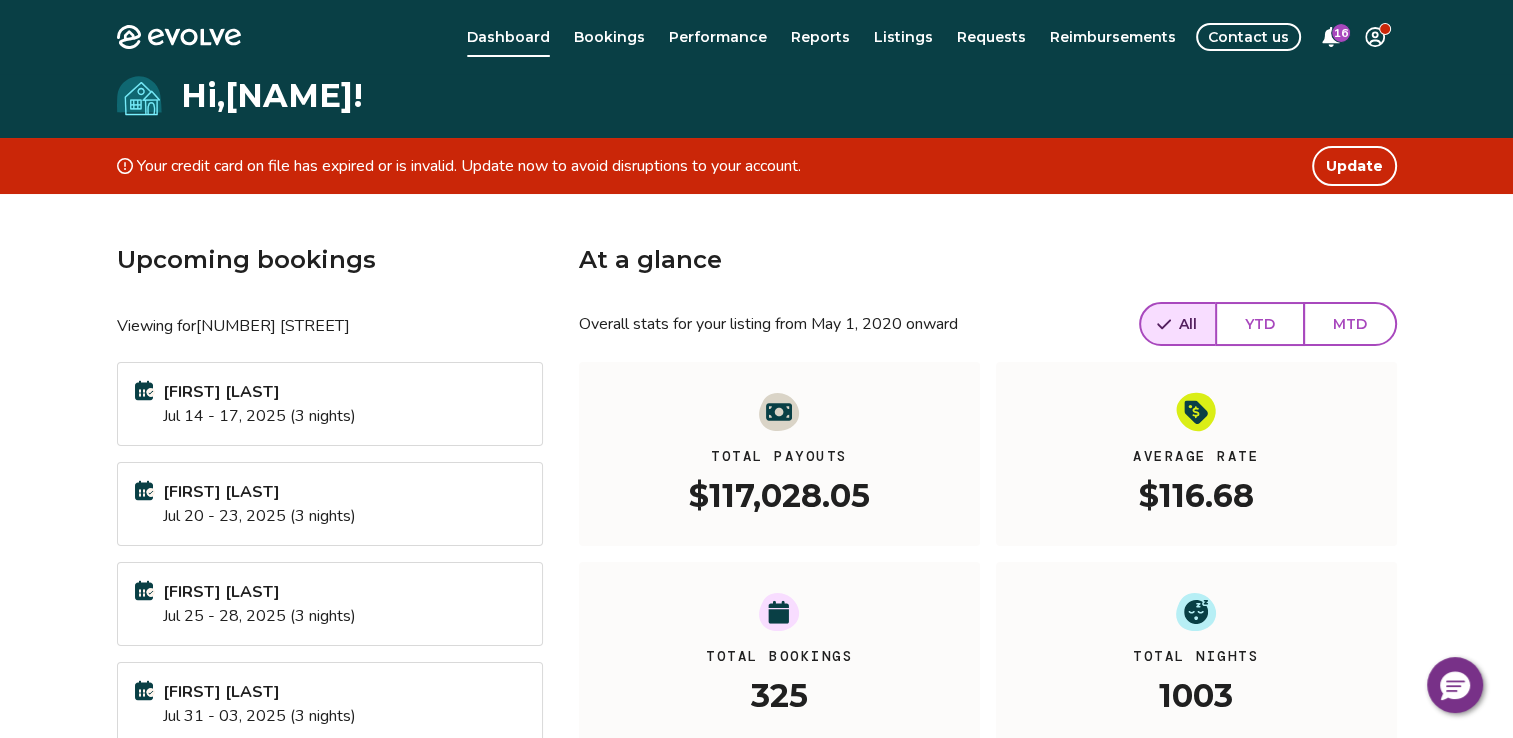click on "Bookings" at bounding box center (609, 37) 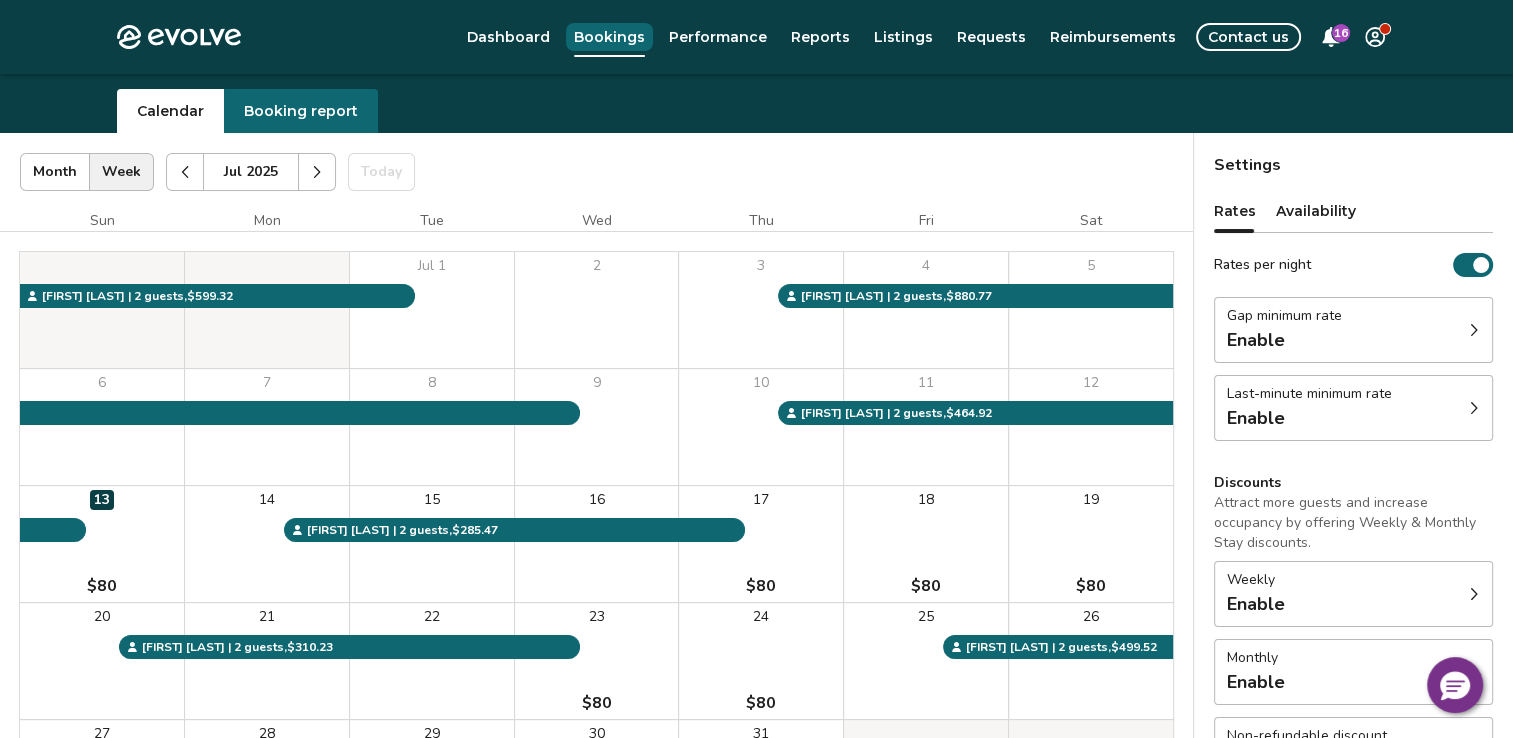 scroll, scrollTop: 0, scrollLeft: 0, axis: both 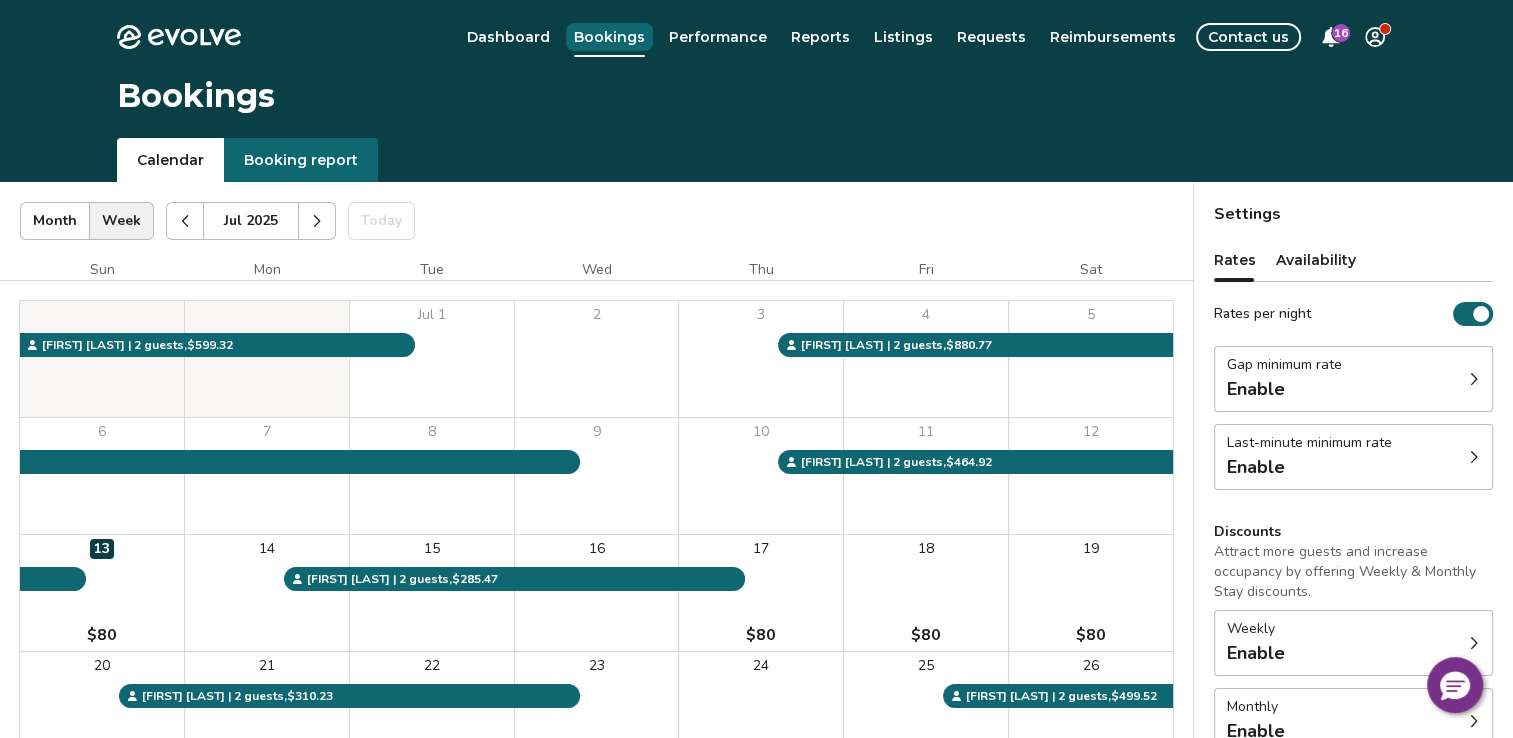 click on "Listings" at bounding box center [903, 37] 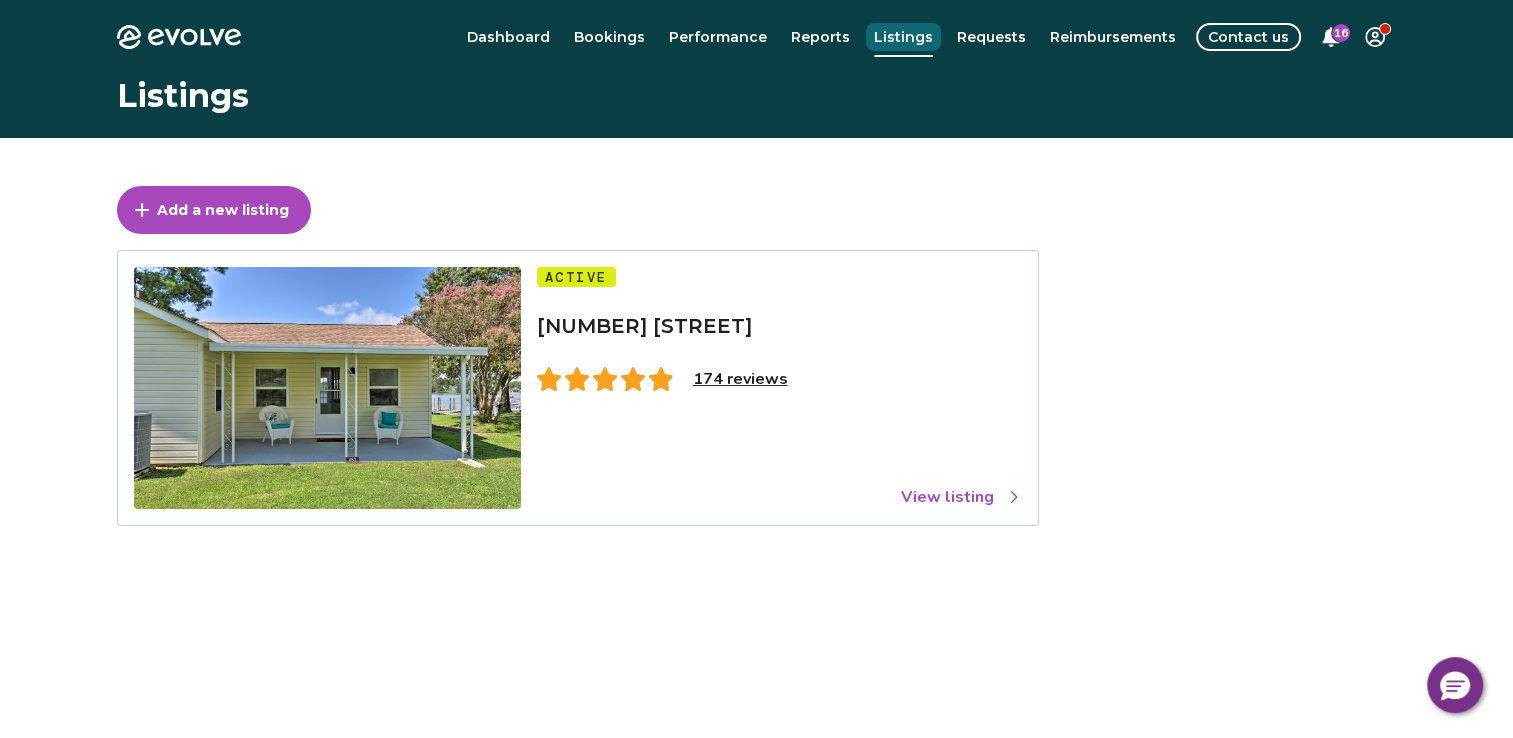 click on "174 reviews" at bounding box center [740, 379] 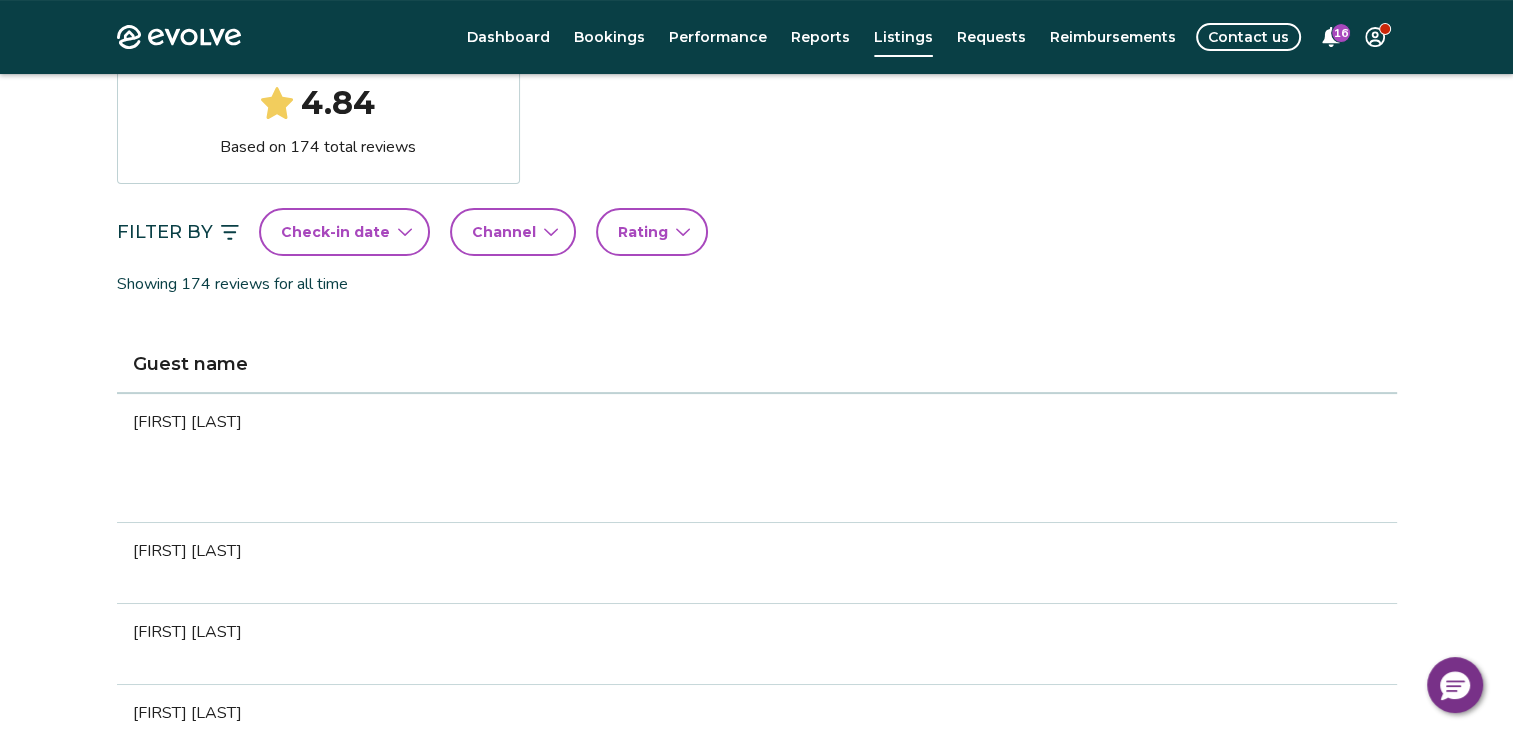 scroll, scrollTop: 389, scrollLeft: 0, axis: vertical 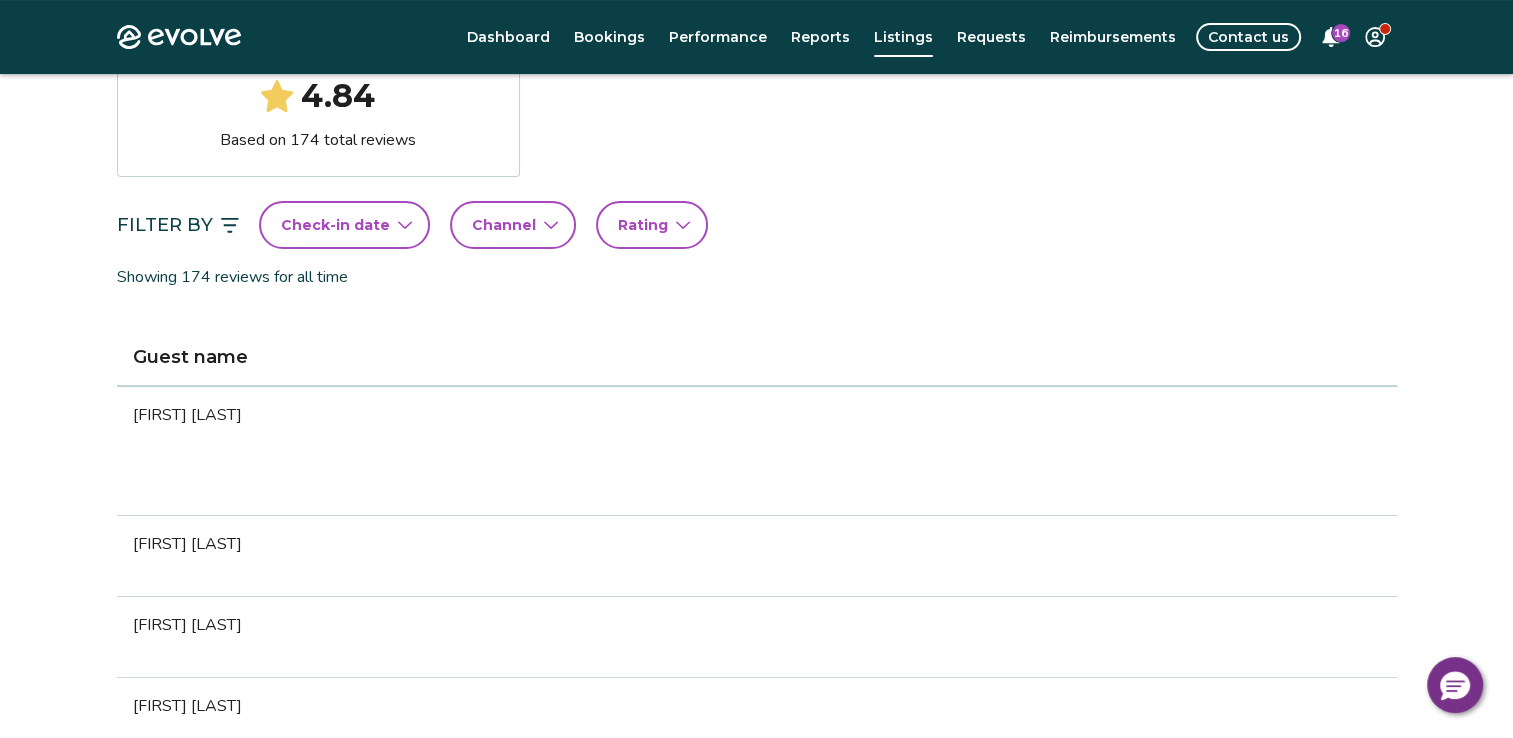 click on "View more" at bounding box center [2280, 487] 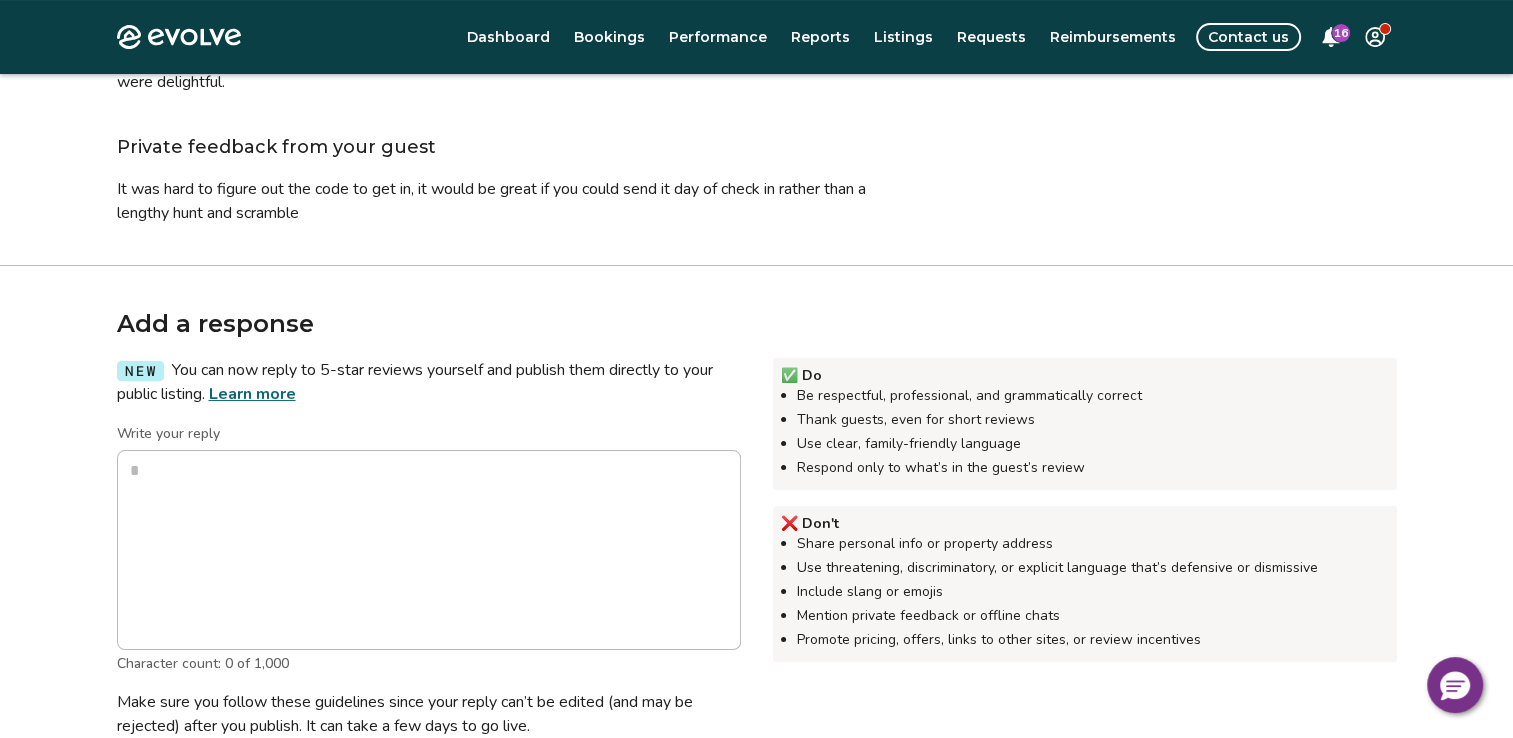 scroll, scrollTop: 297, scrollLeft: 0, axis: vertical 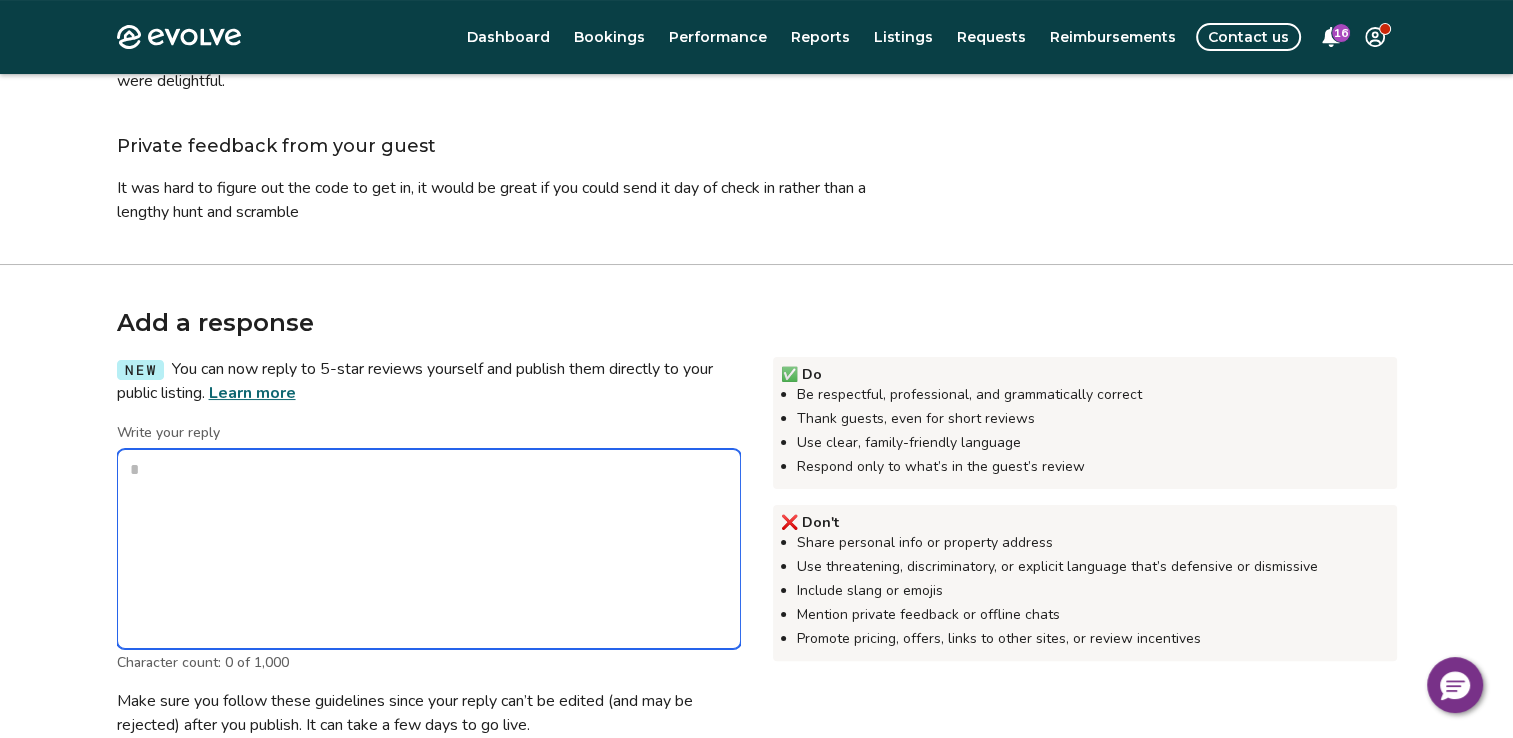 click on "Write your reply" at bounding box center [429, 549] 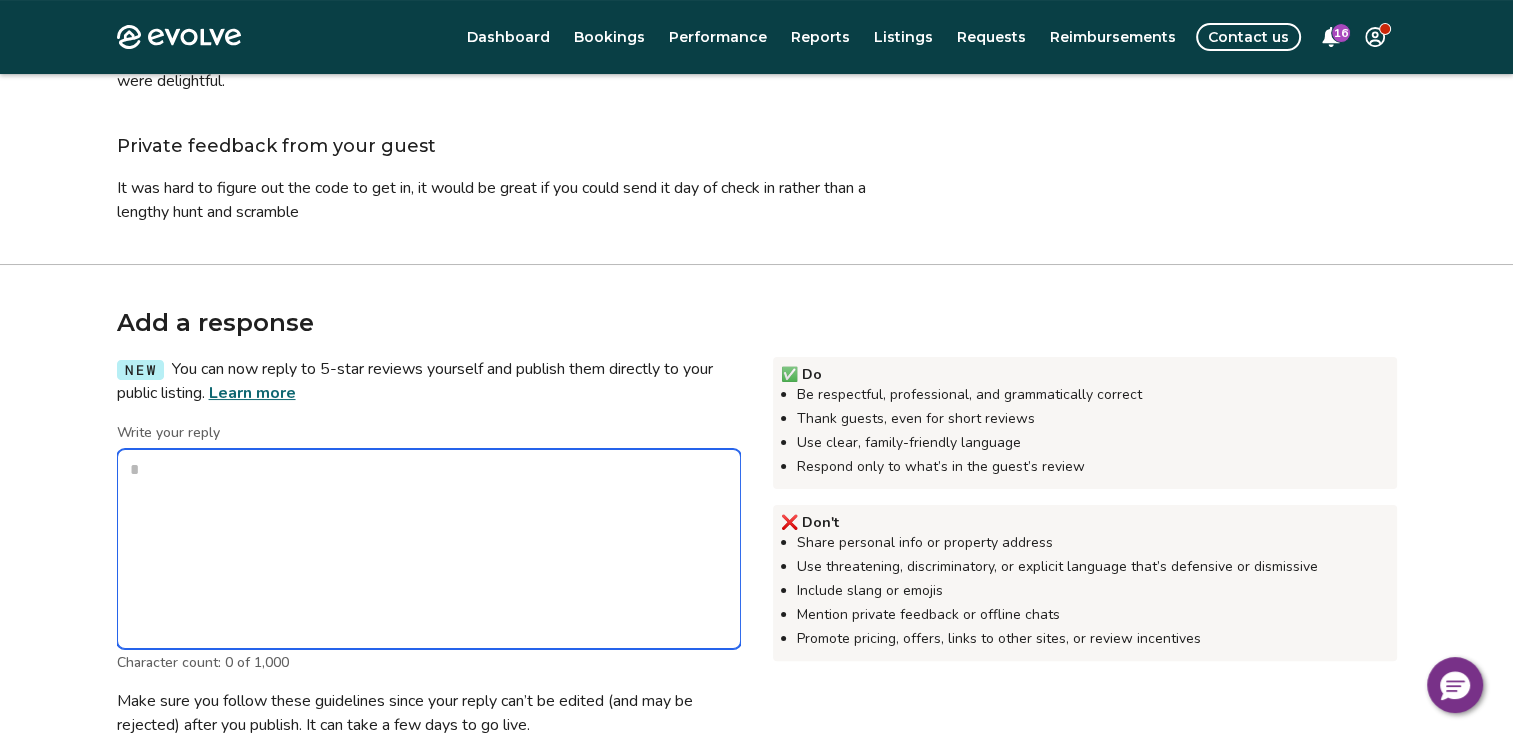 type on "*" 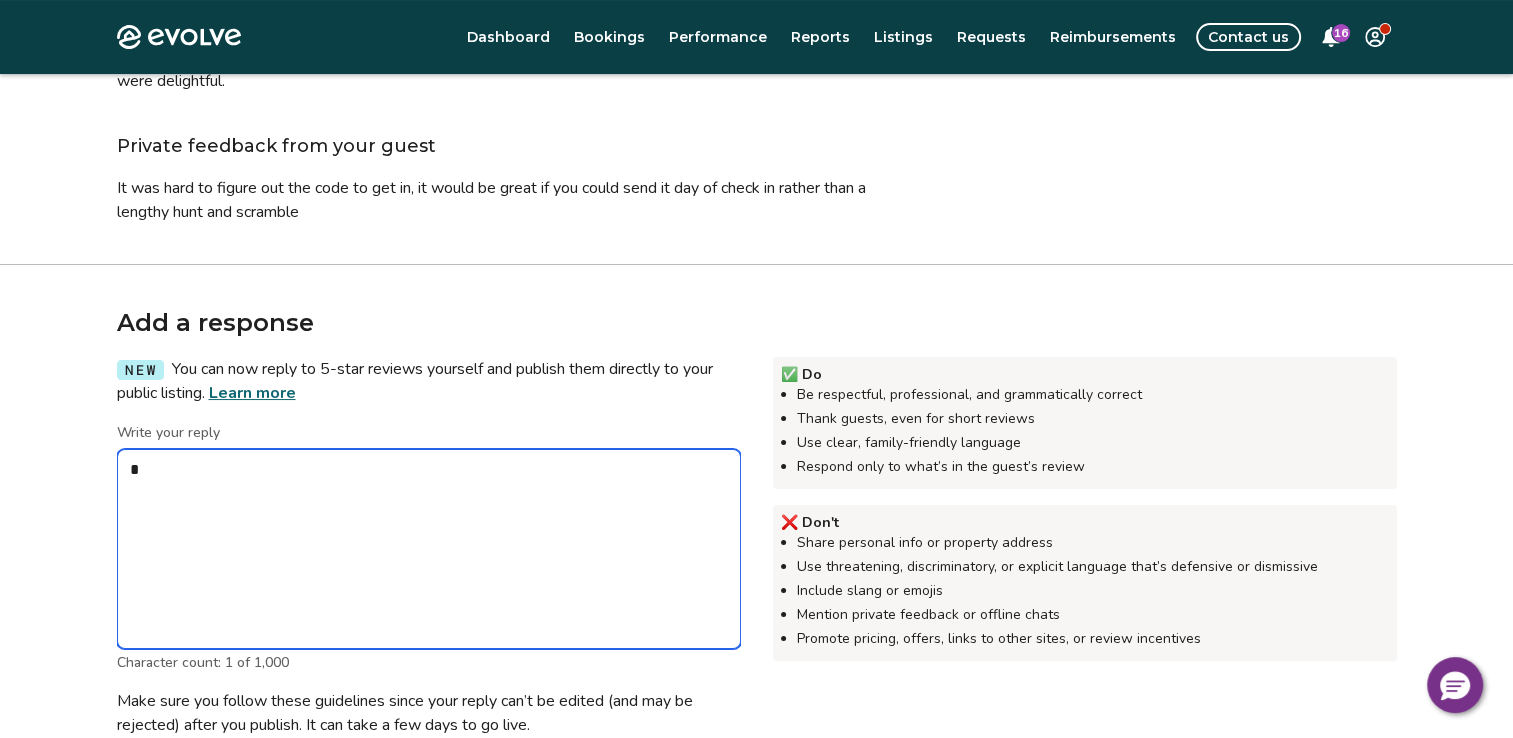 type on "*" 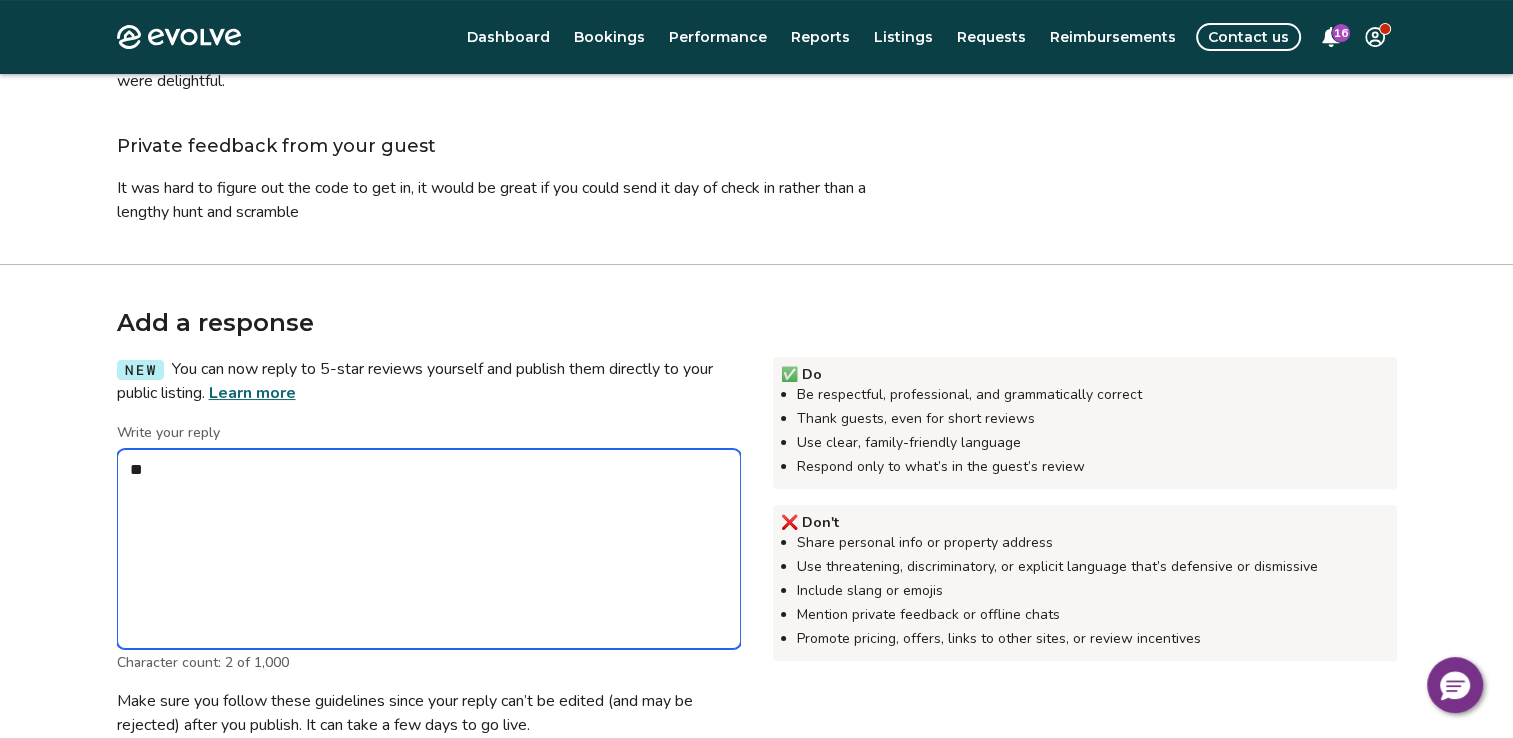 type on "*" 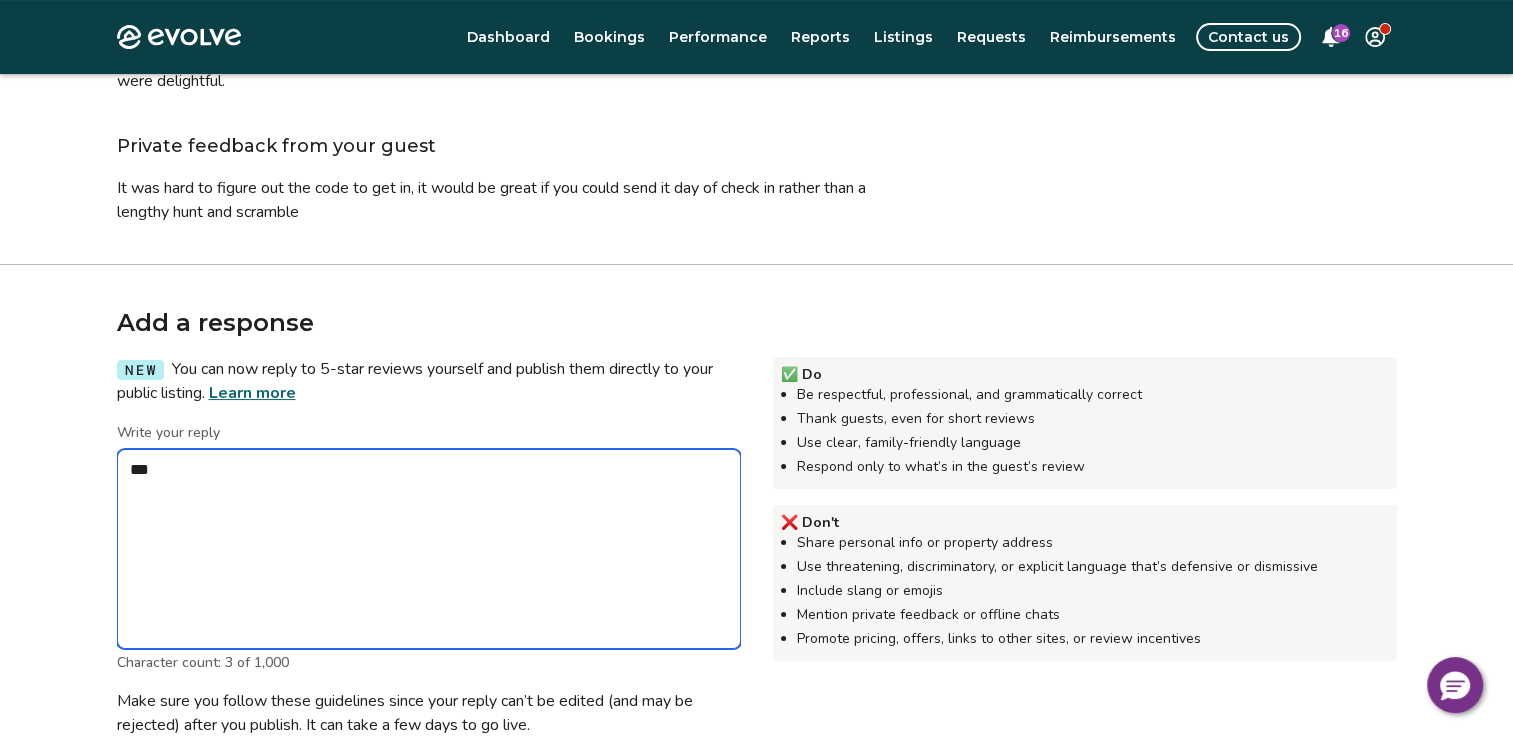 type on "*" 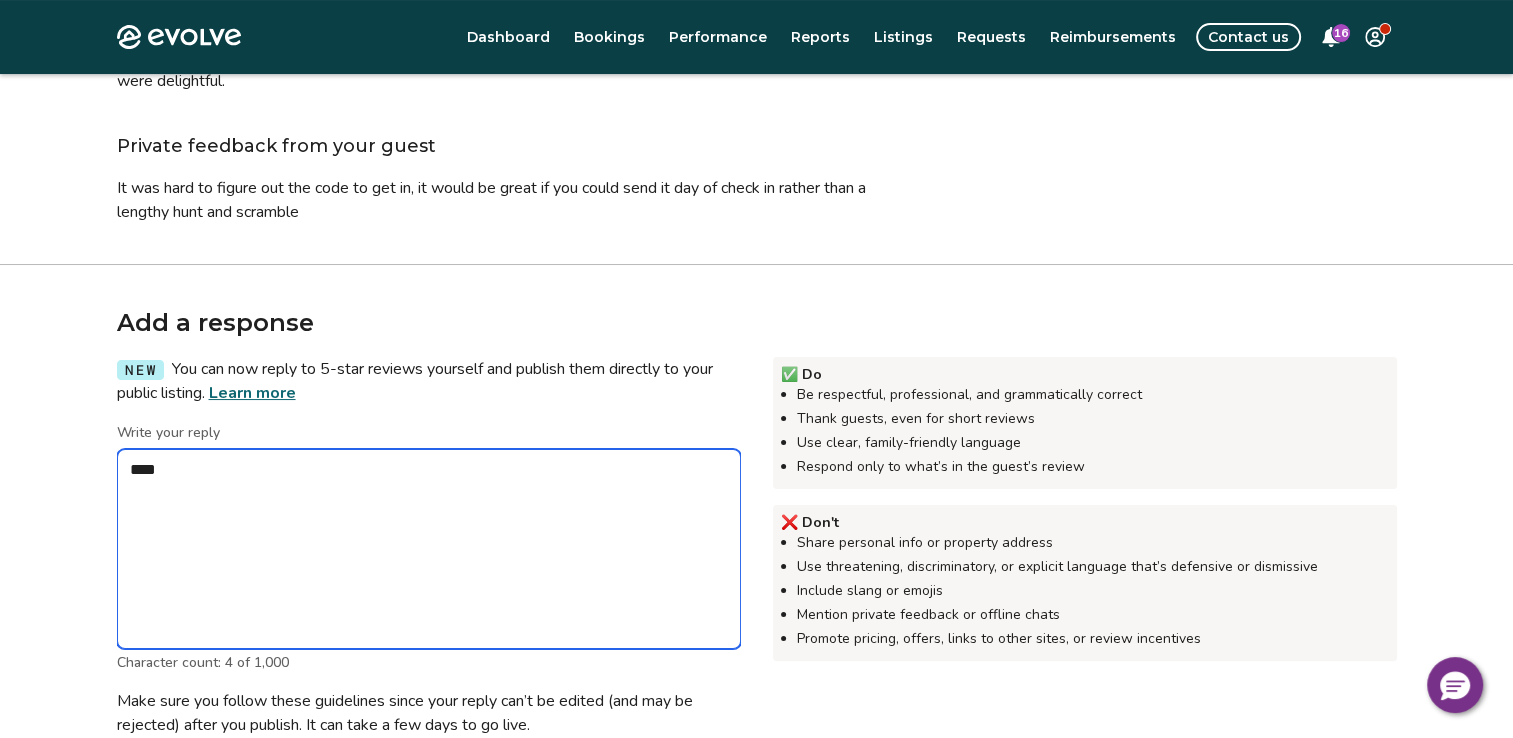 type on "*" 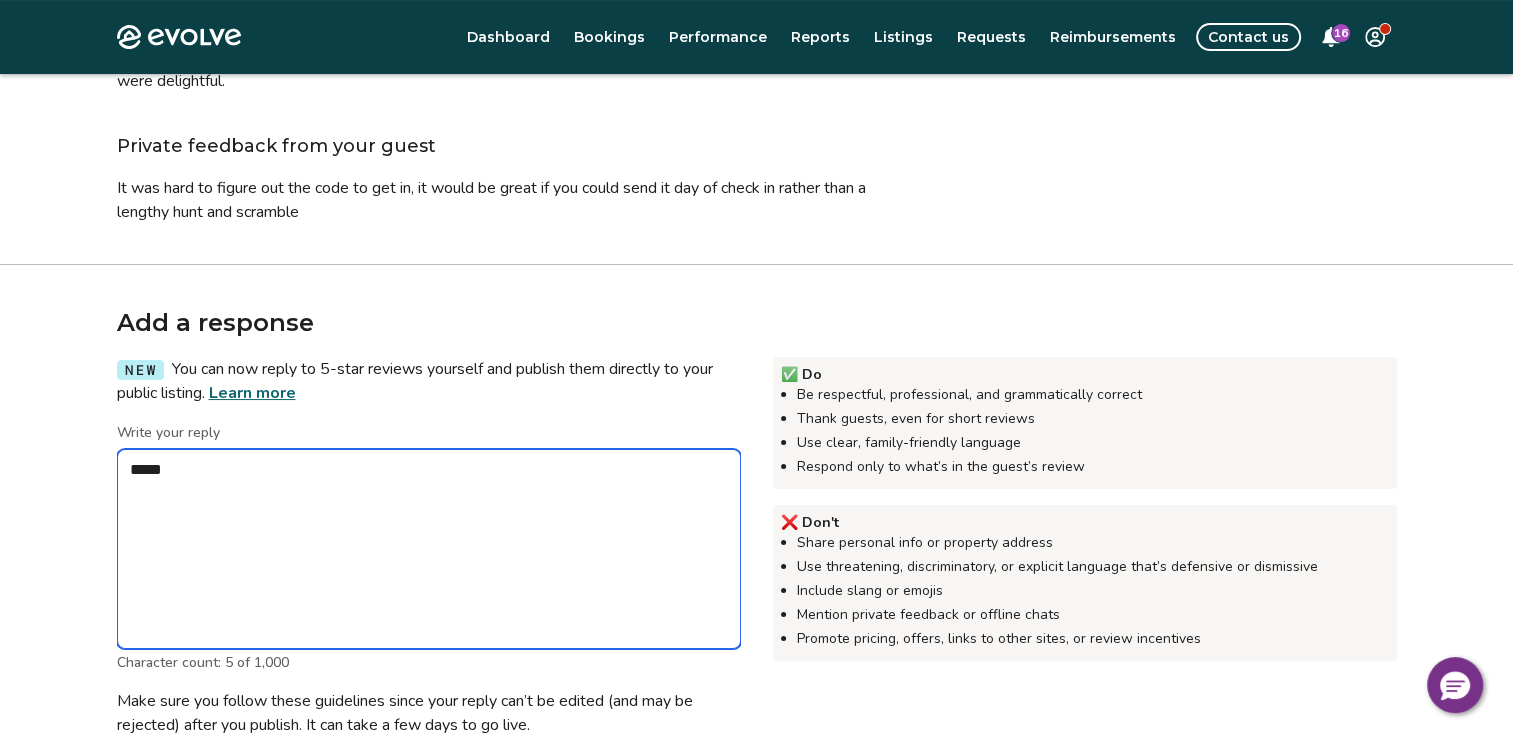 type on "*" 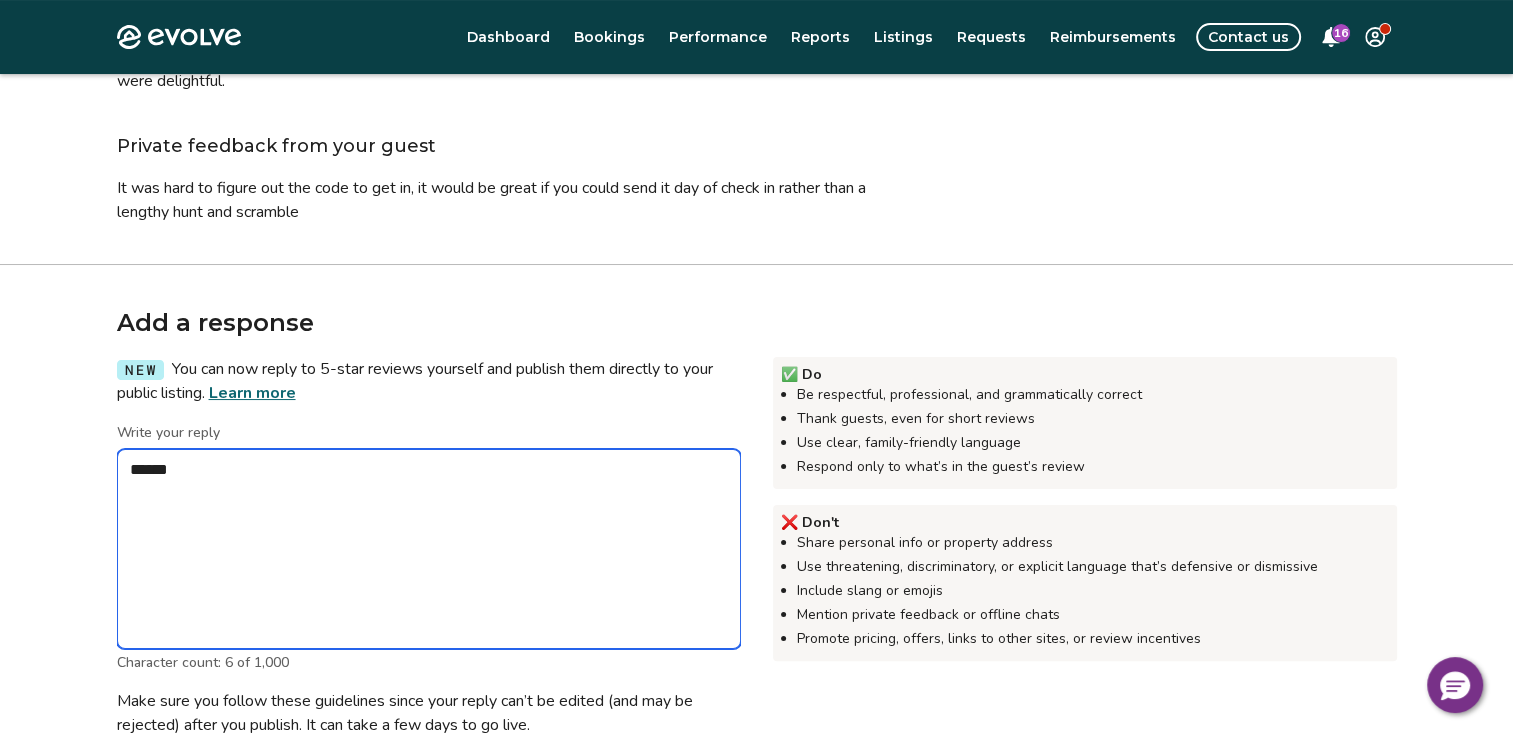type on "*" 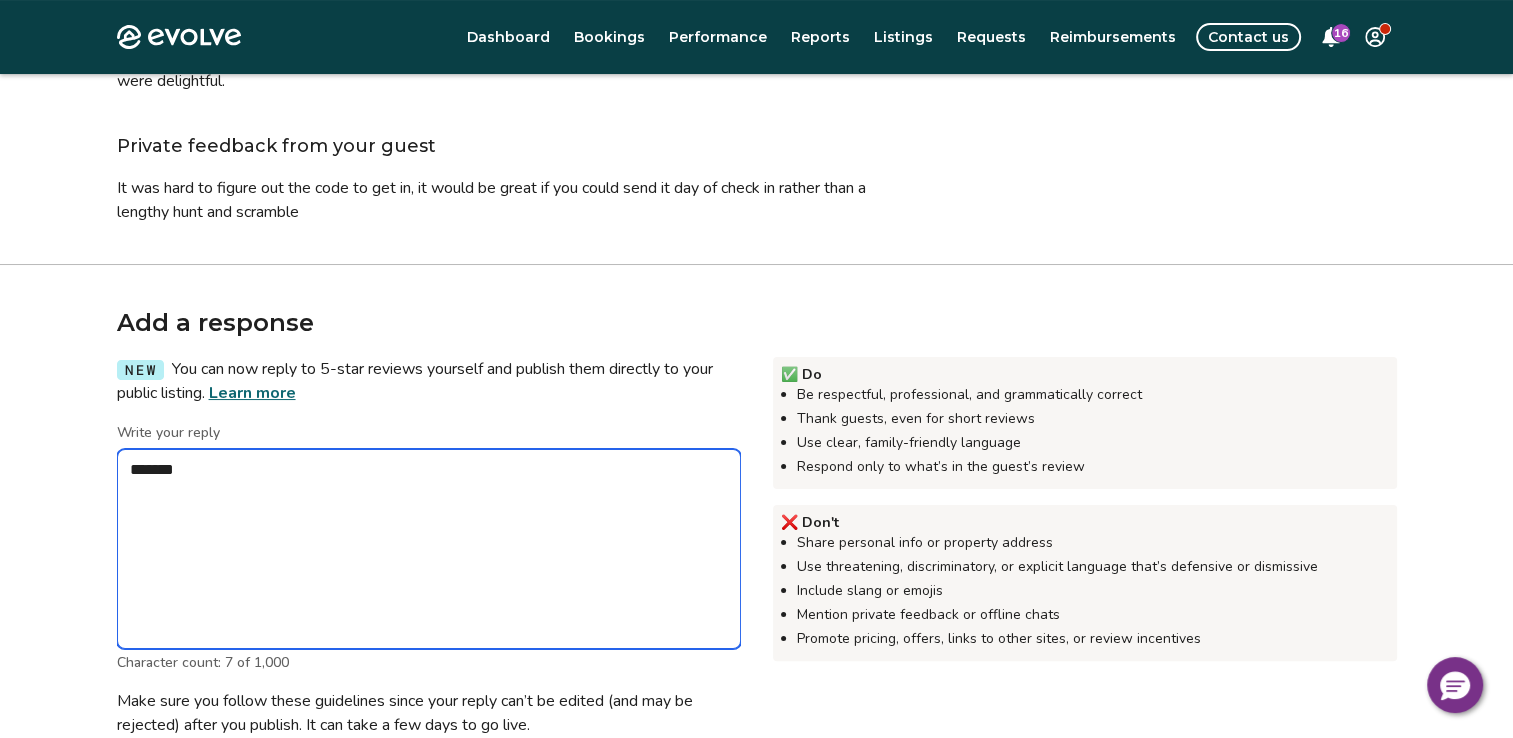 type on "*" 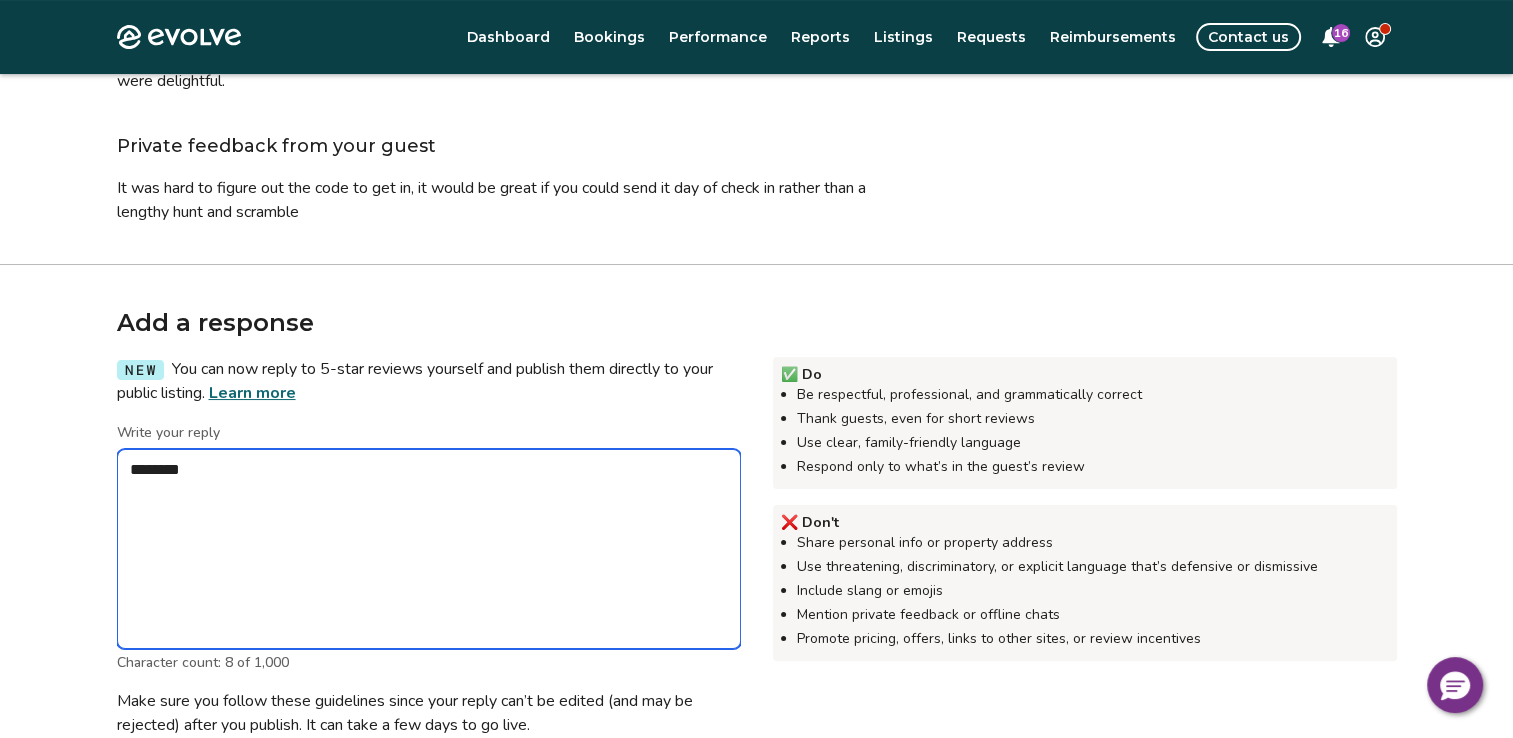 type on "*" 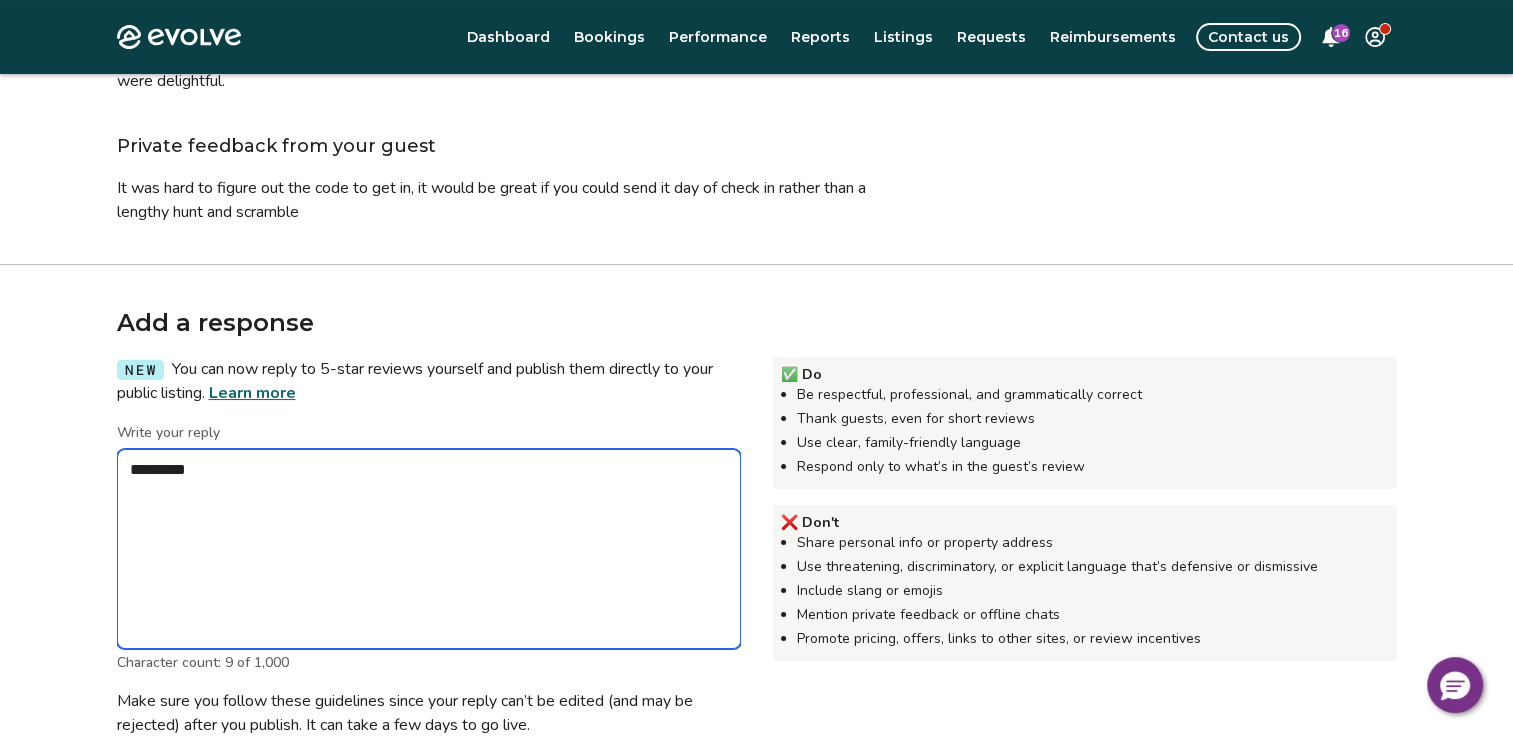 type on "*" 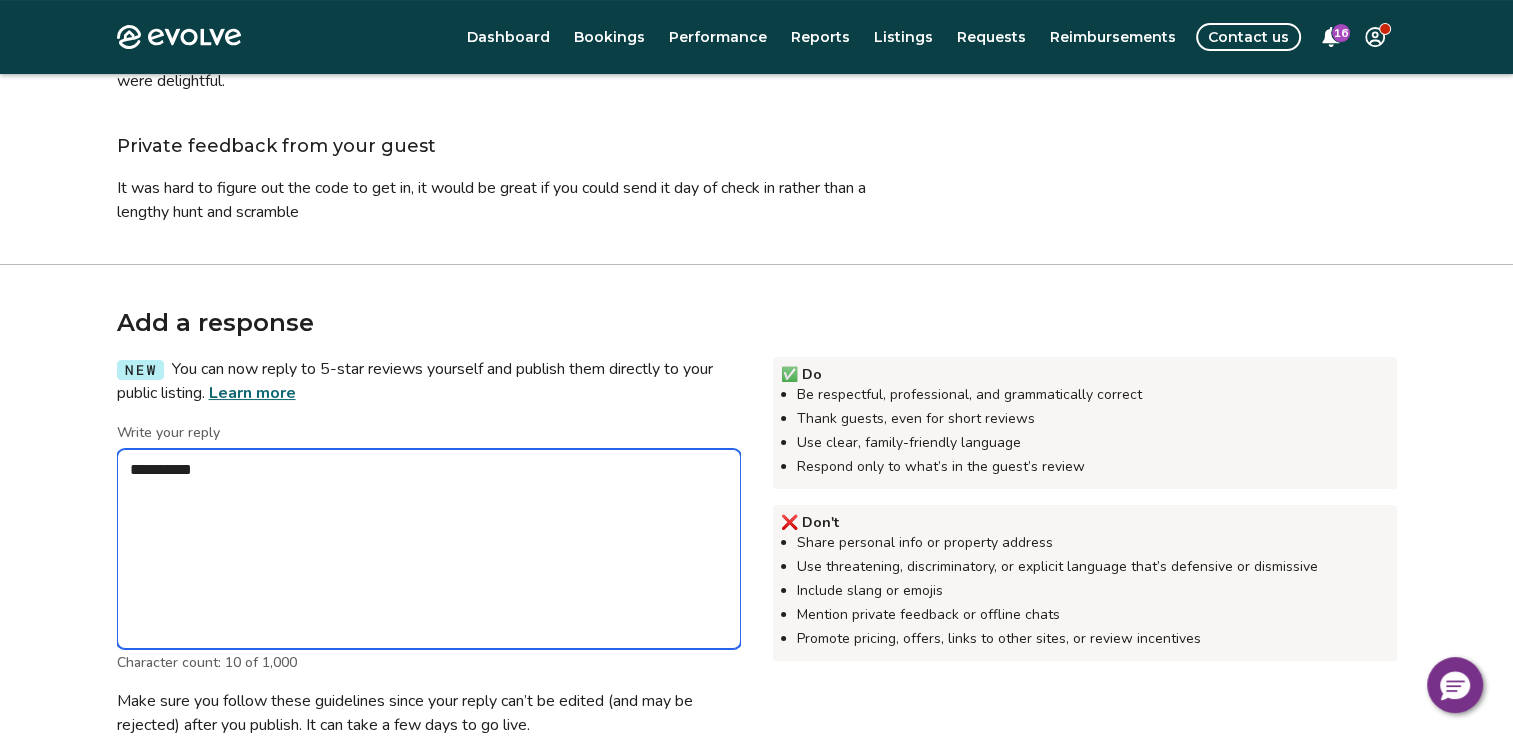 type on "*" 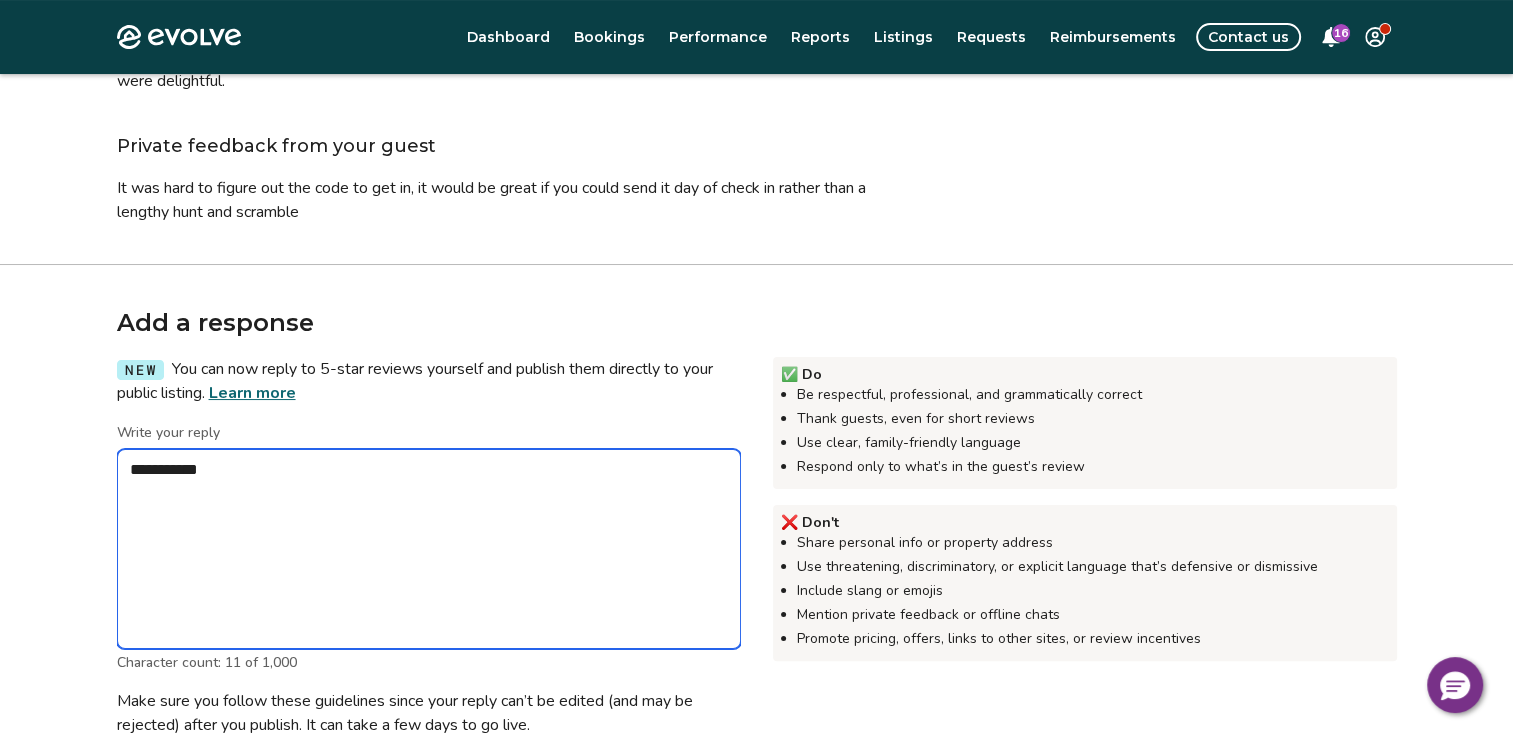type on "*" 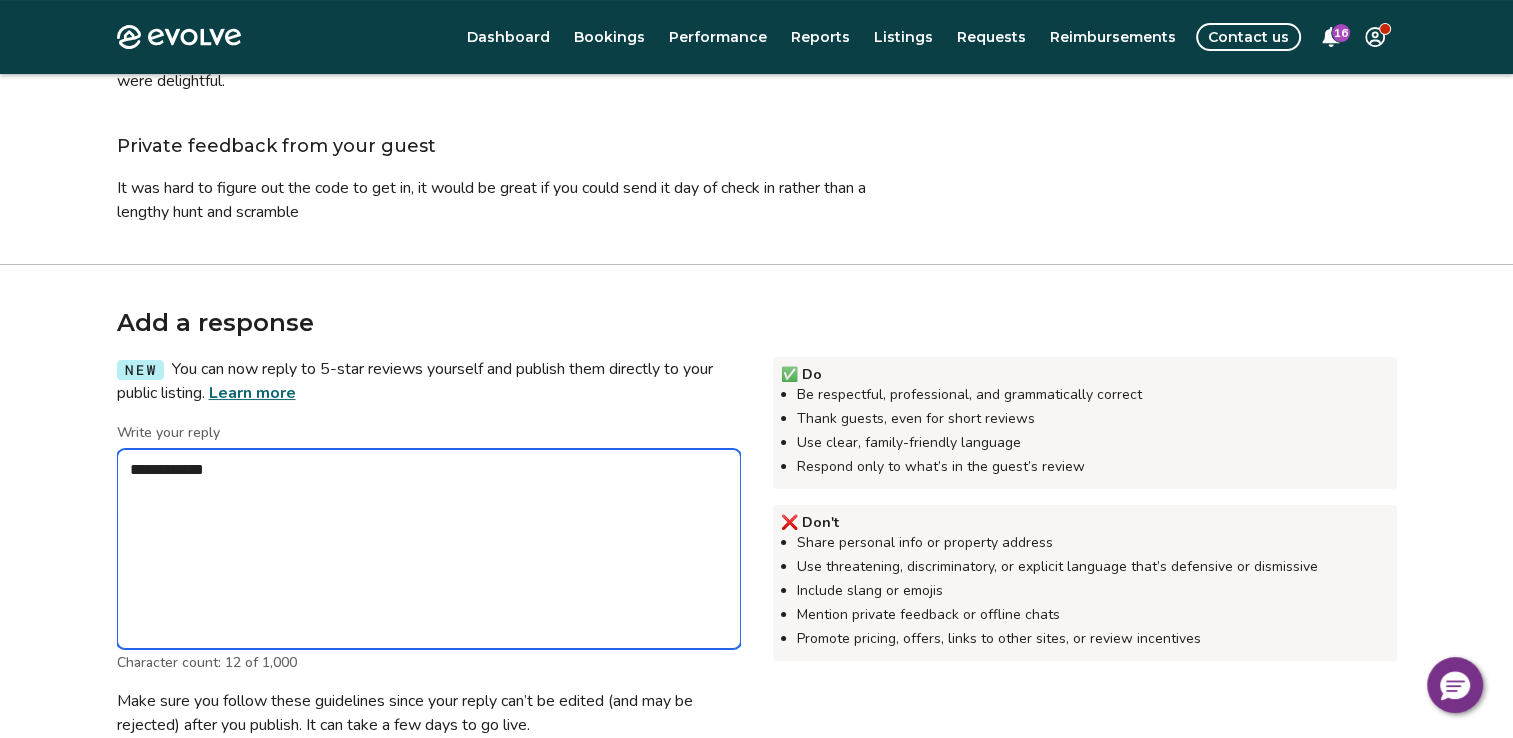 type on "*" 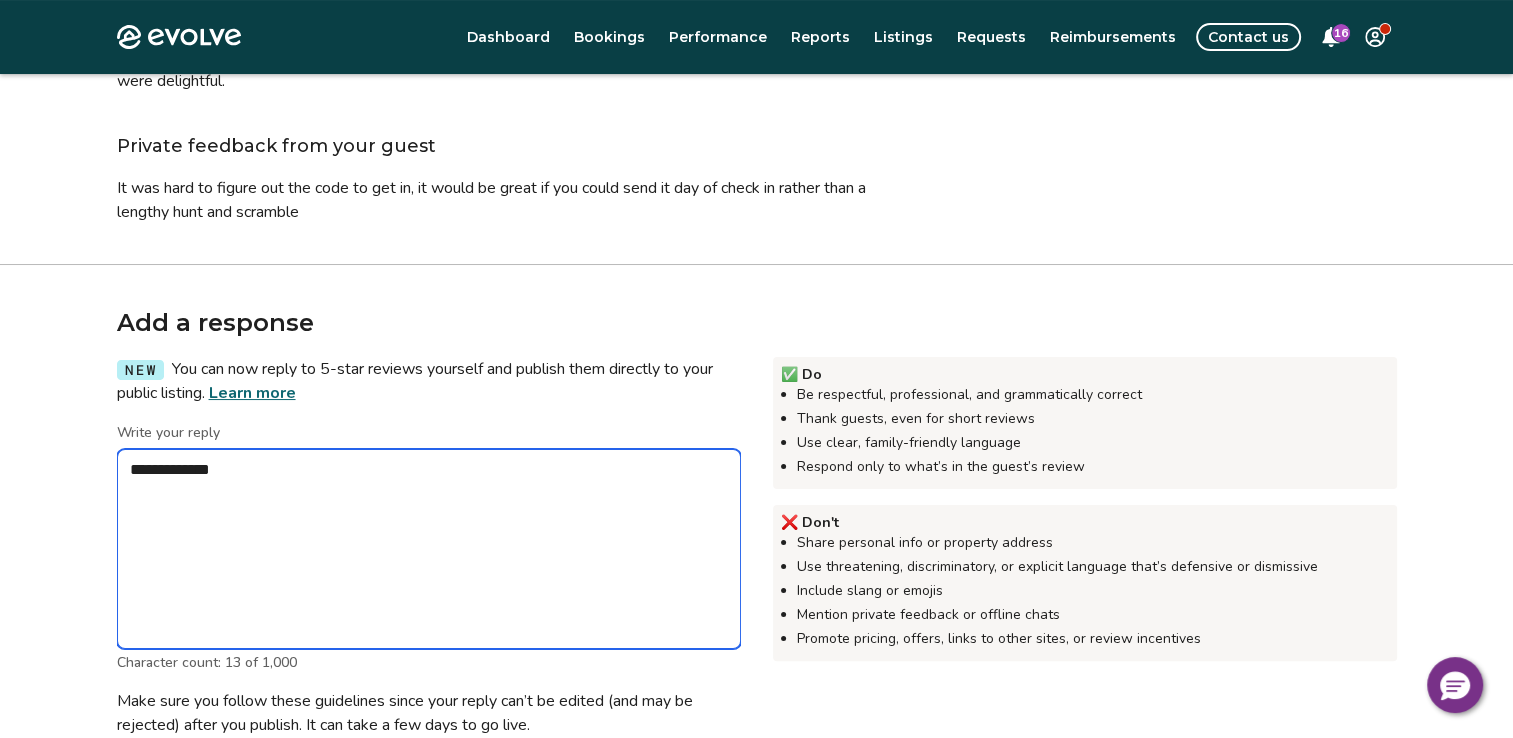 type on "*" 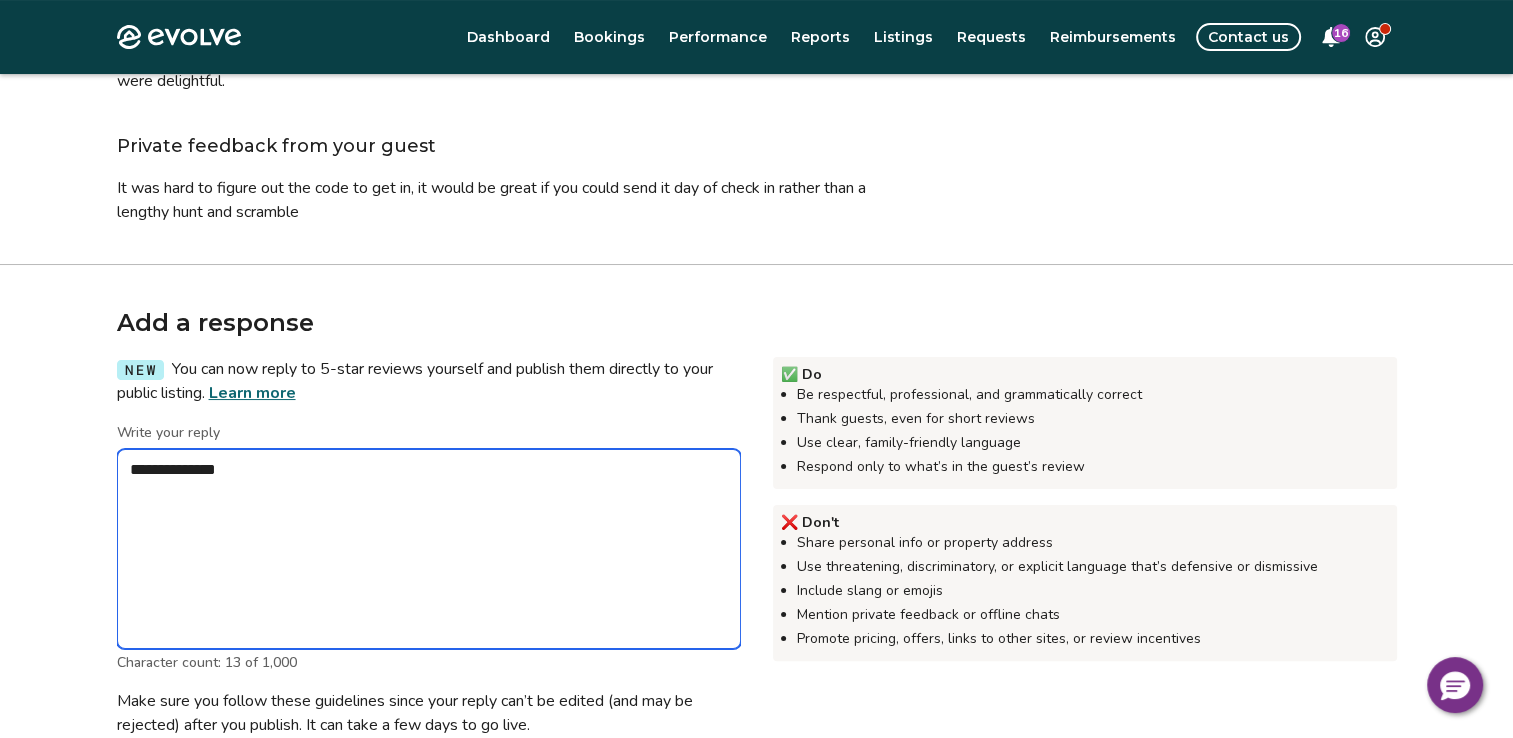 type on "*" 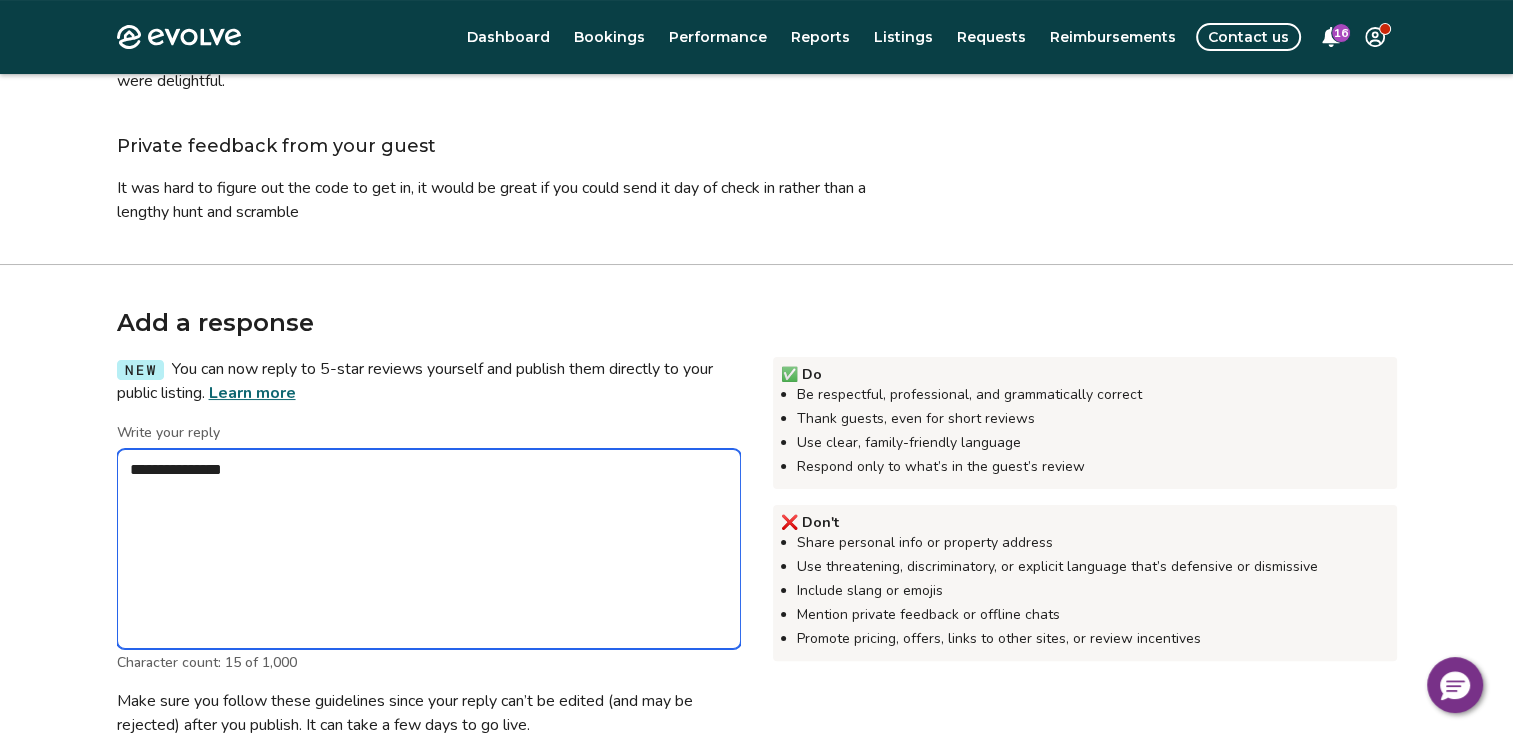 type on "*" 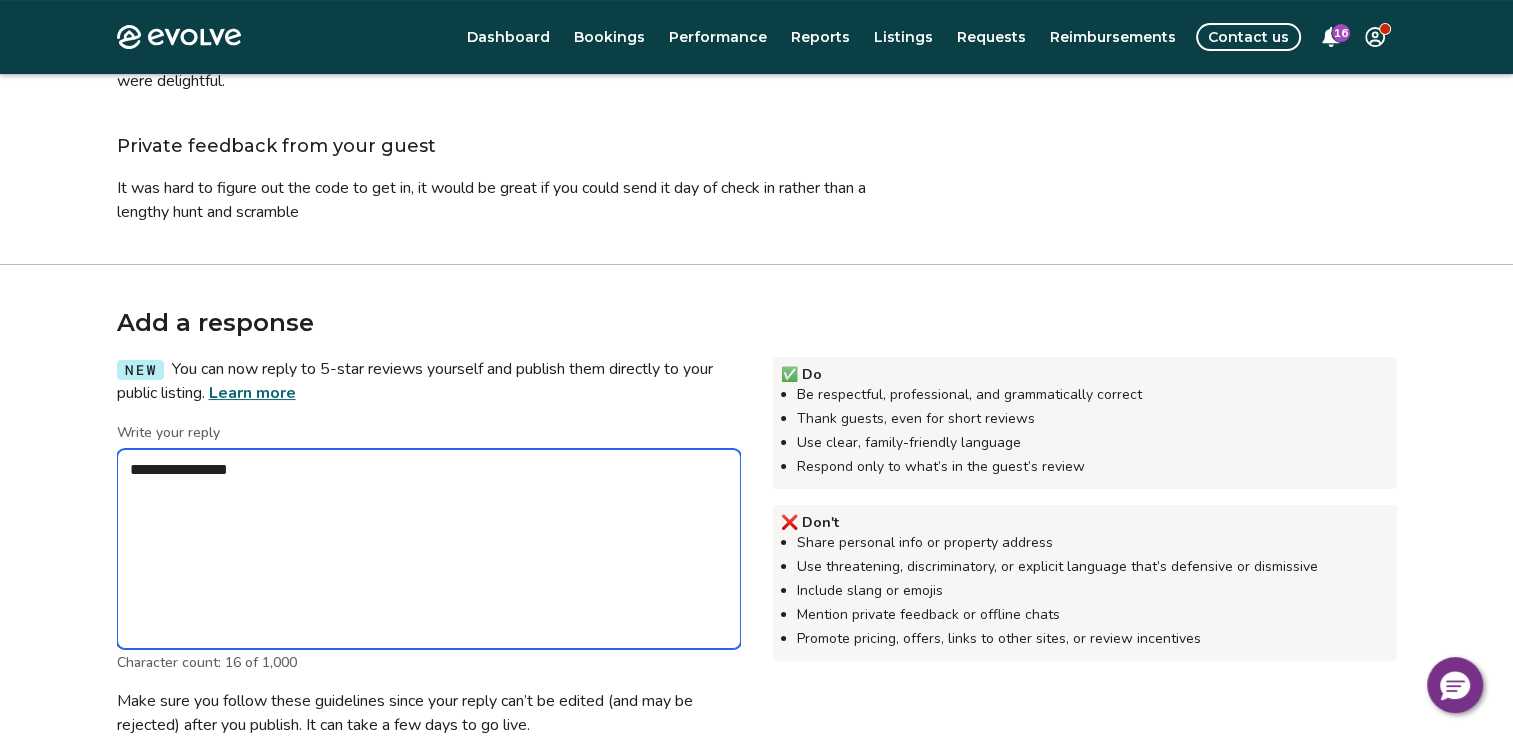 type on "*" 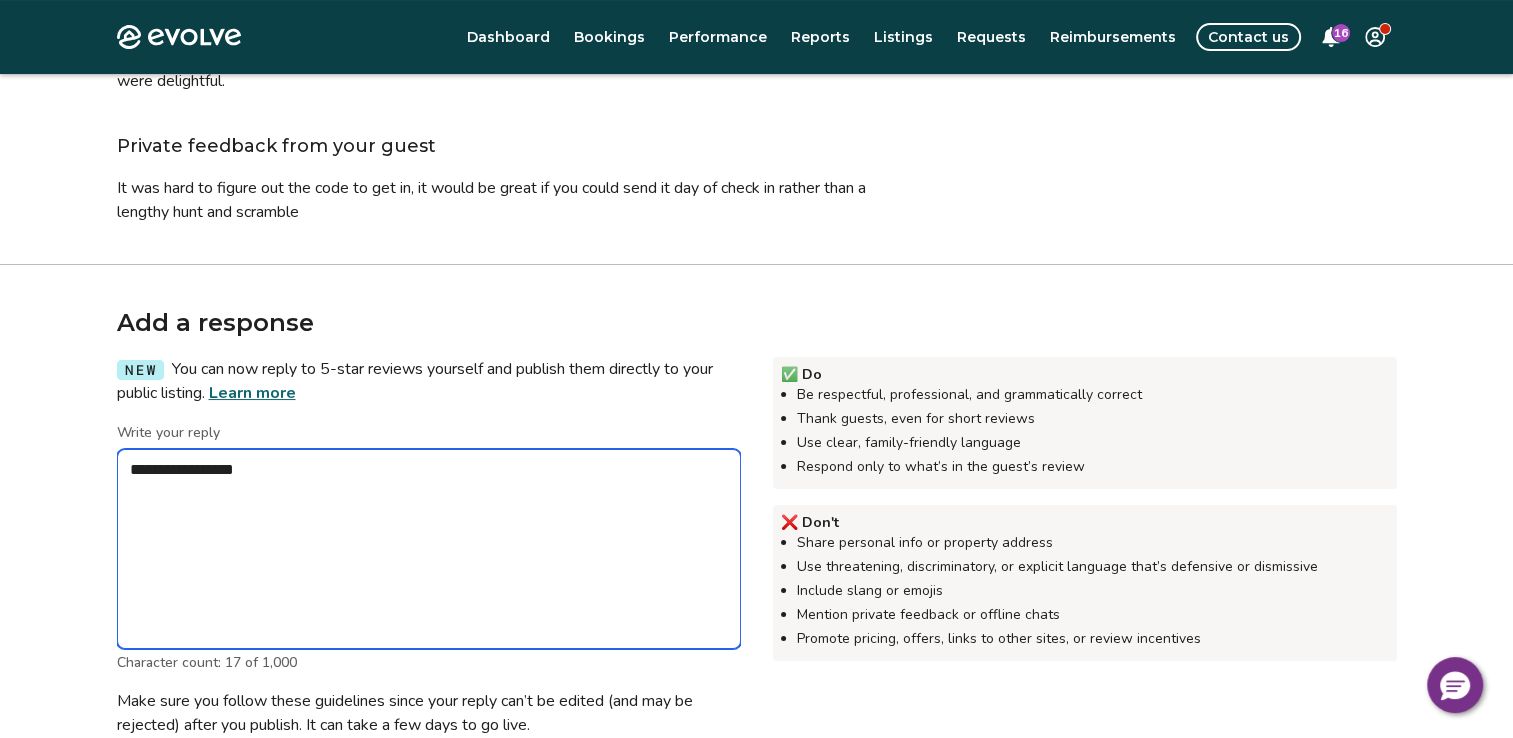 type on "*" 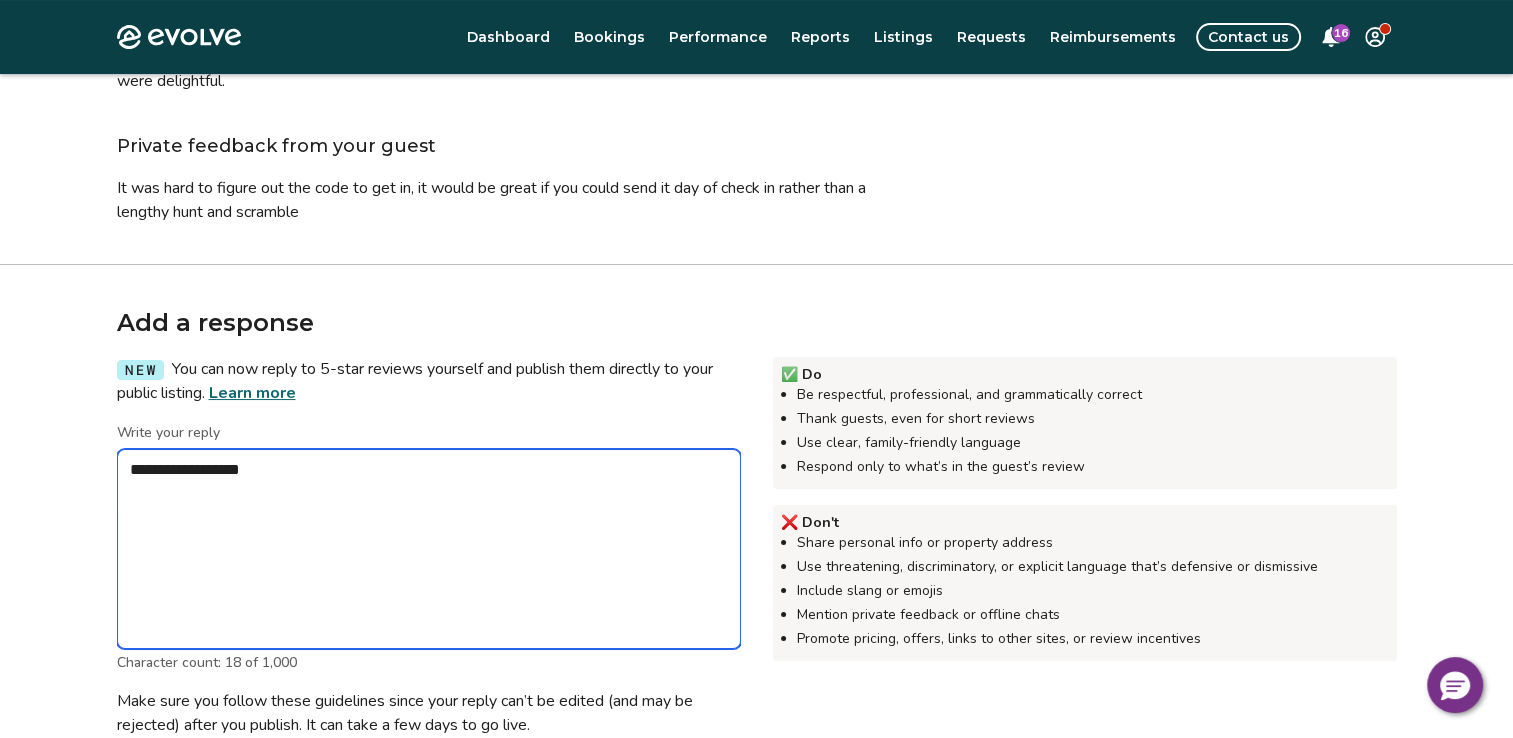 type on "*" 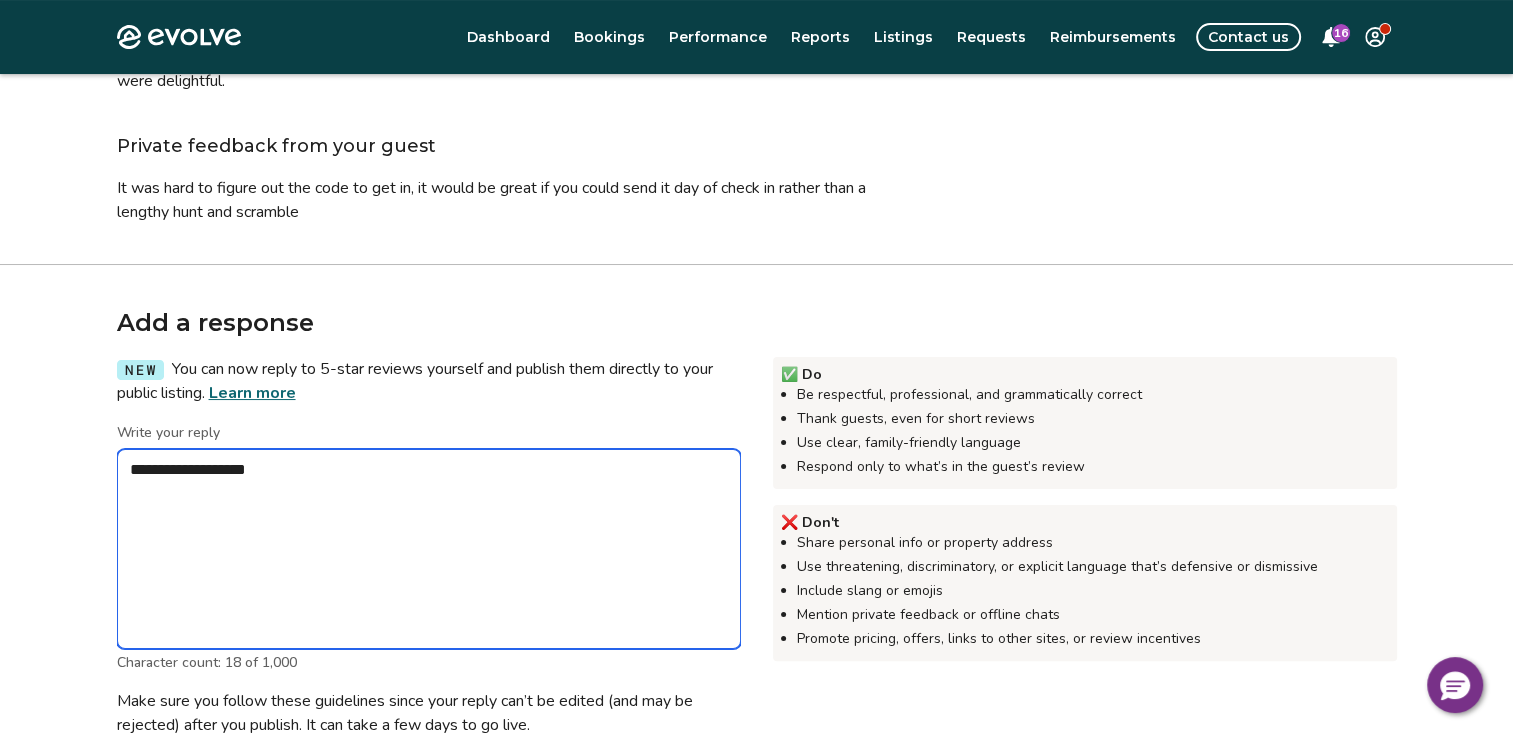 type on "*" 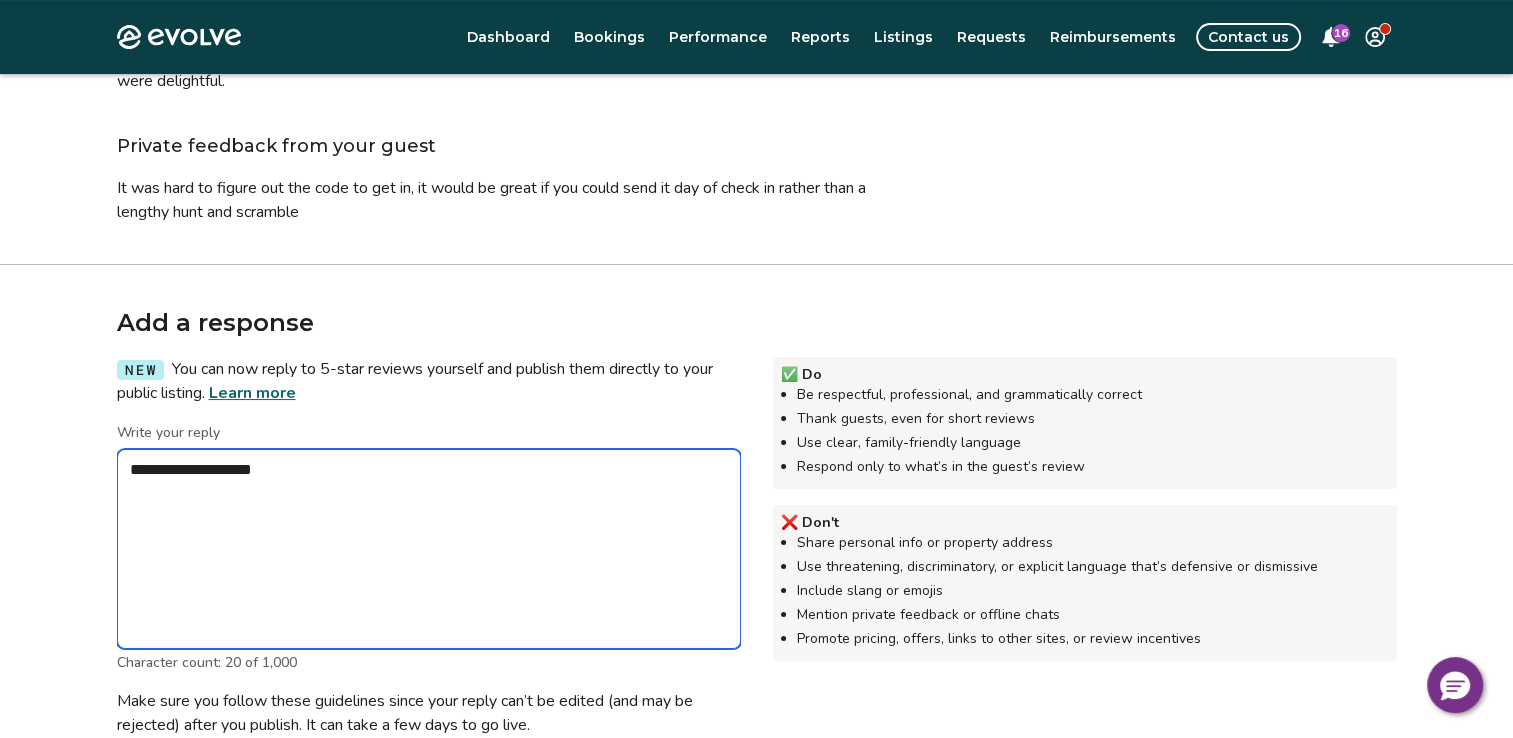 type on "*" 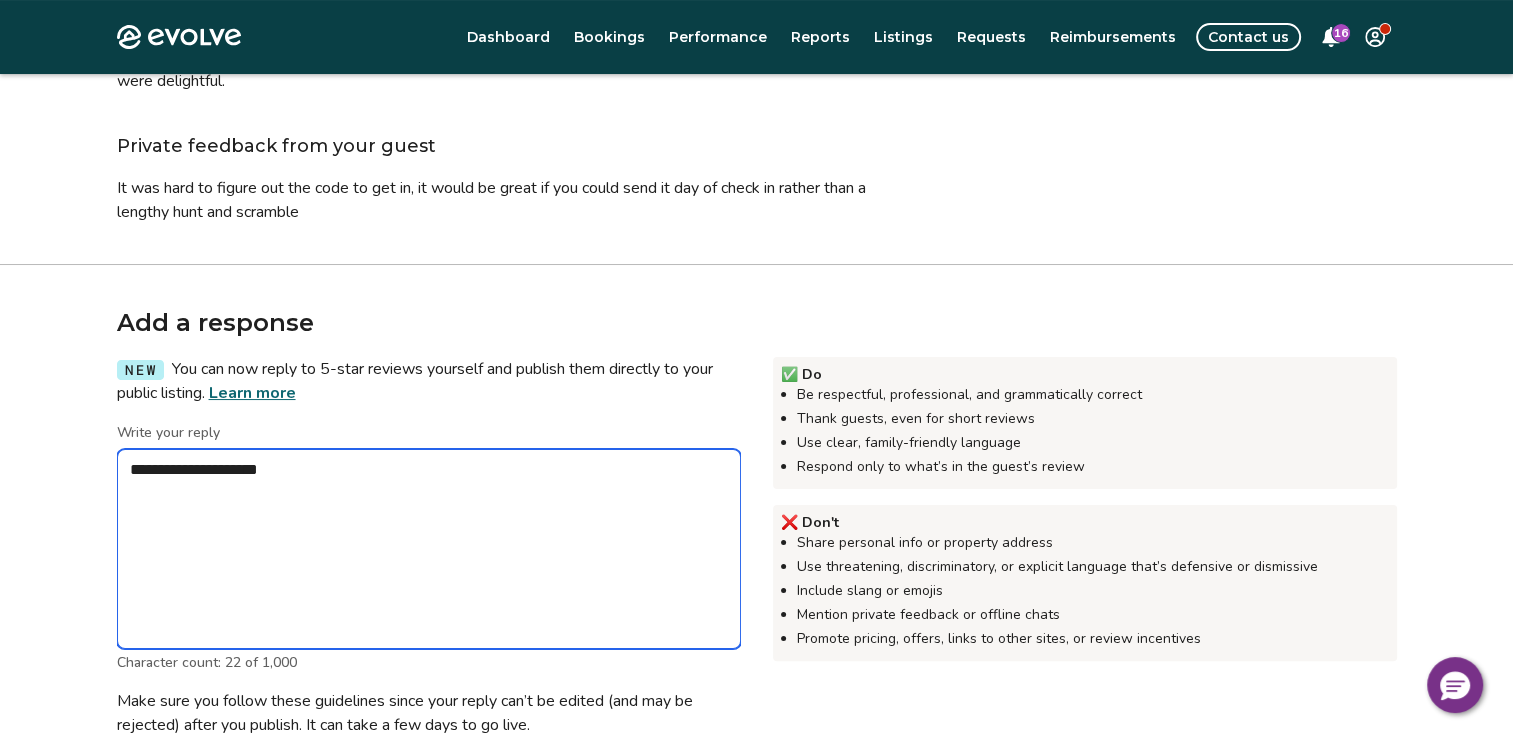type on "*" 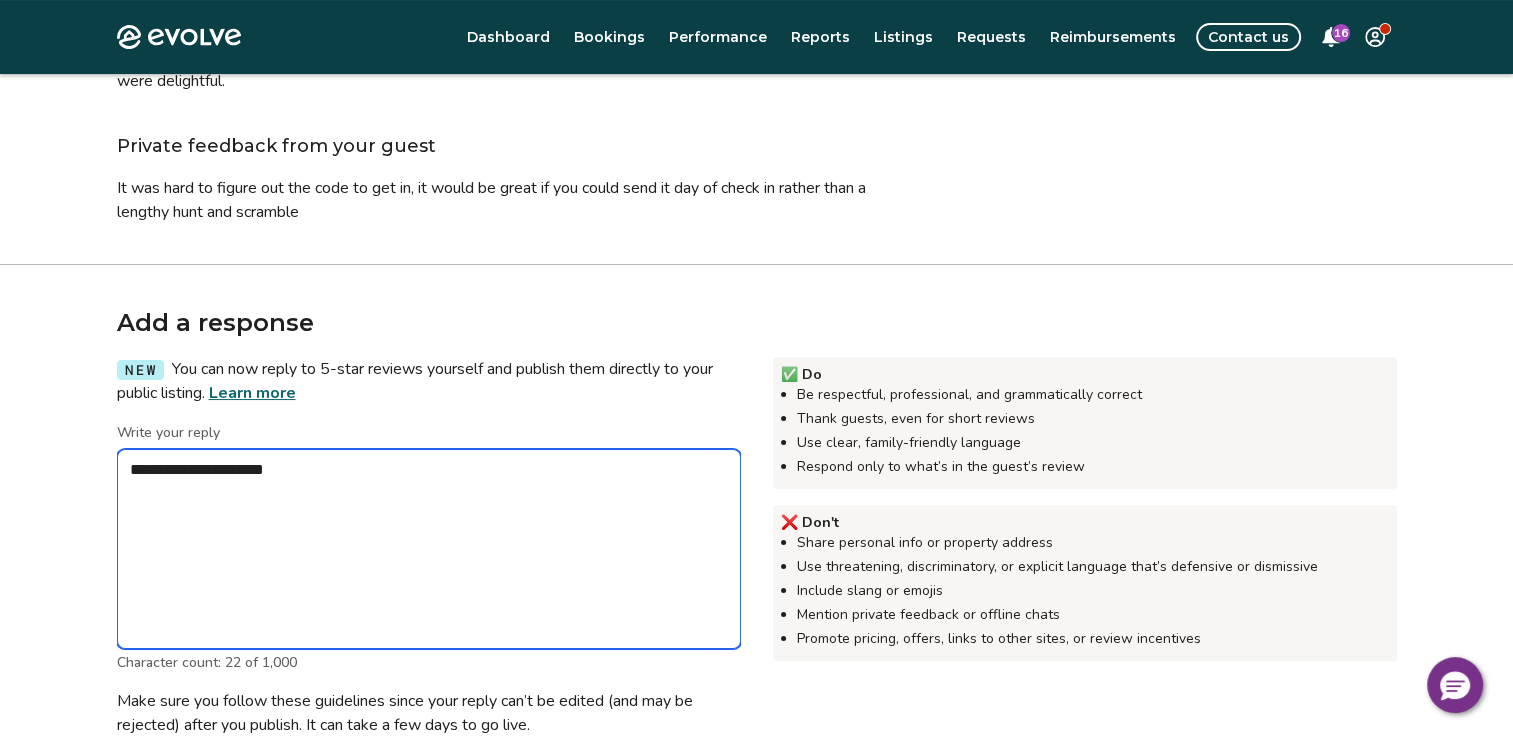type on "*" 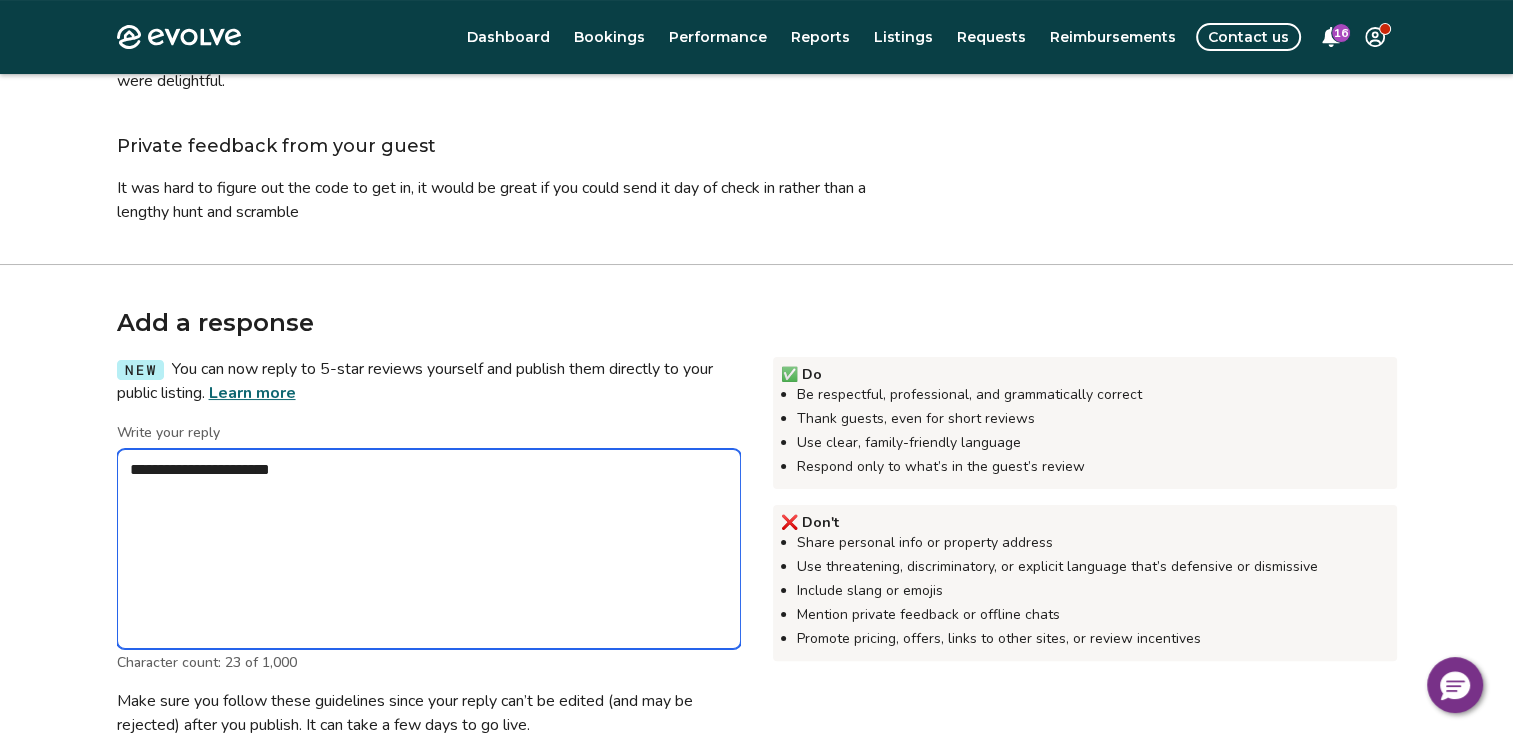 type on "*" 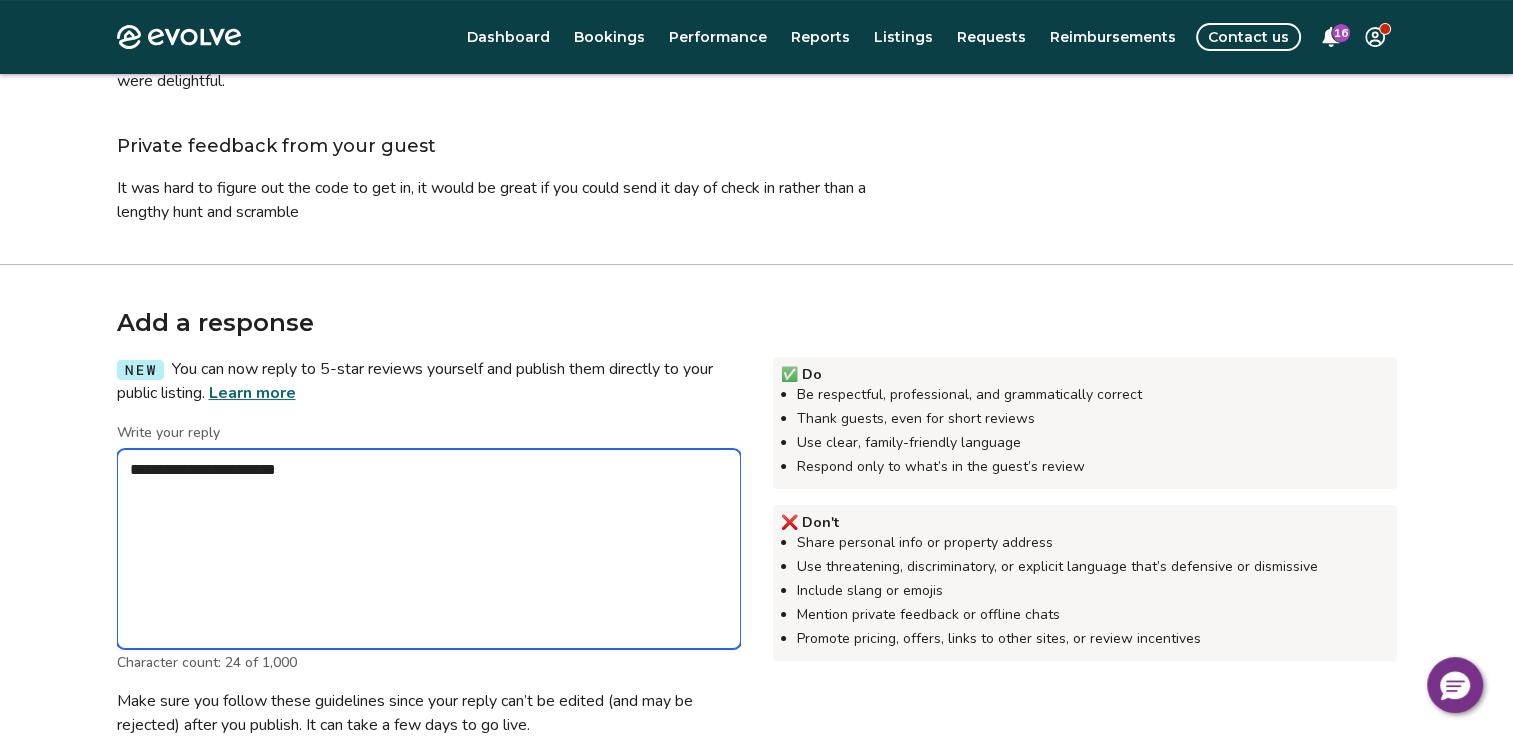 type on "*" 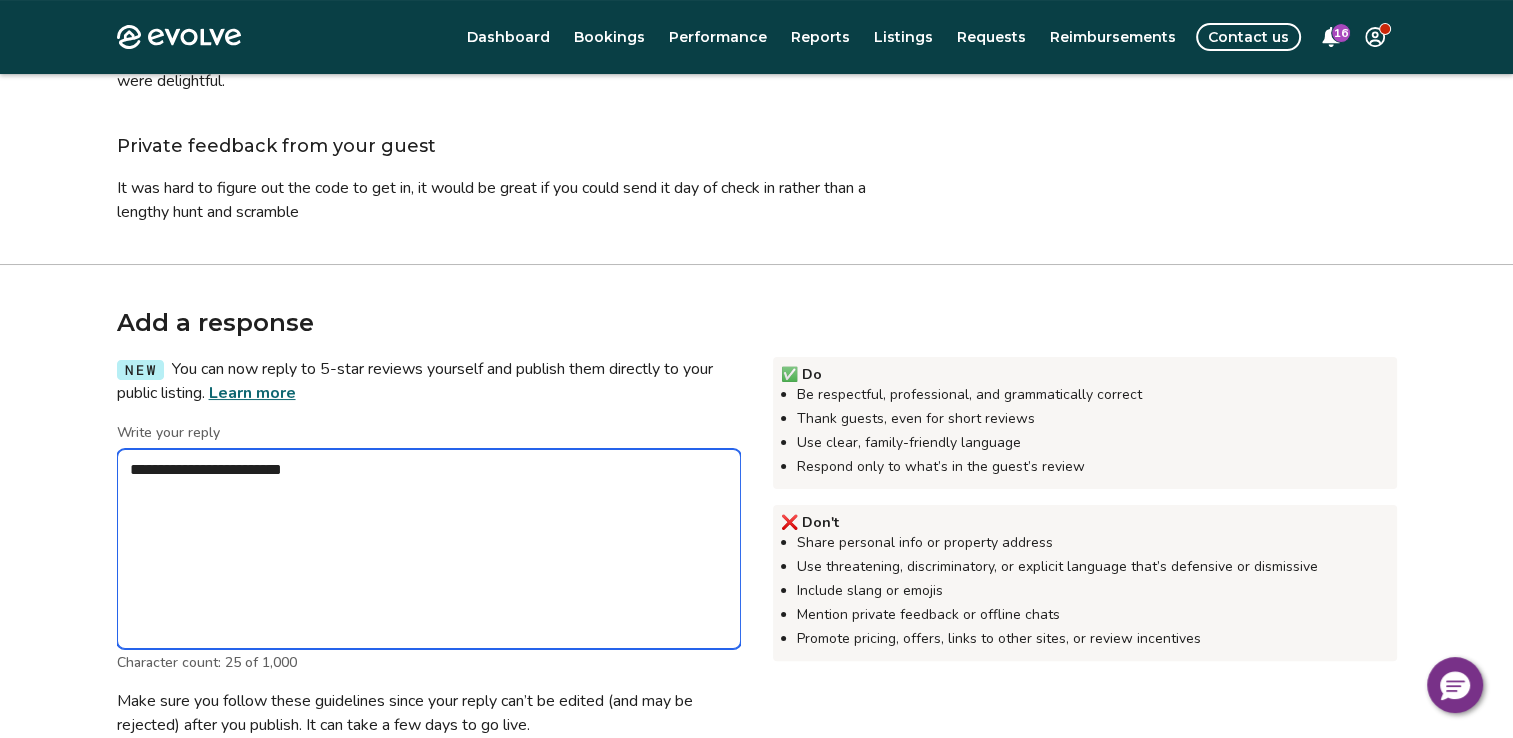 type on "*" 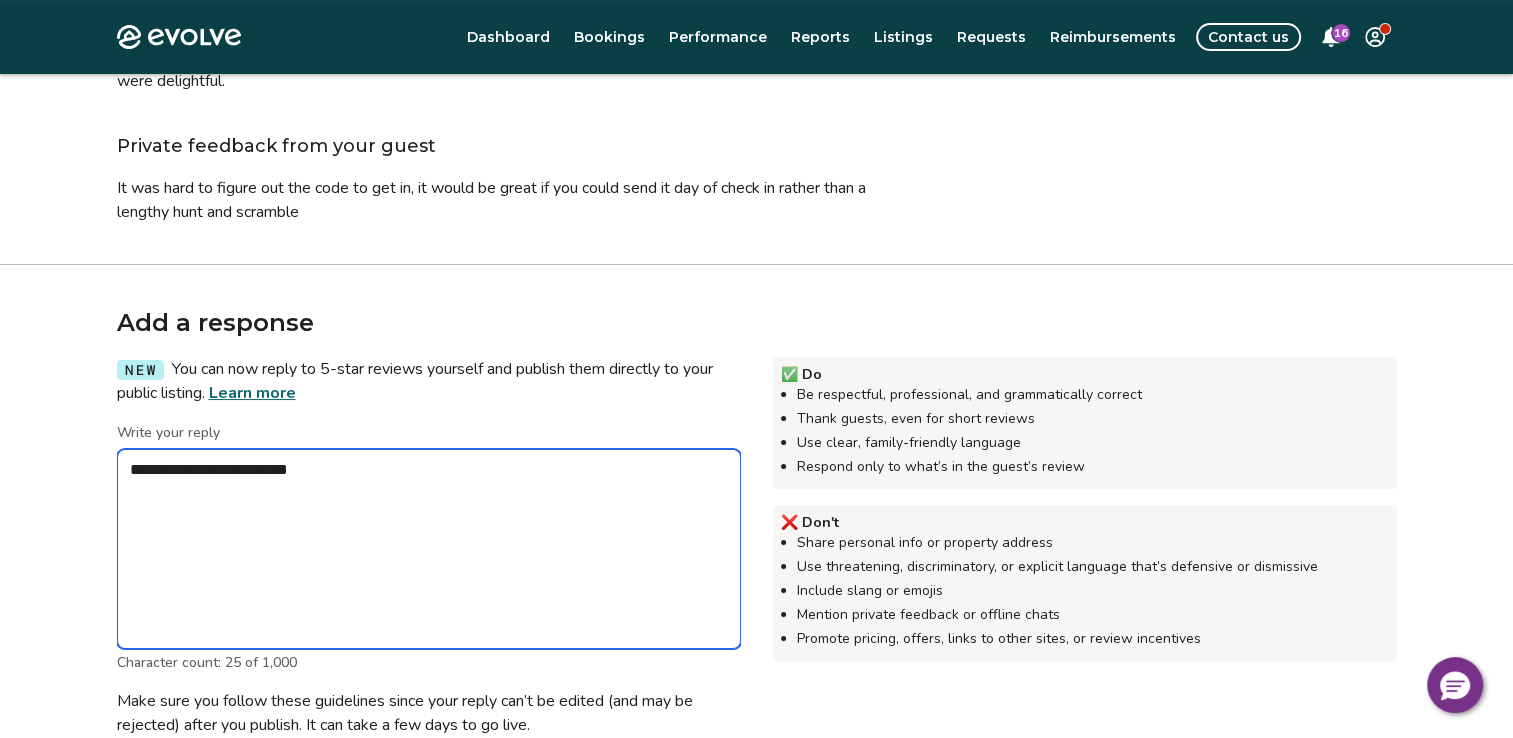 type on "*" 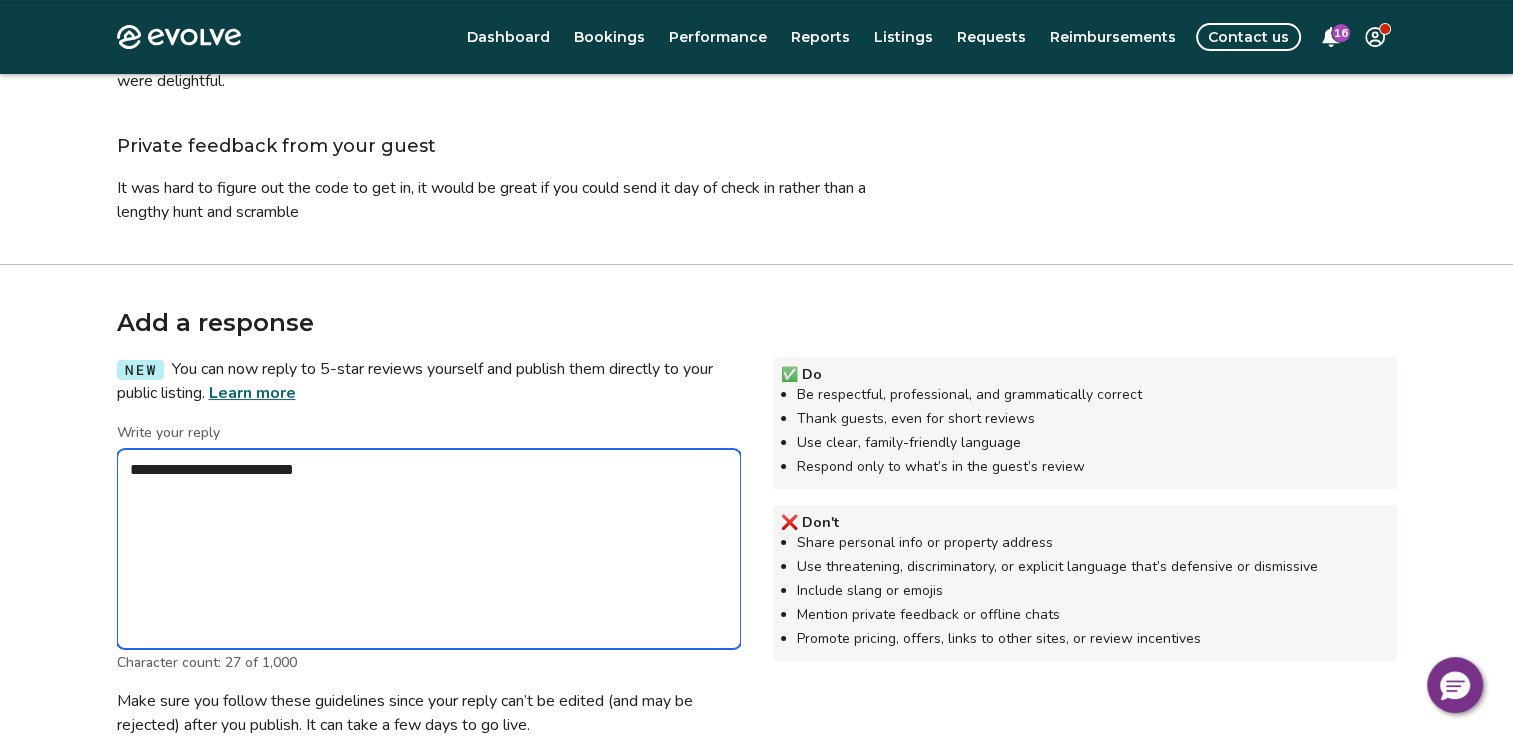 type on "*" 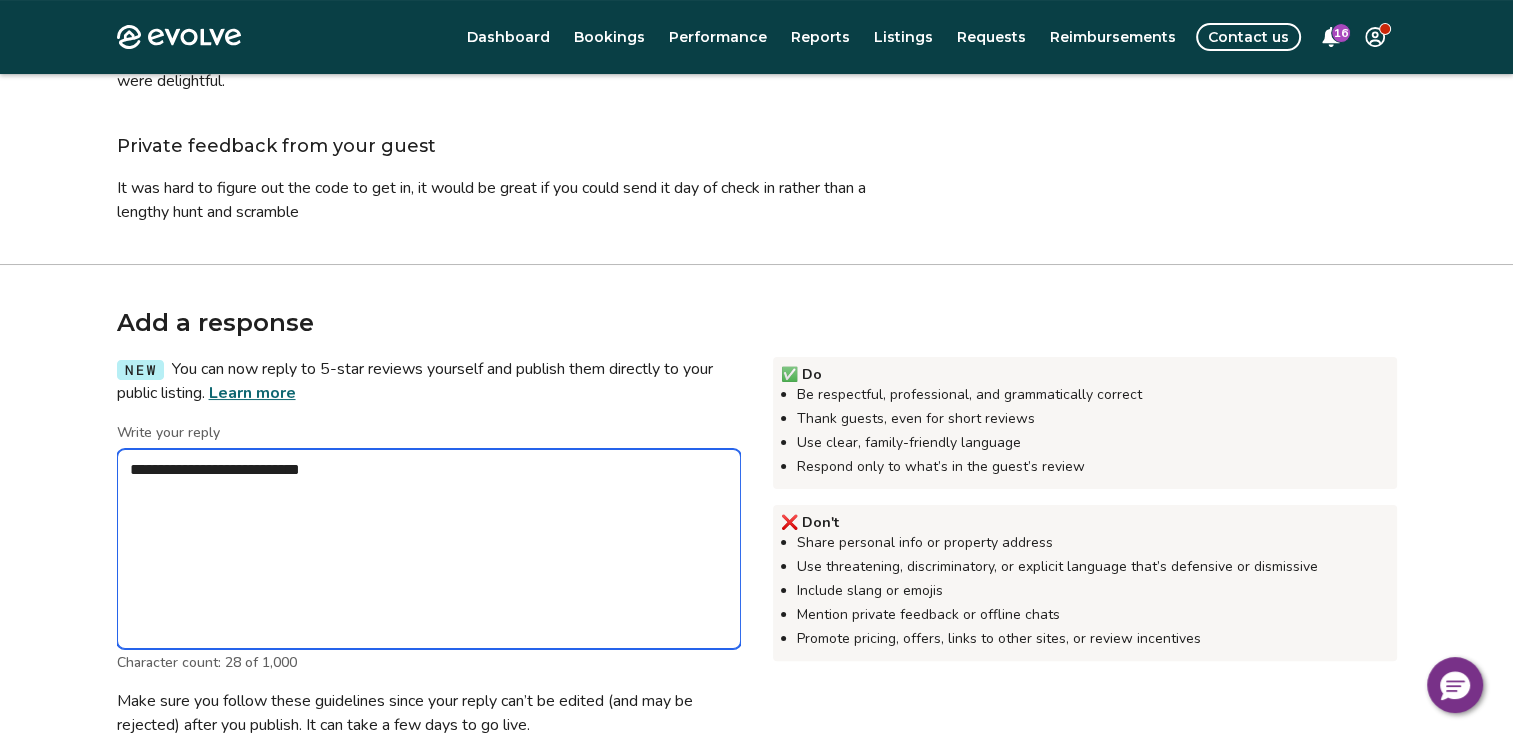 type on "*" 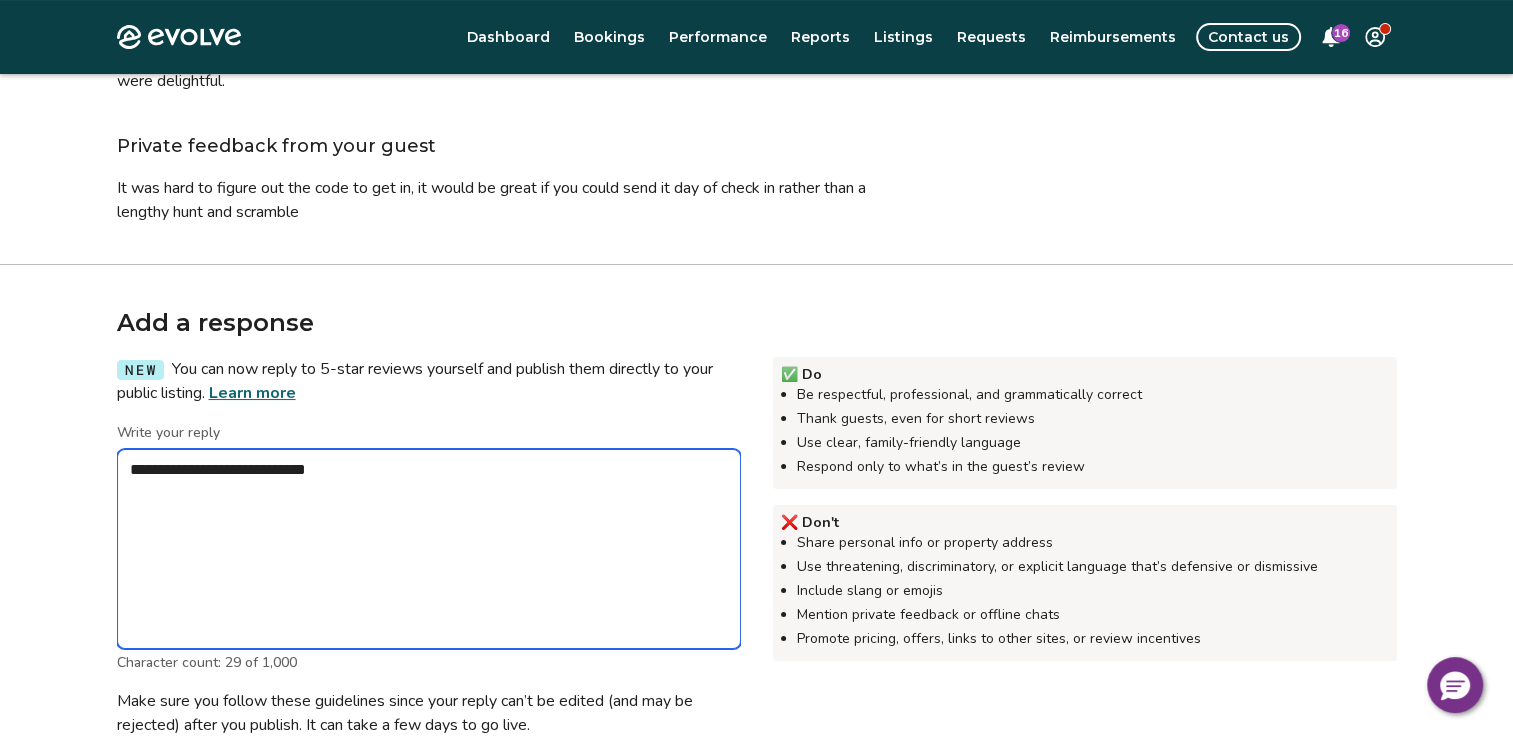 type on "*" 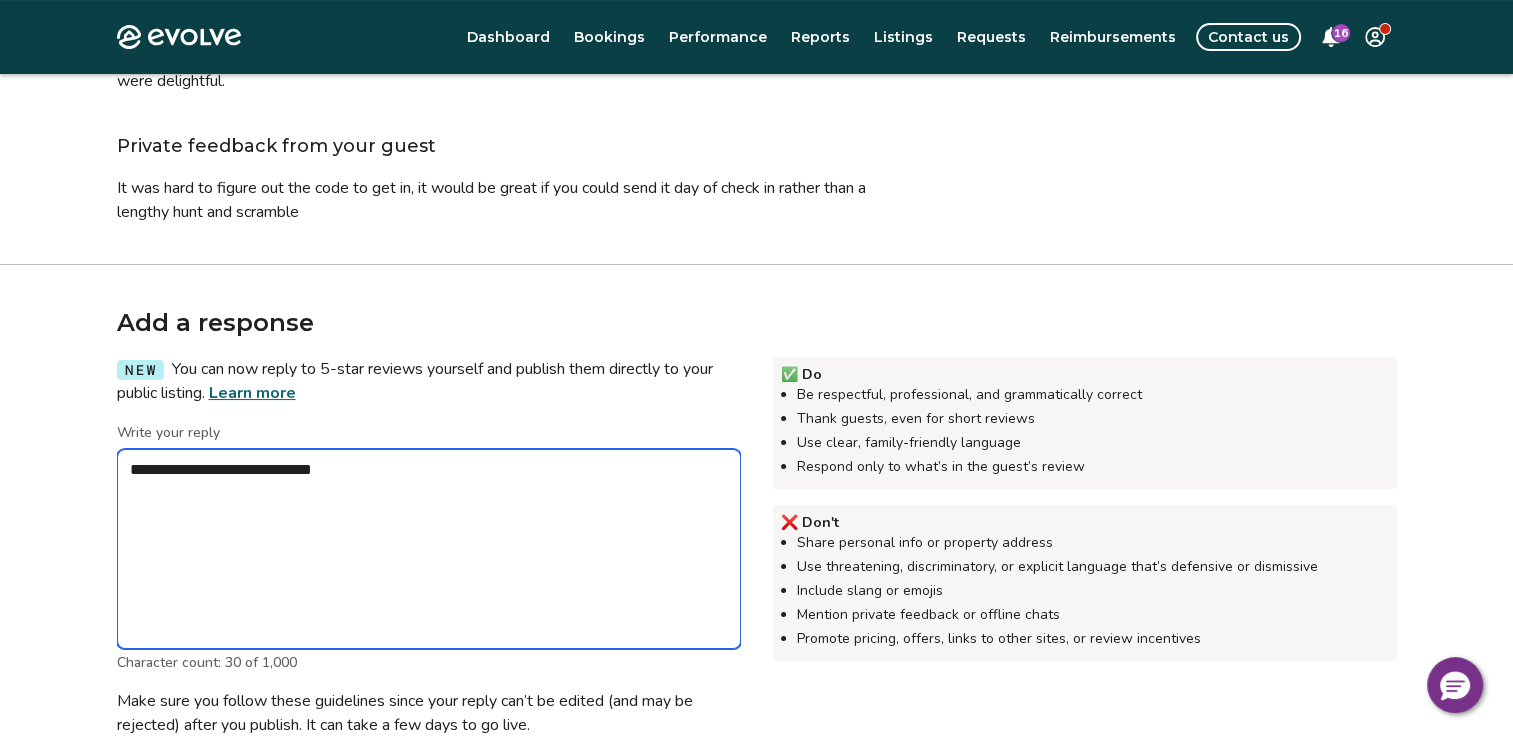type on "*" 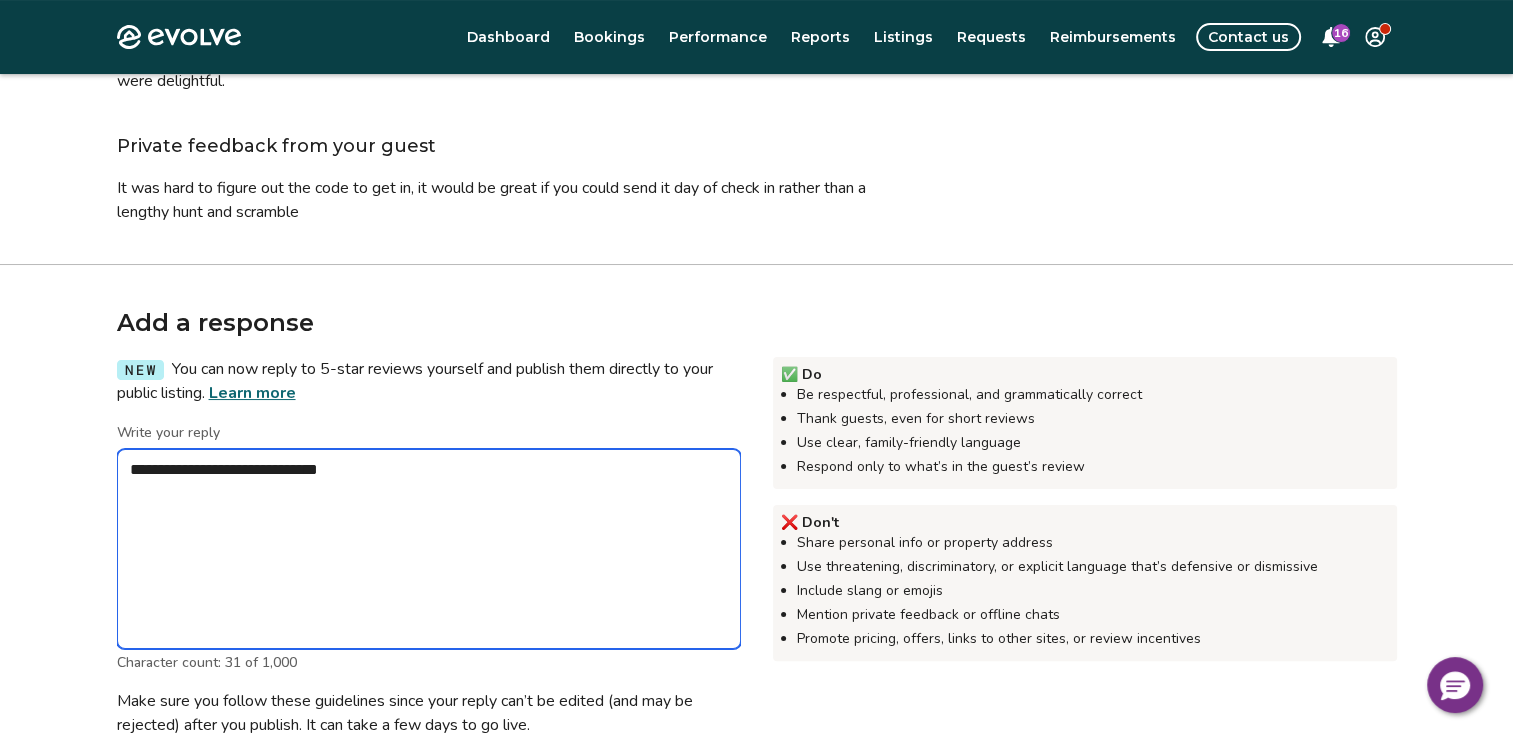 type on "*" 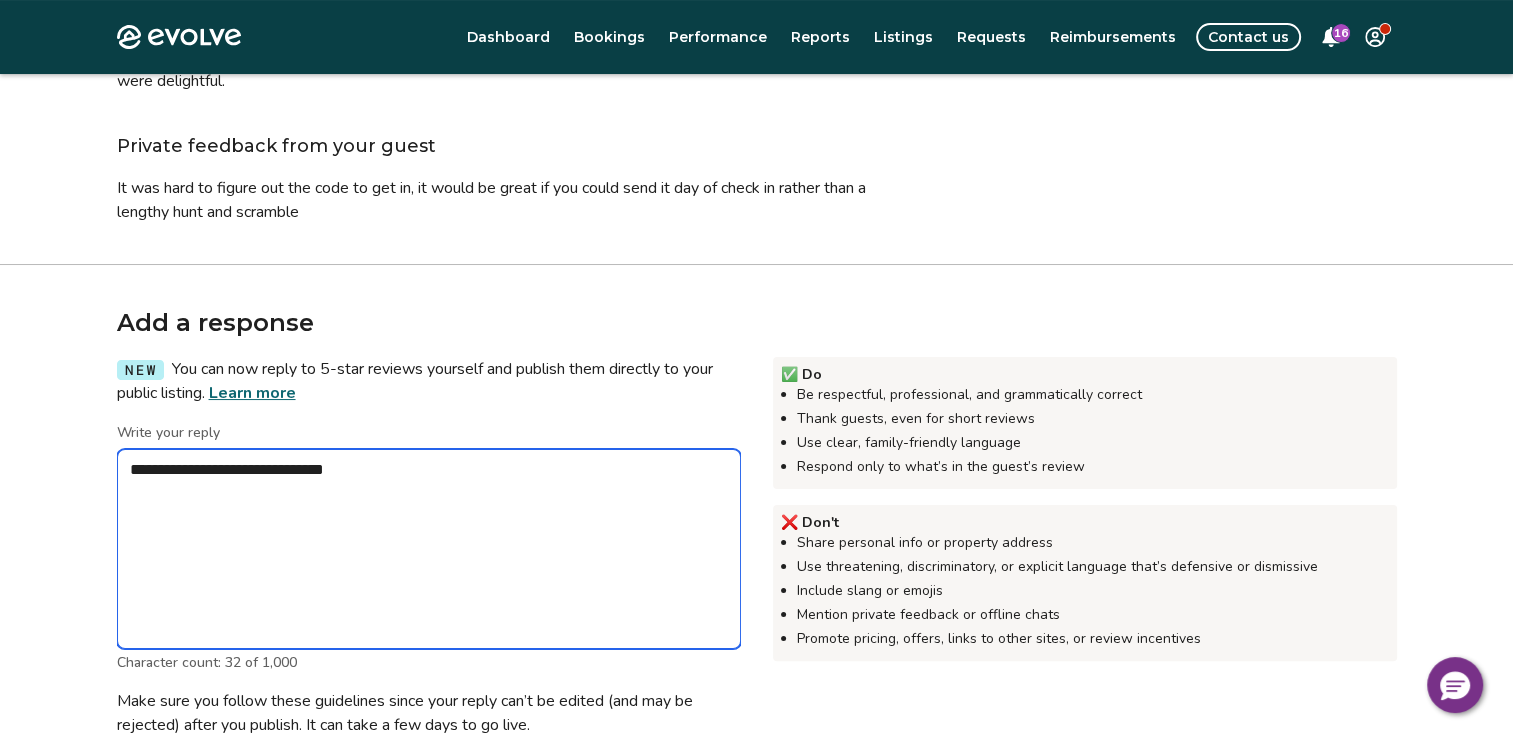 type on "*" 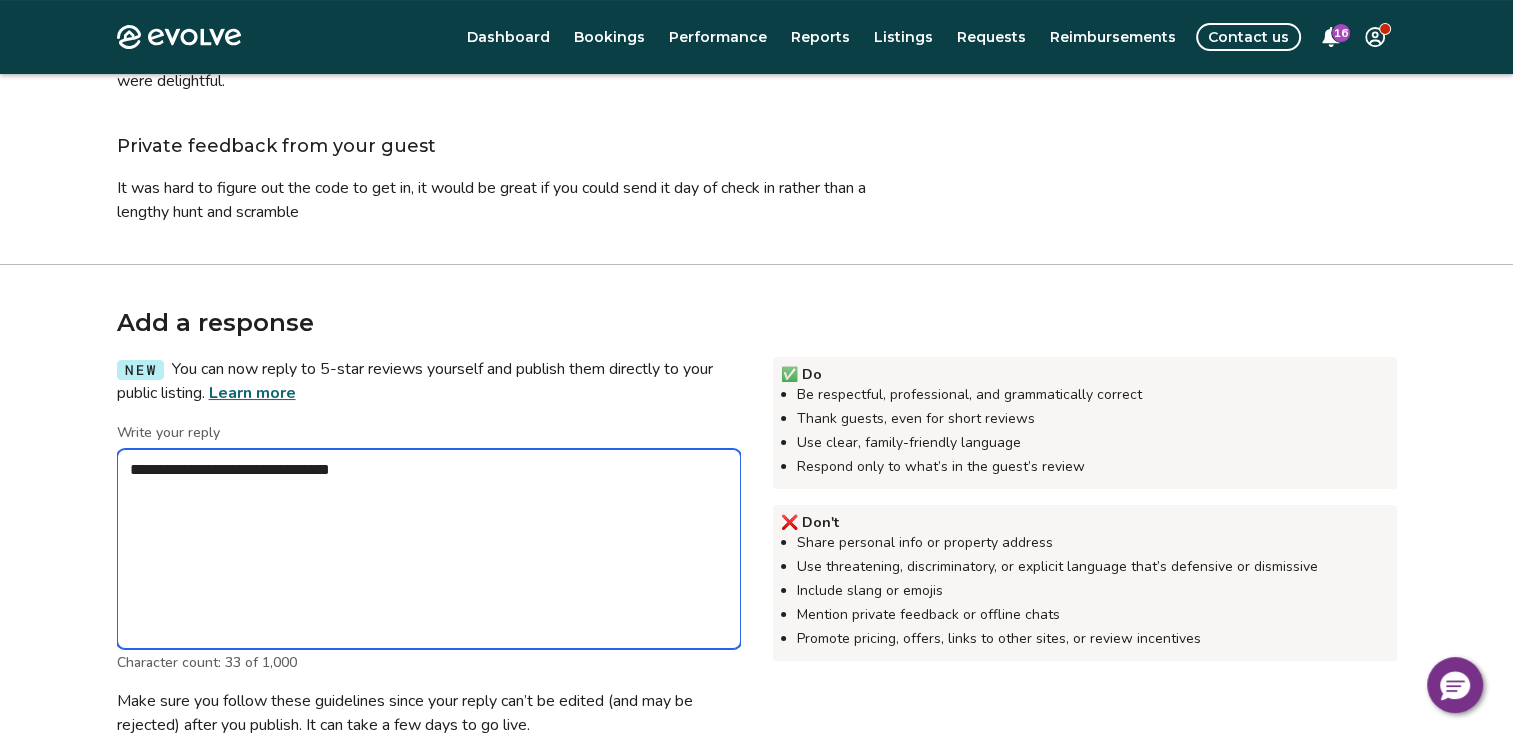 type on "*" 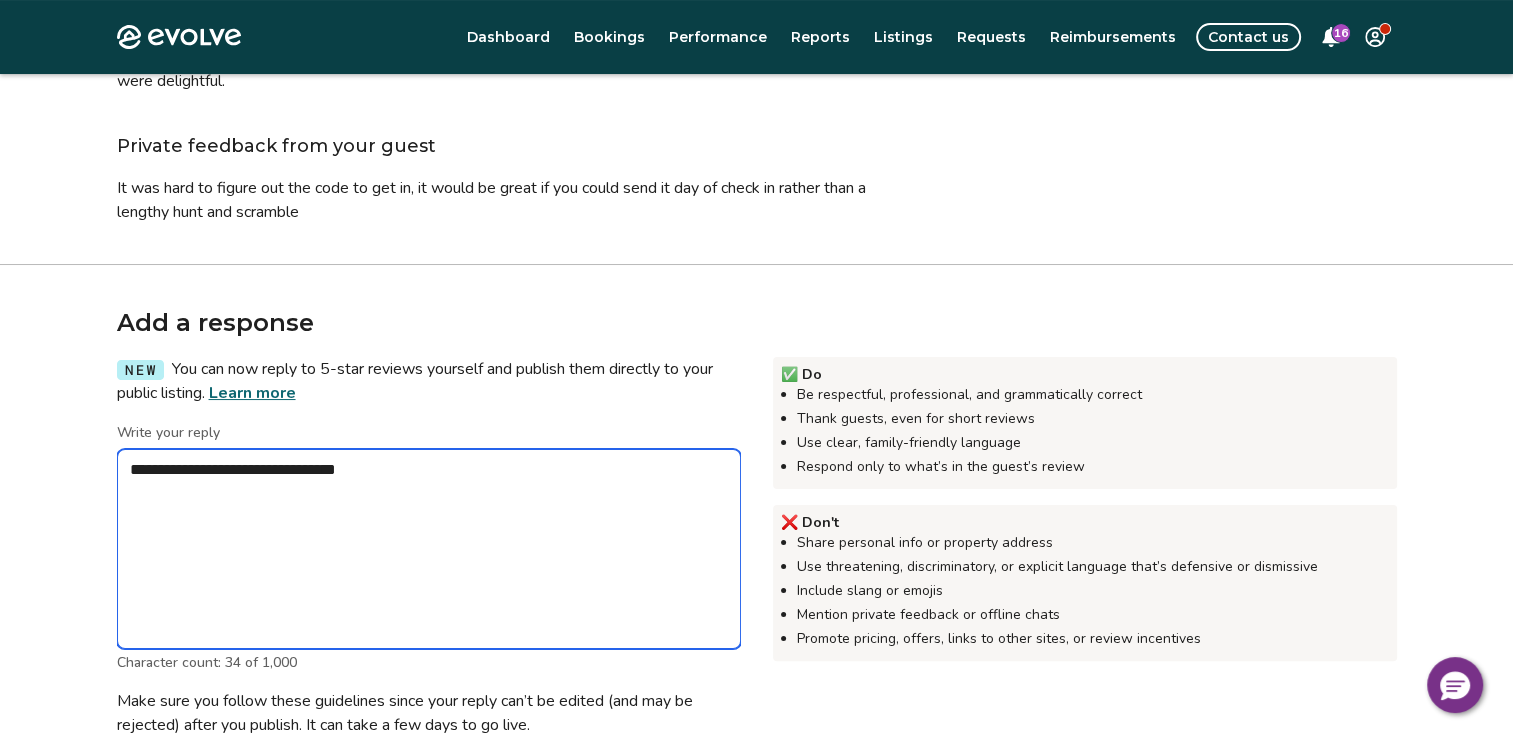 type on "*" 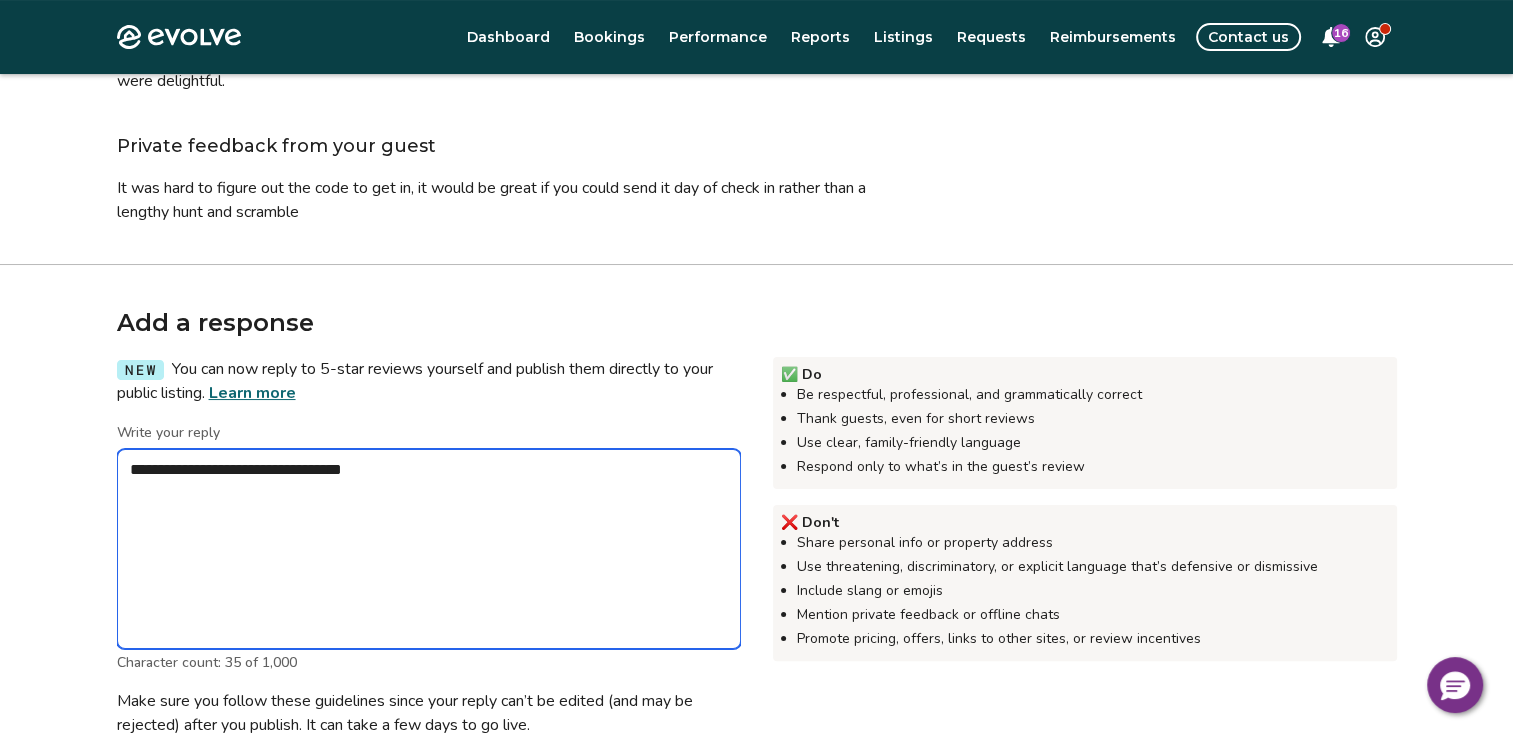 type on "*" 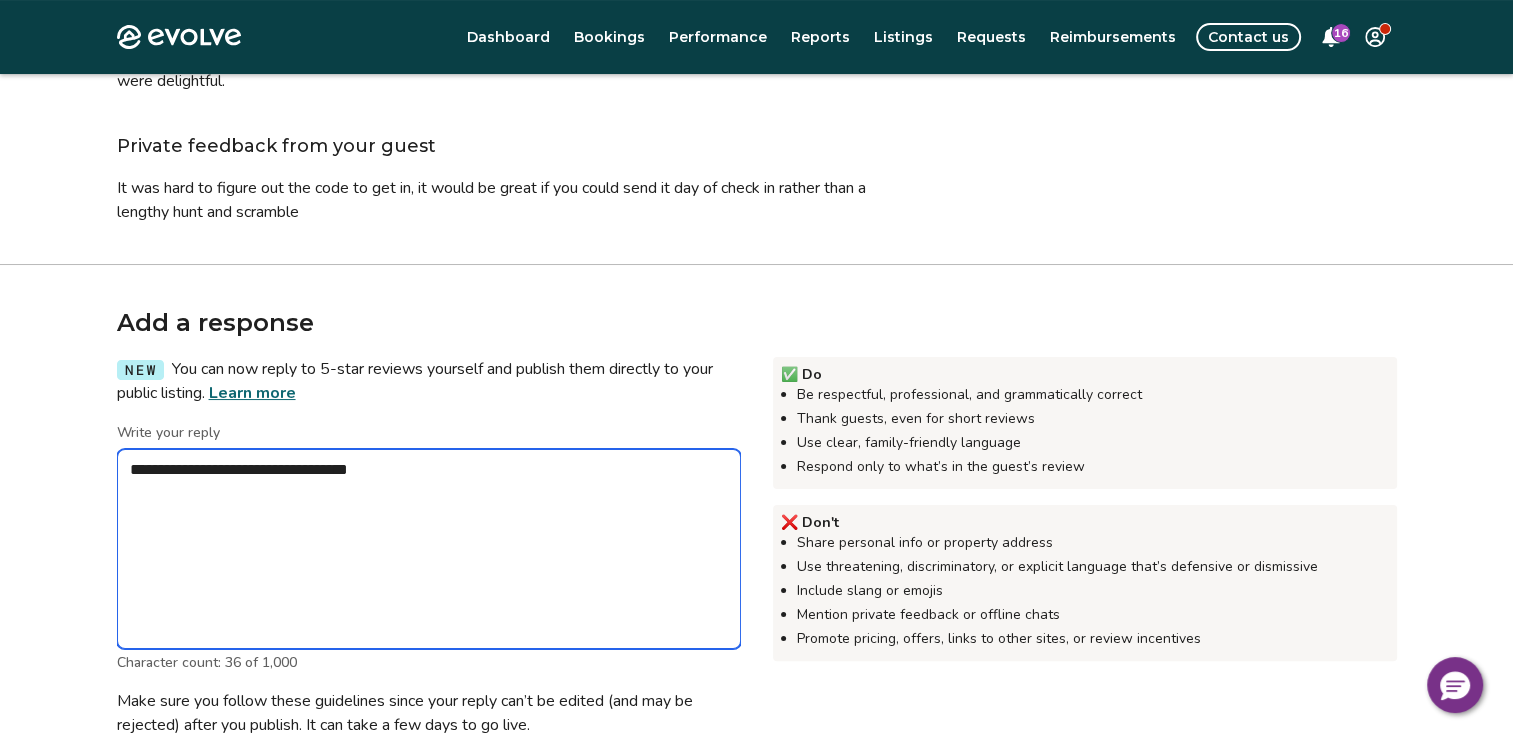 type on "*" 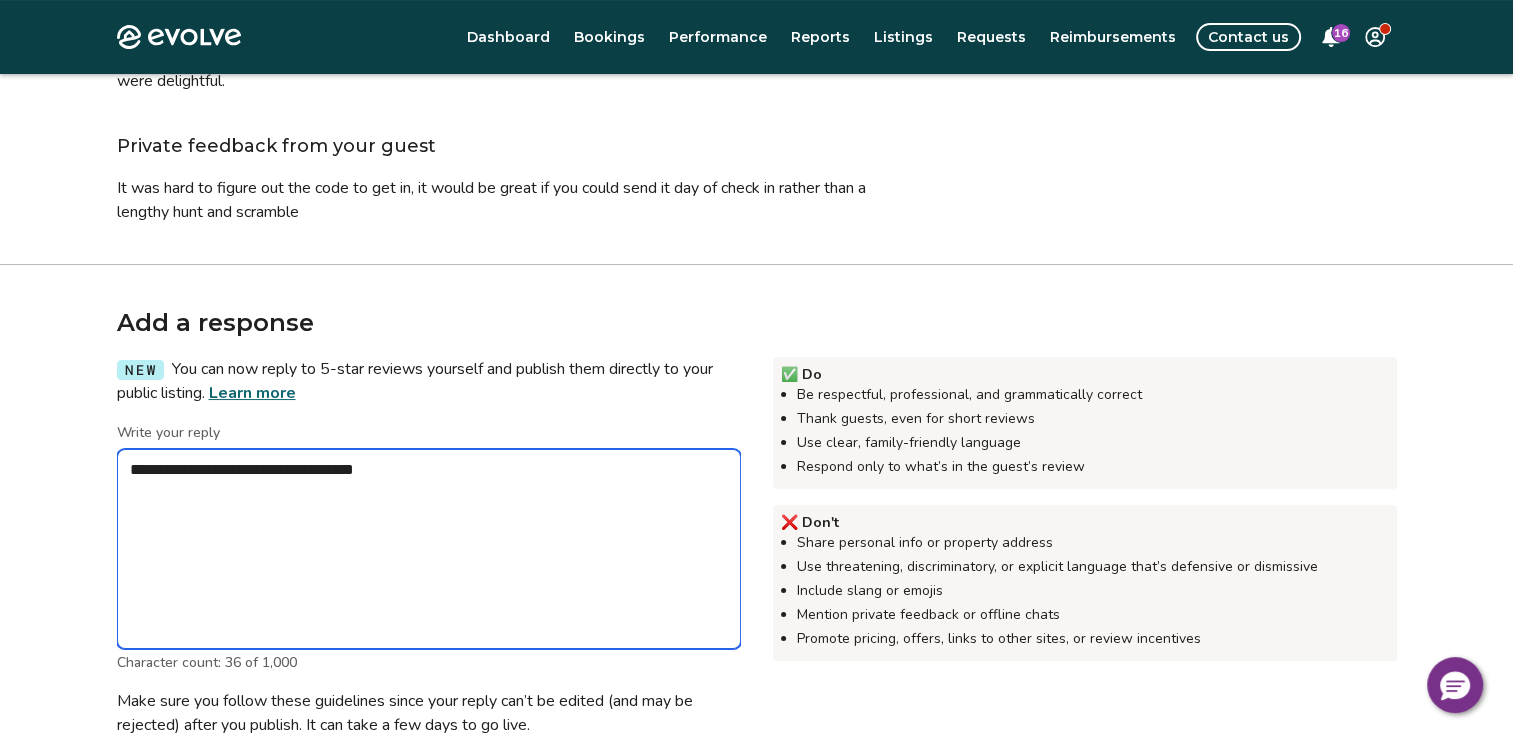 type on "*" 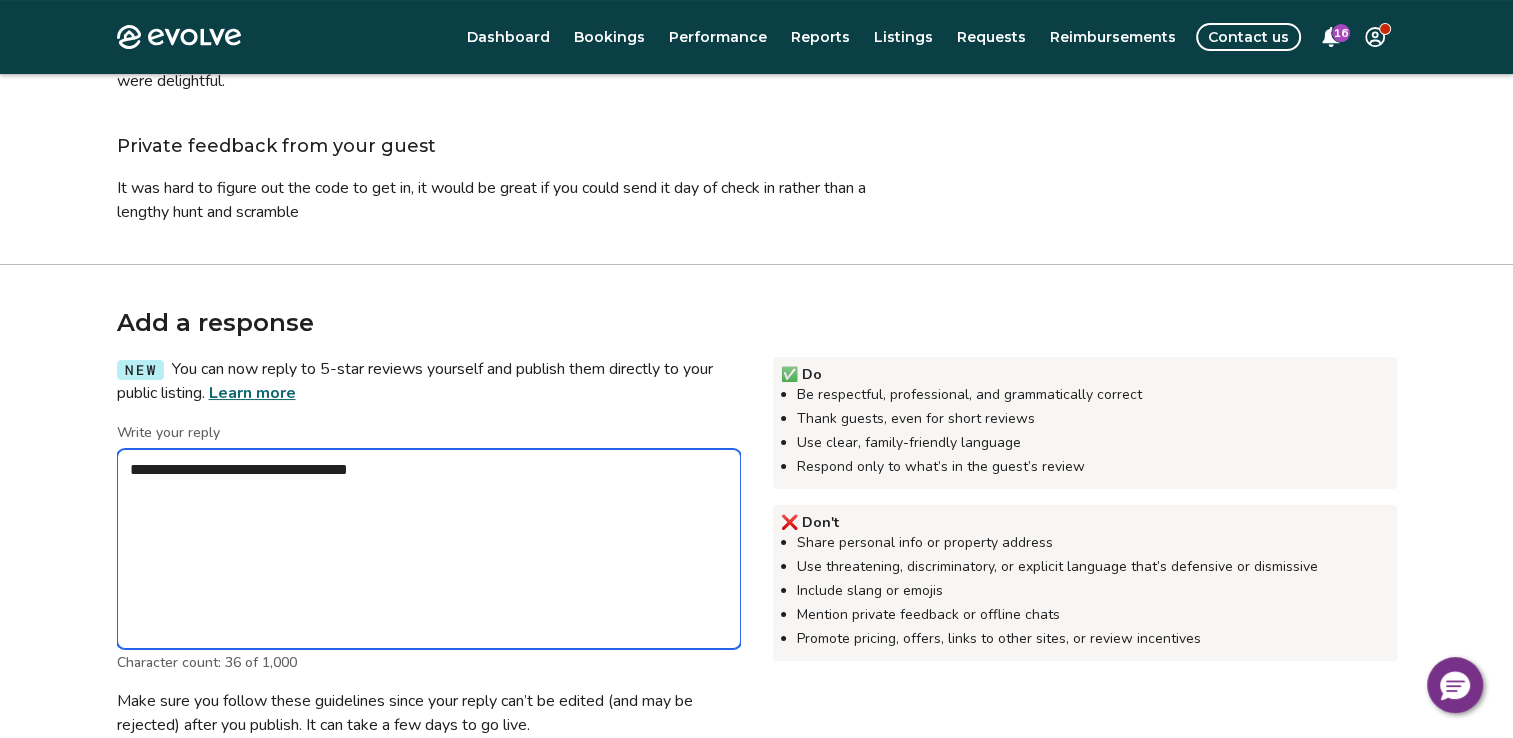 type on "*" 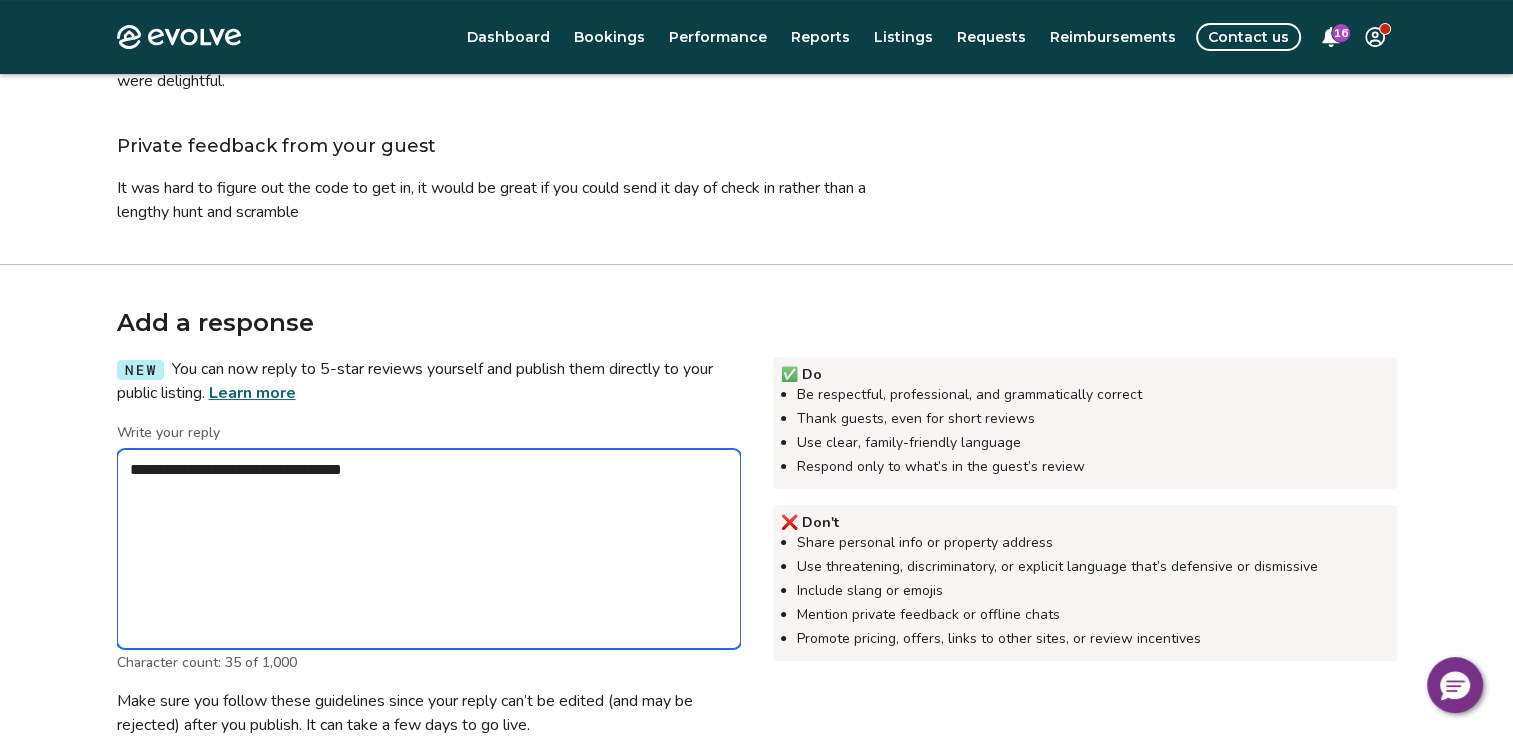 type on "*" 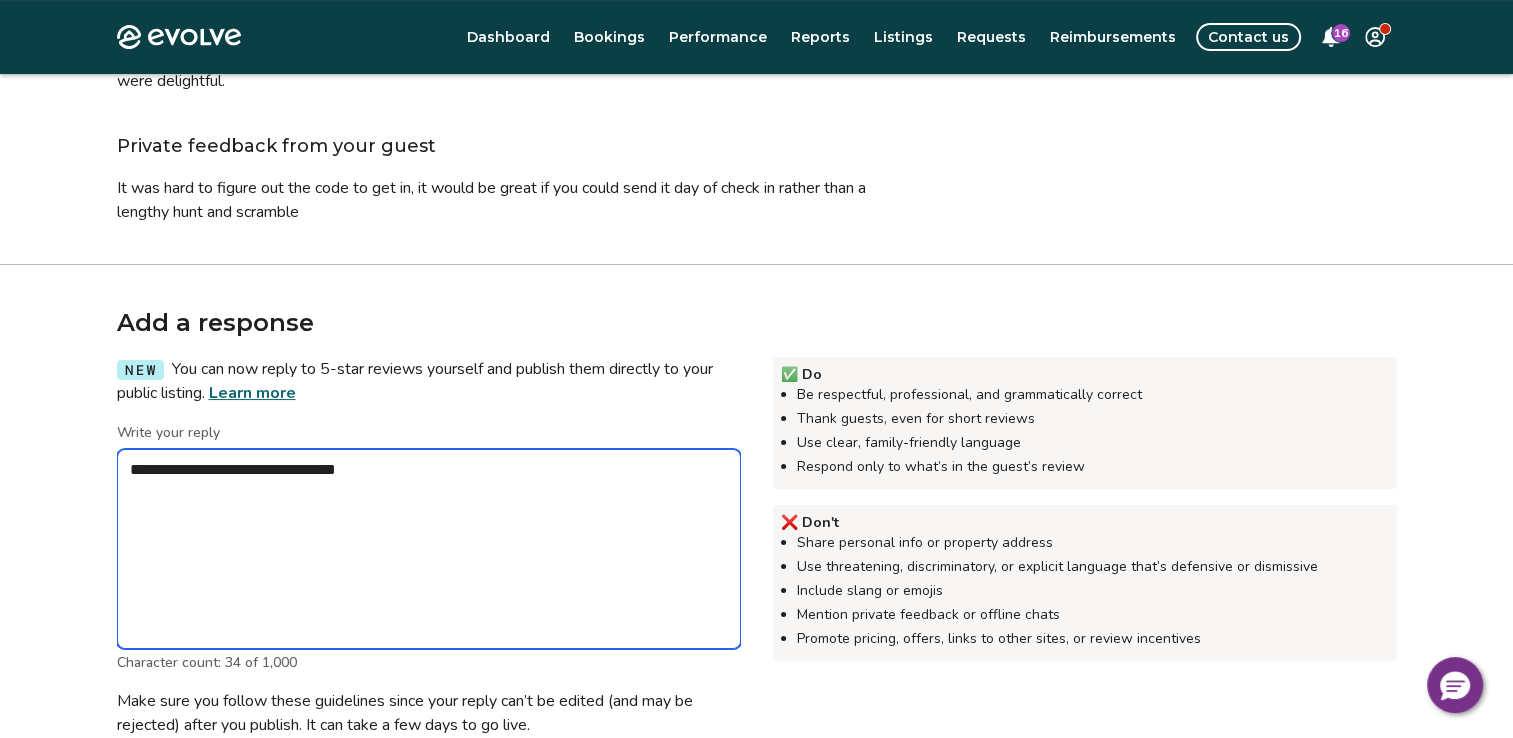 type on "*" 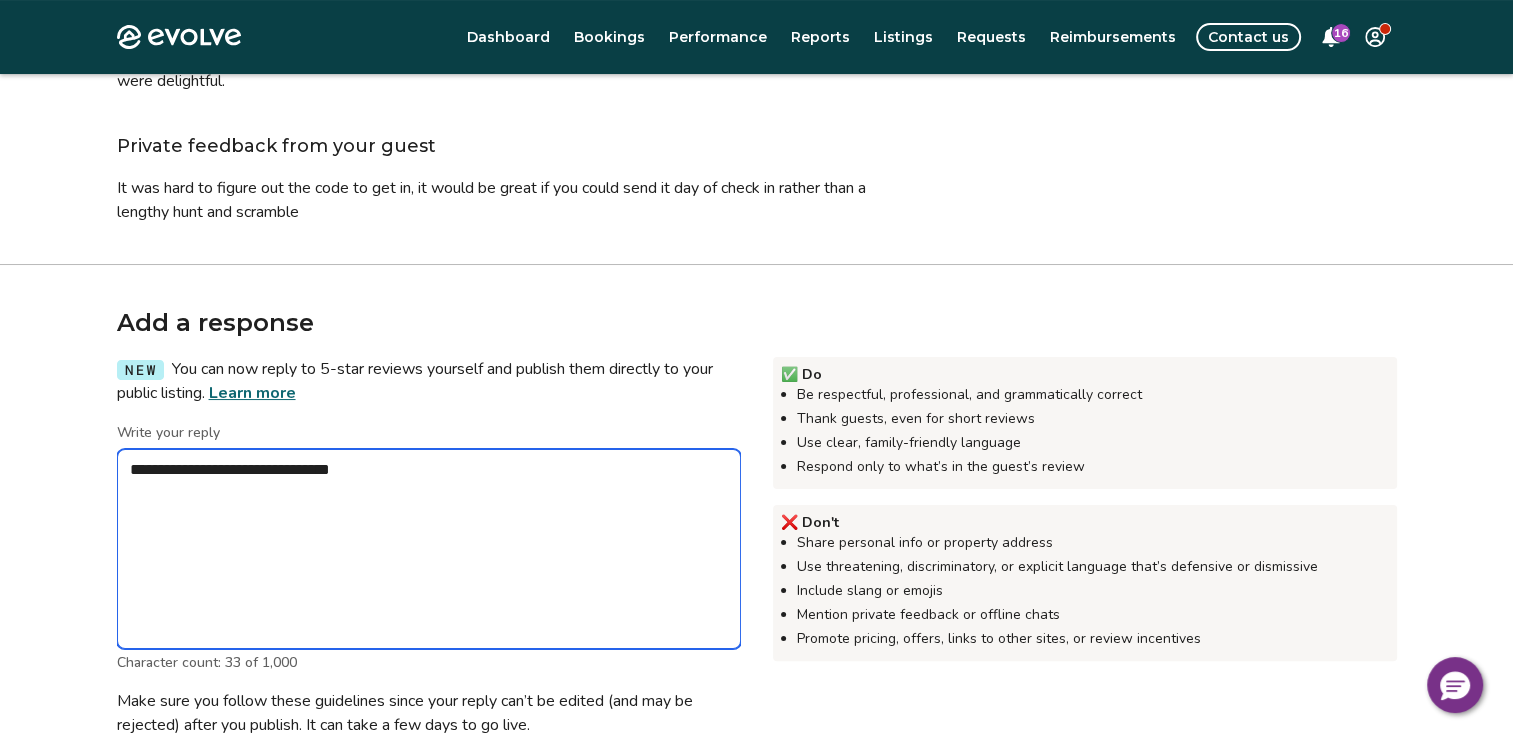 type on "*" 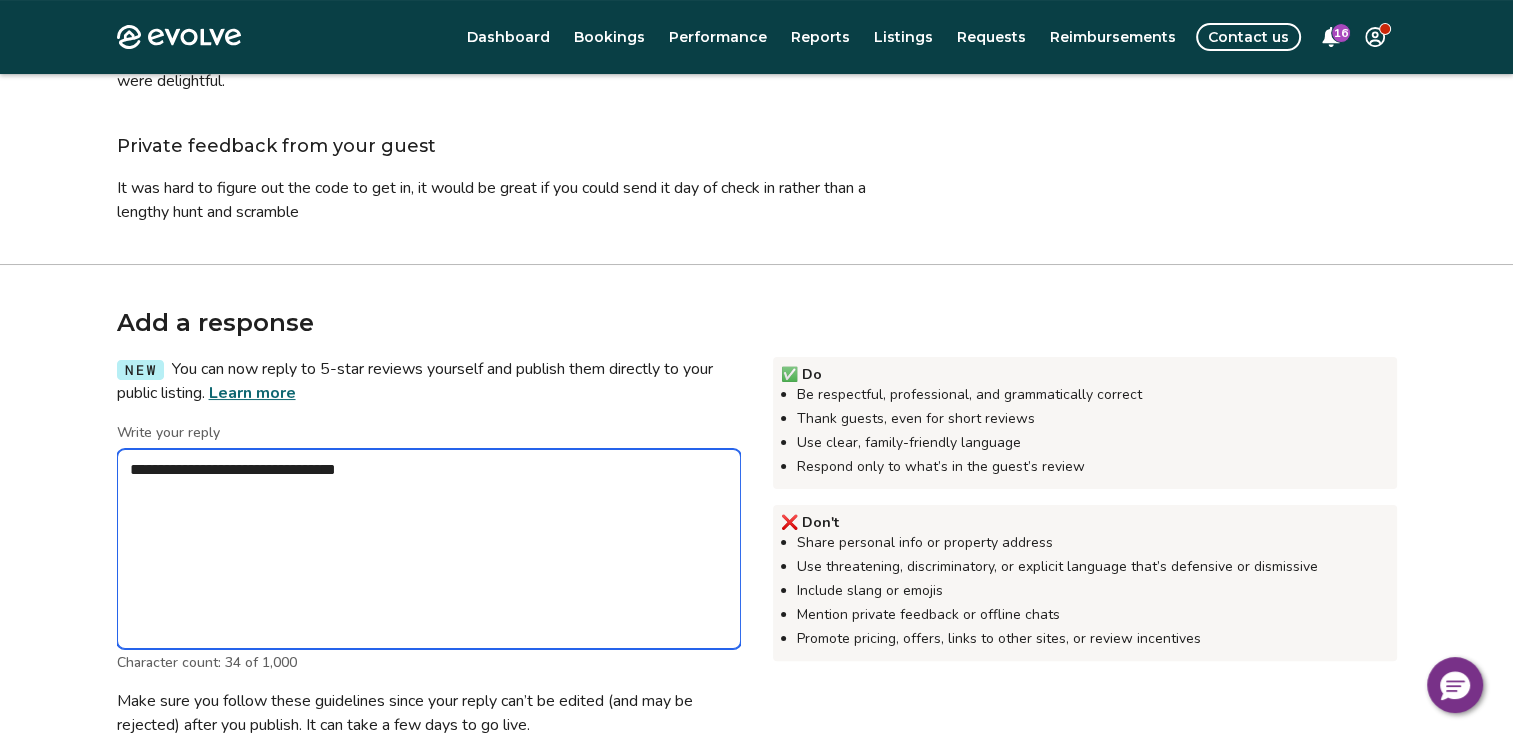 type on "*" 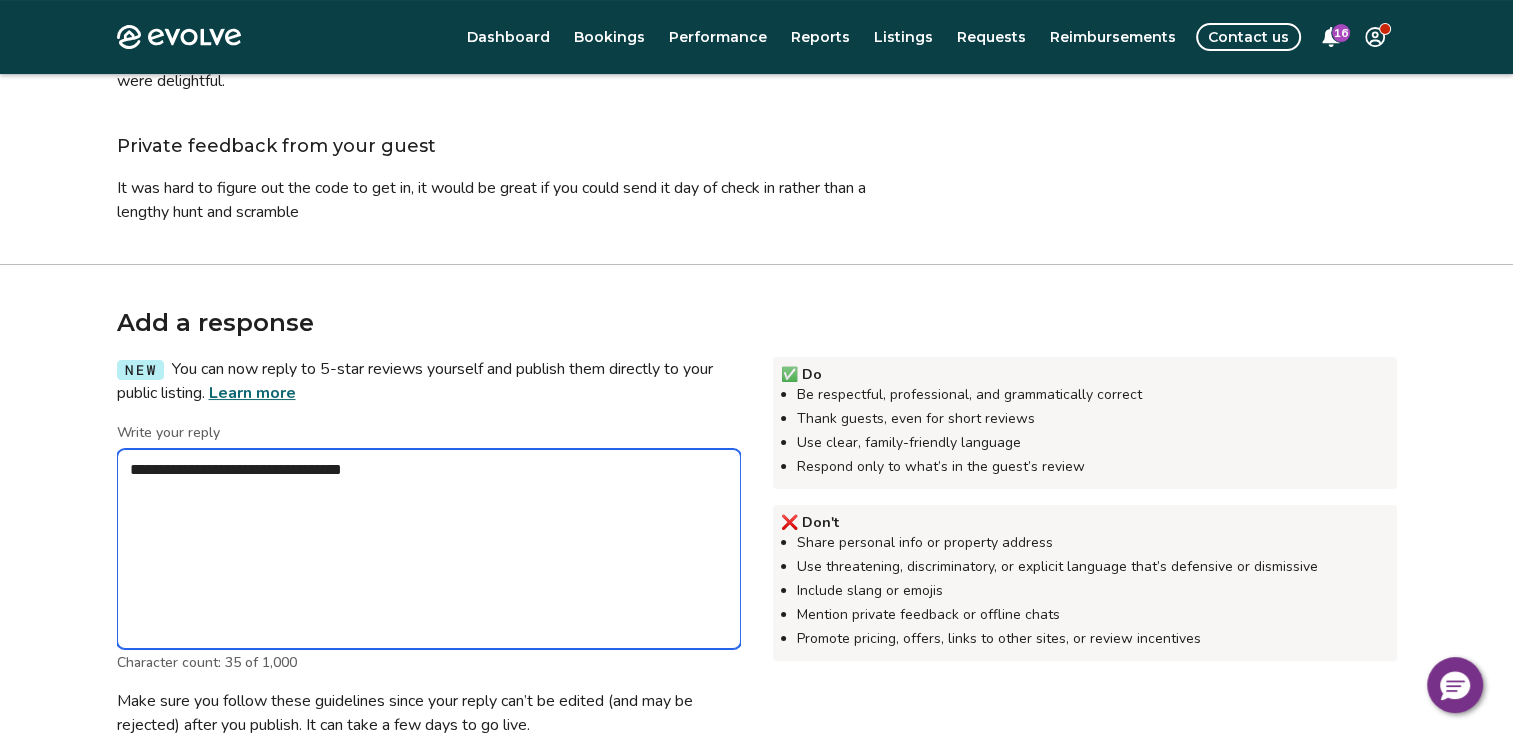 type on "*" 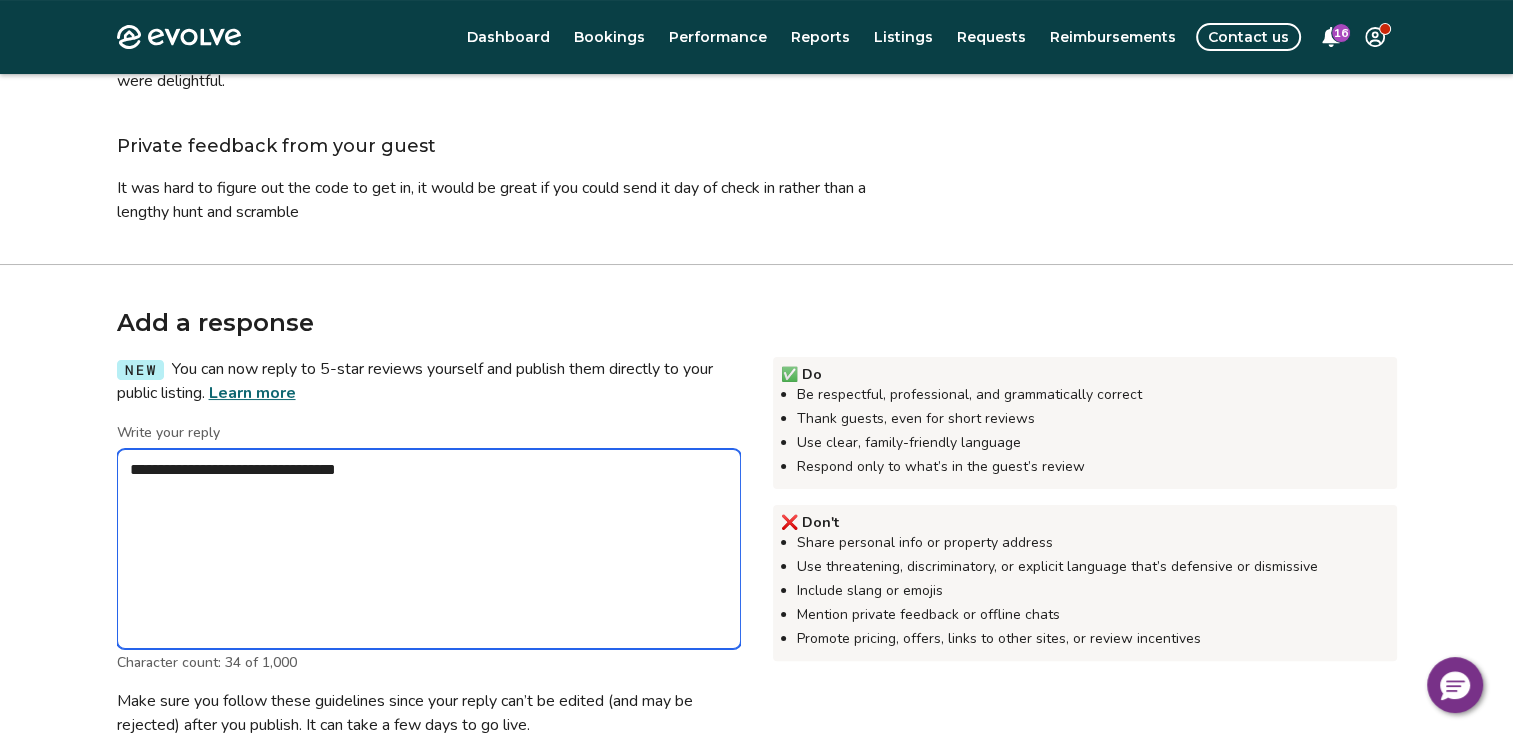 type on "*" 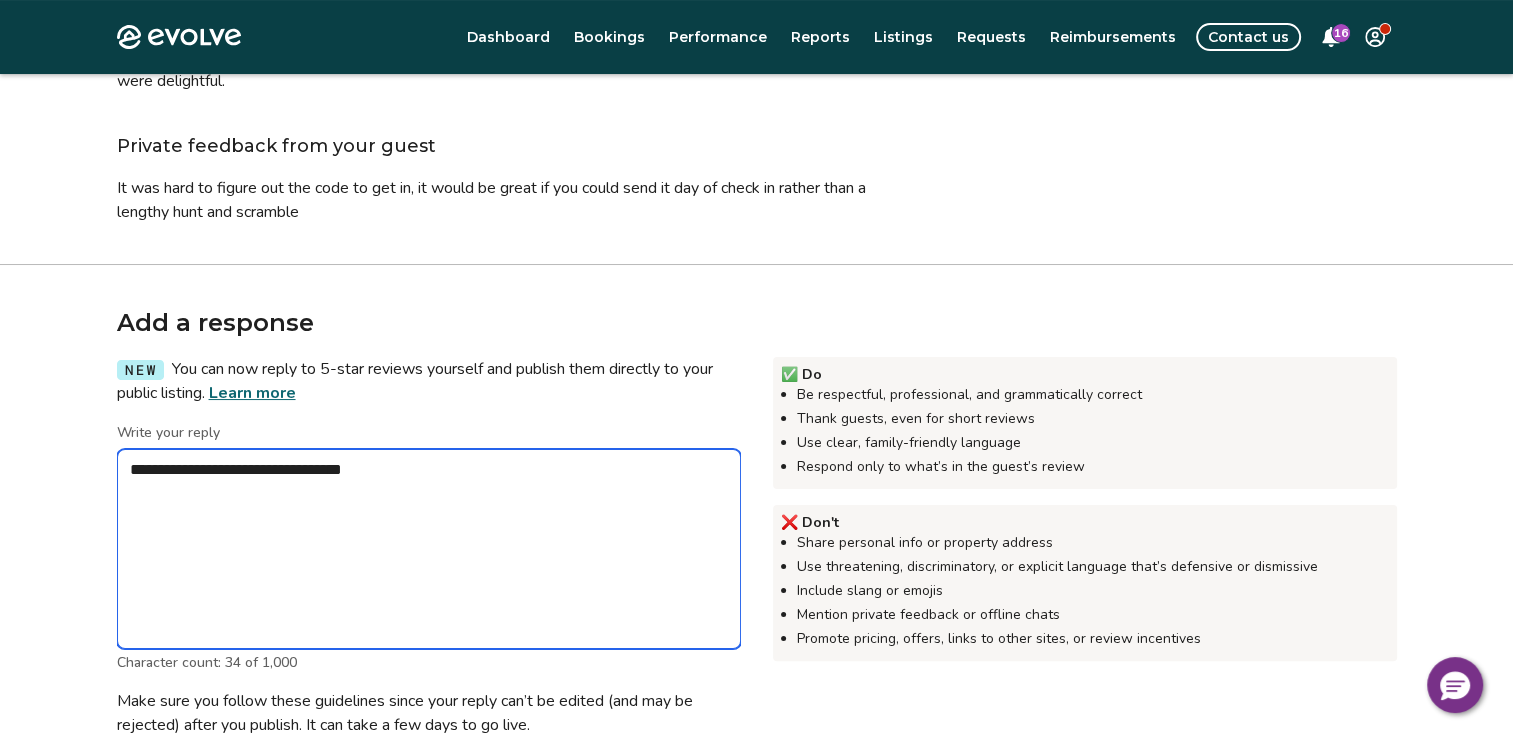 type on "*" 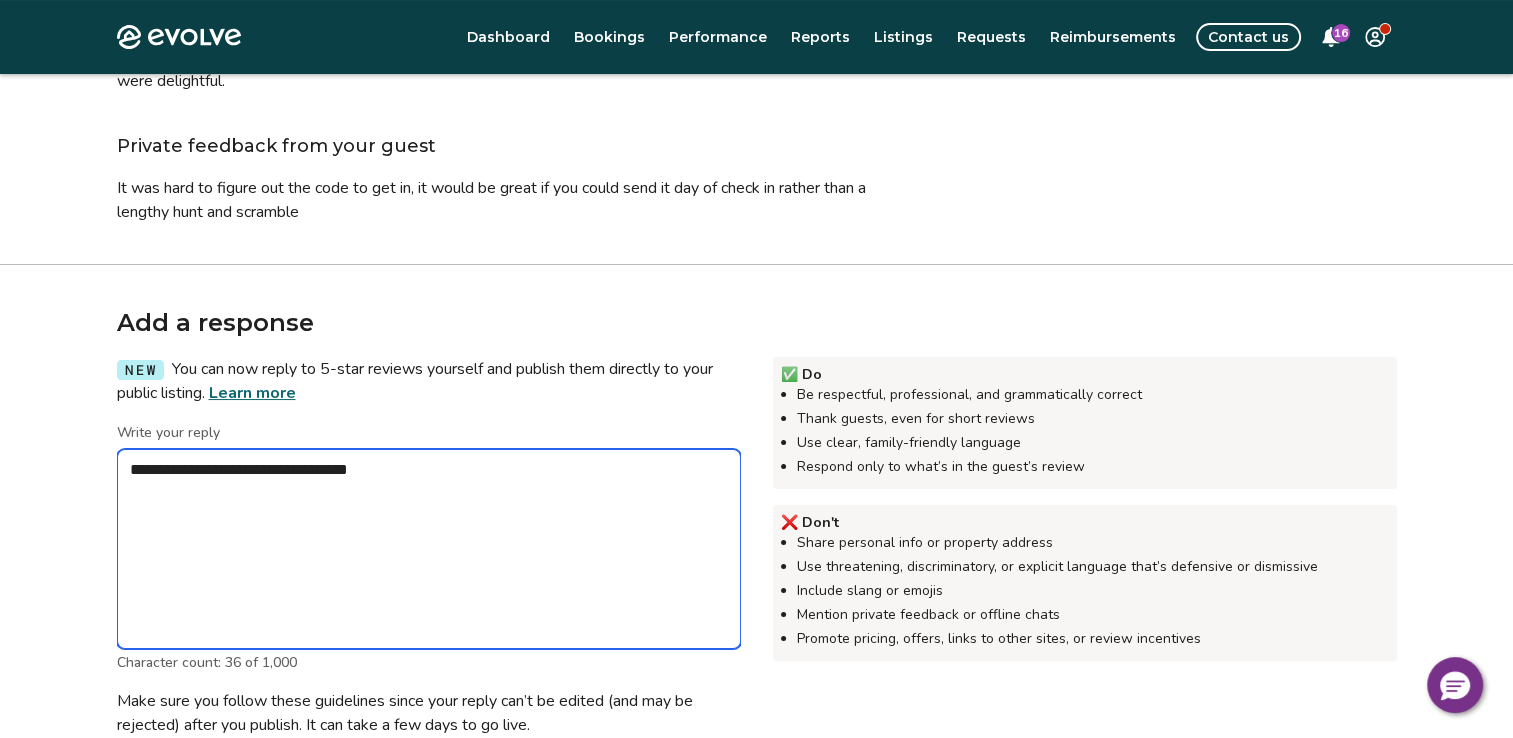 type on "*" 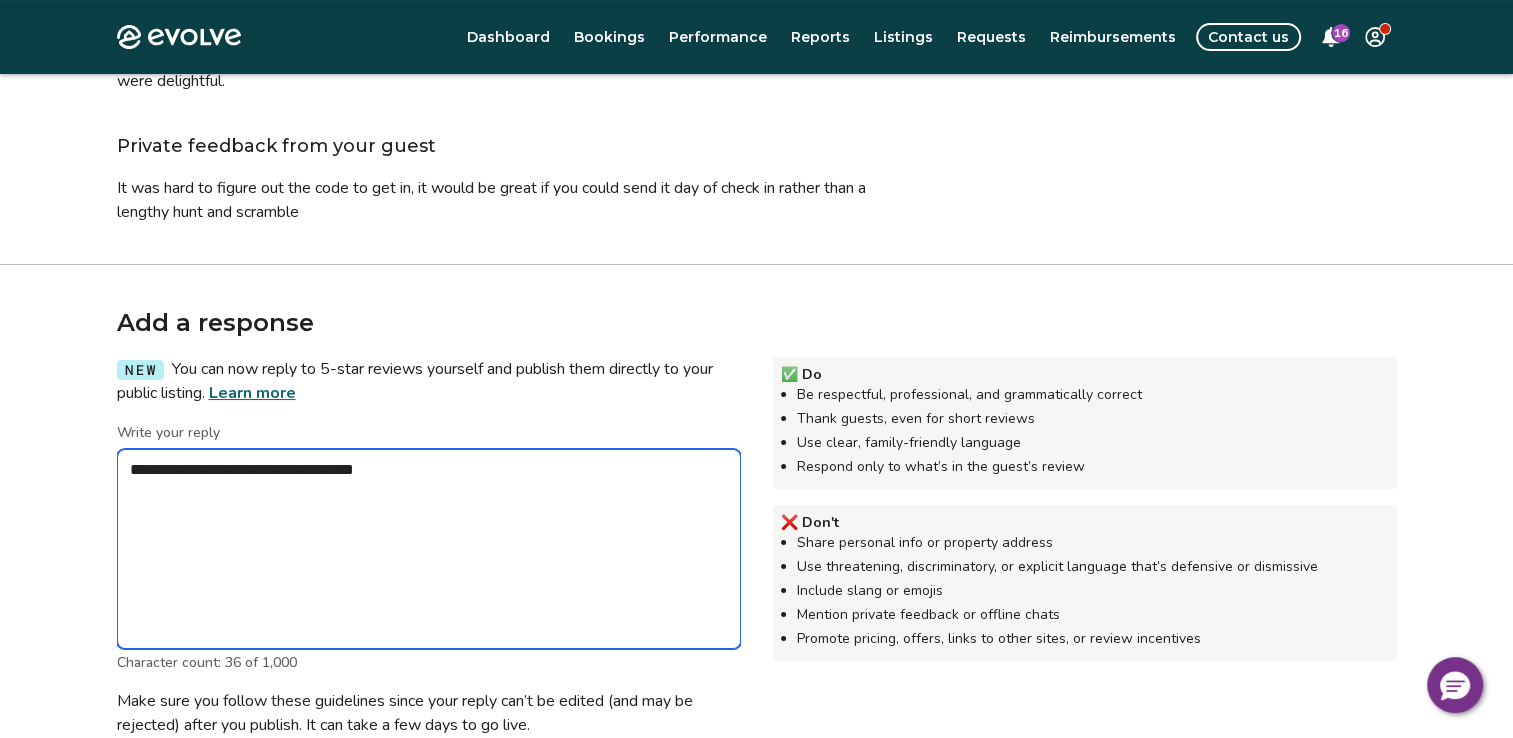 type on "*" 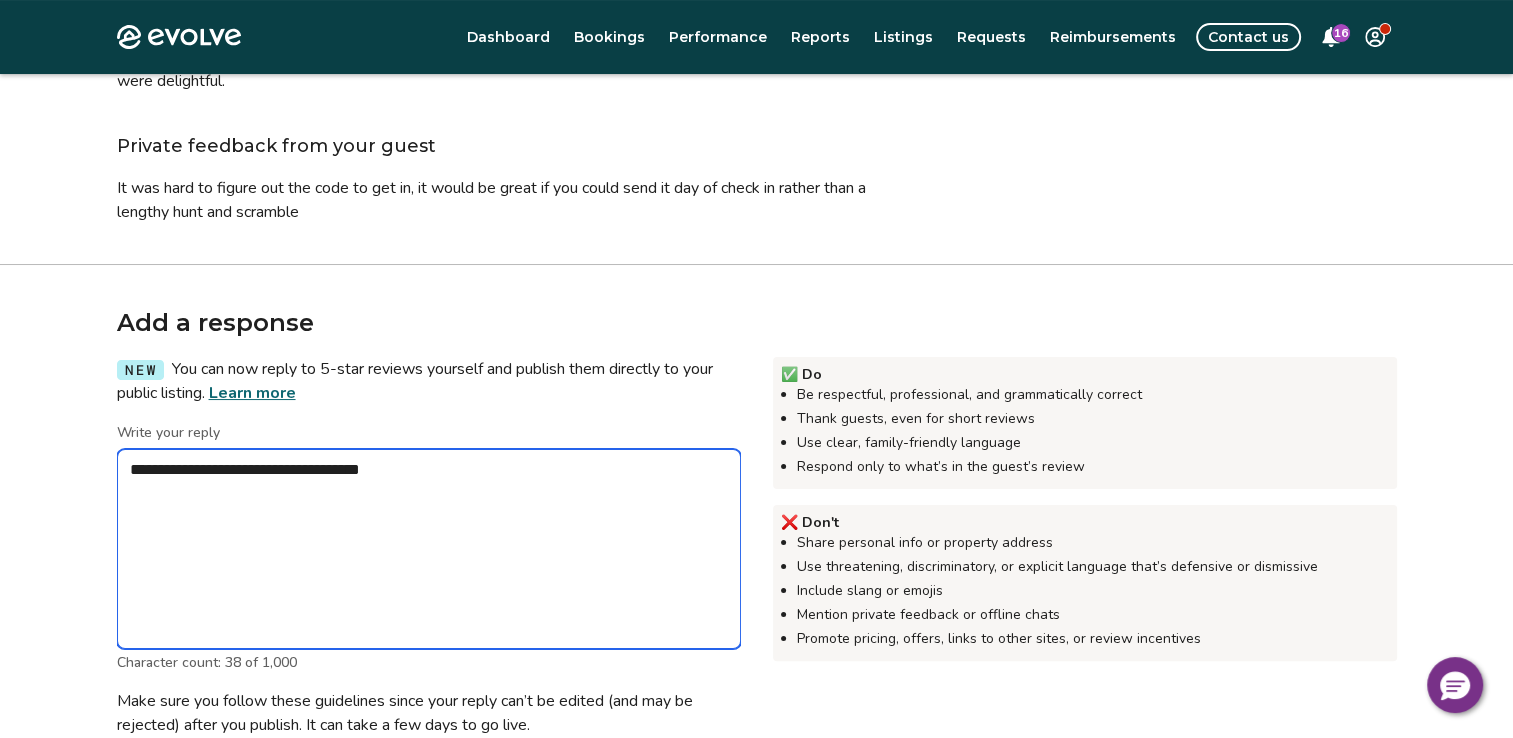 type on "*" 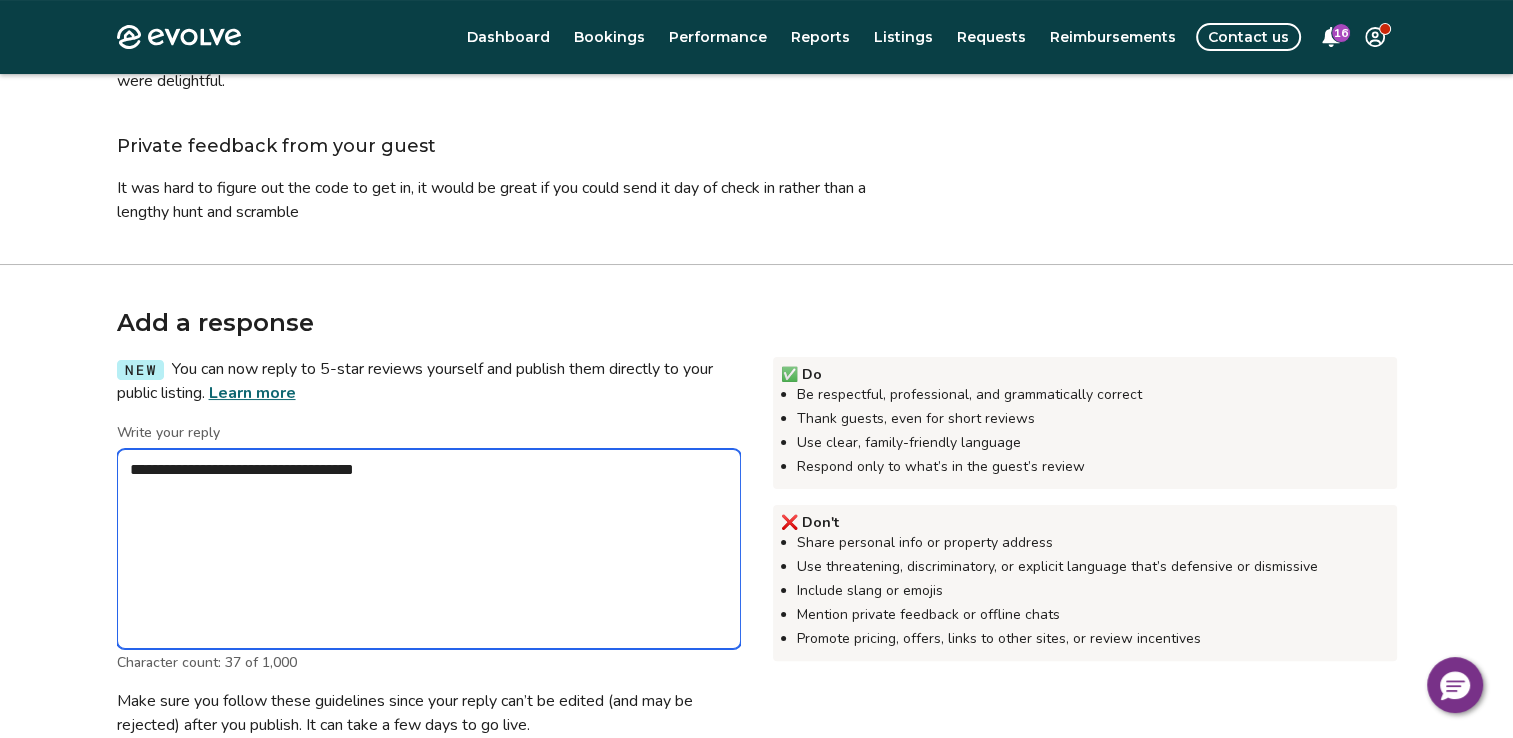 type on "*" 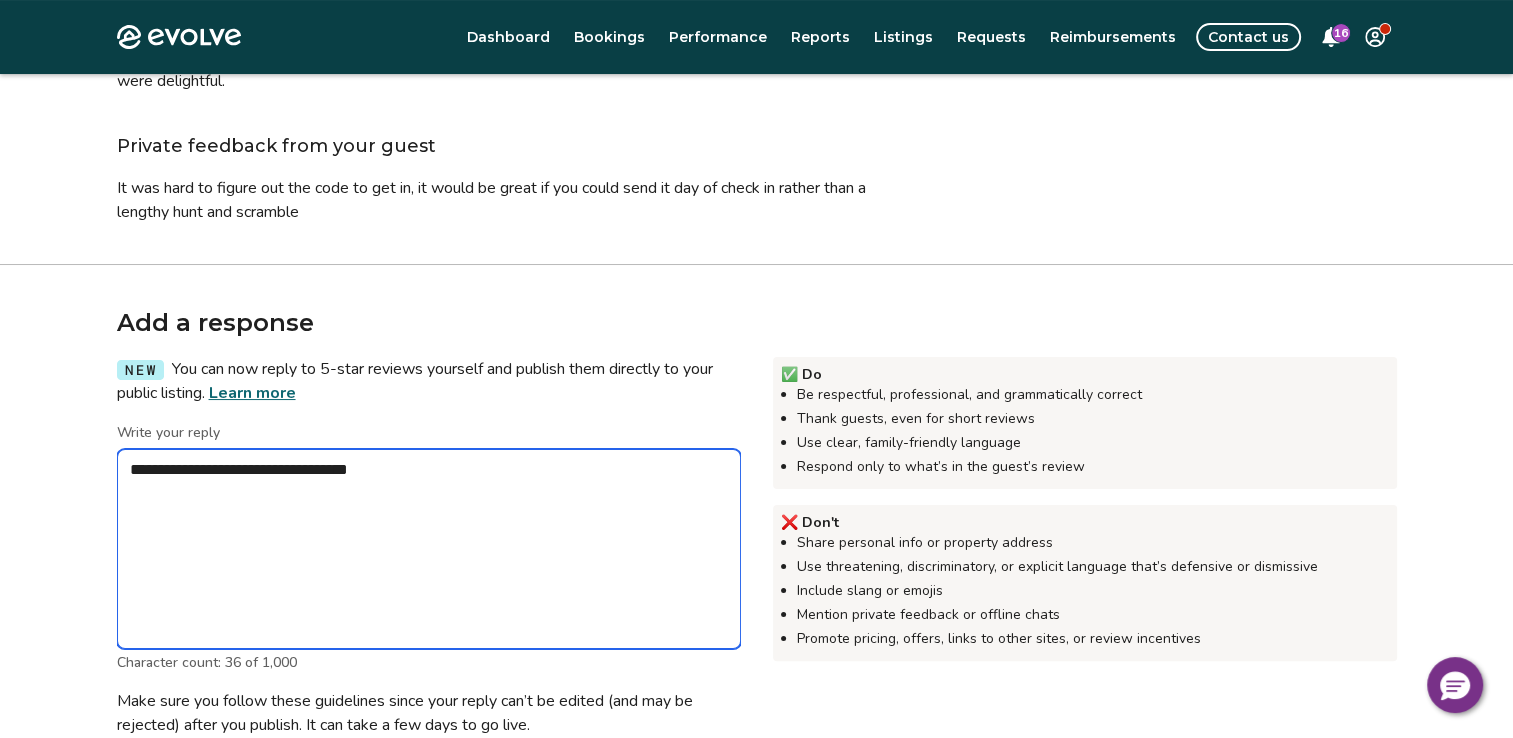 type on "*" 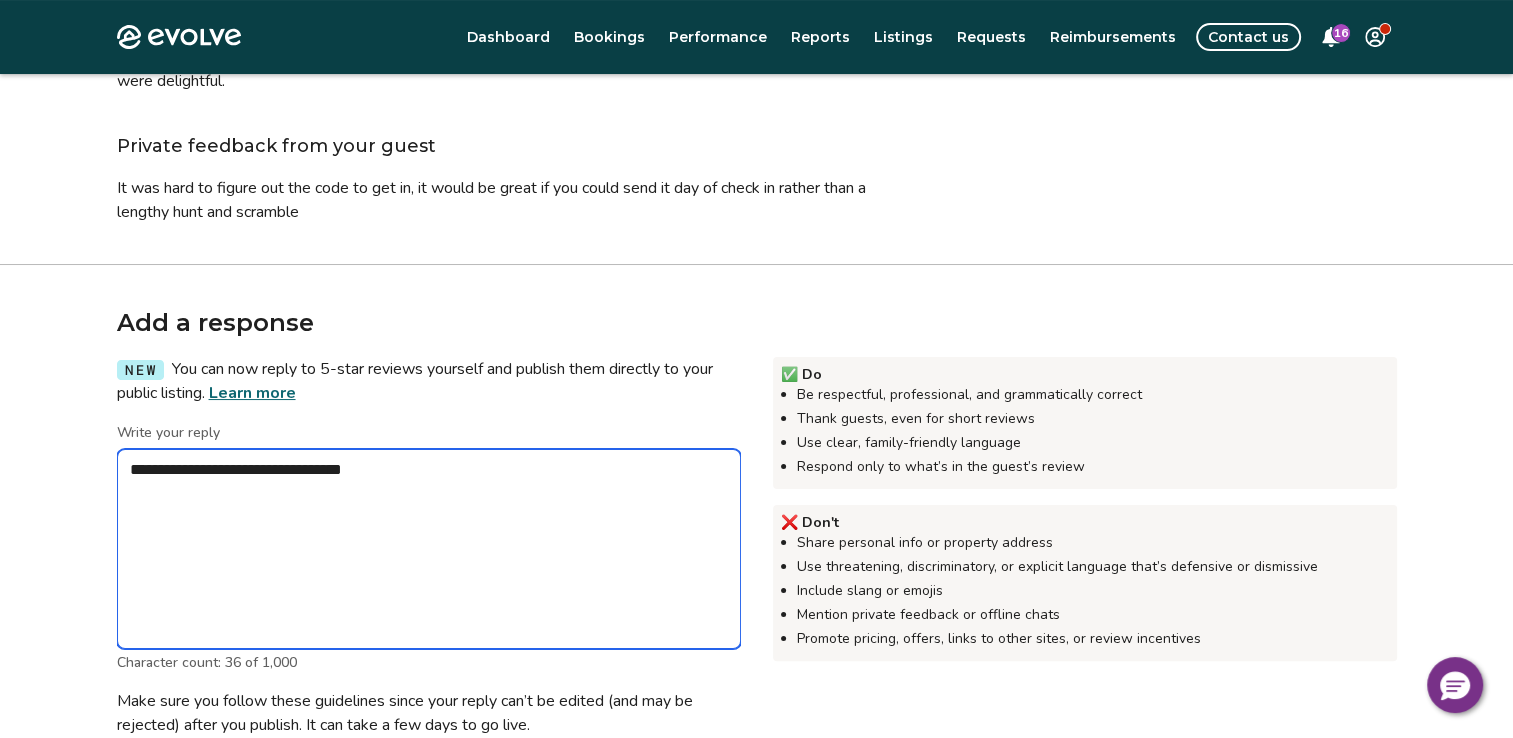 type on "*" 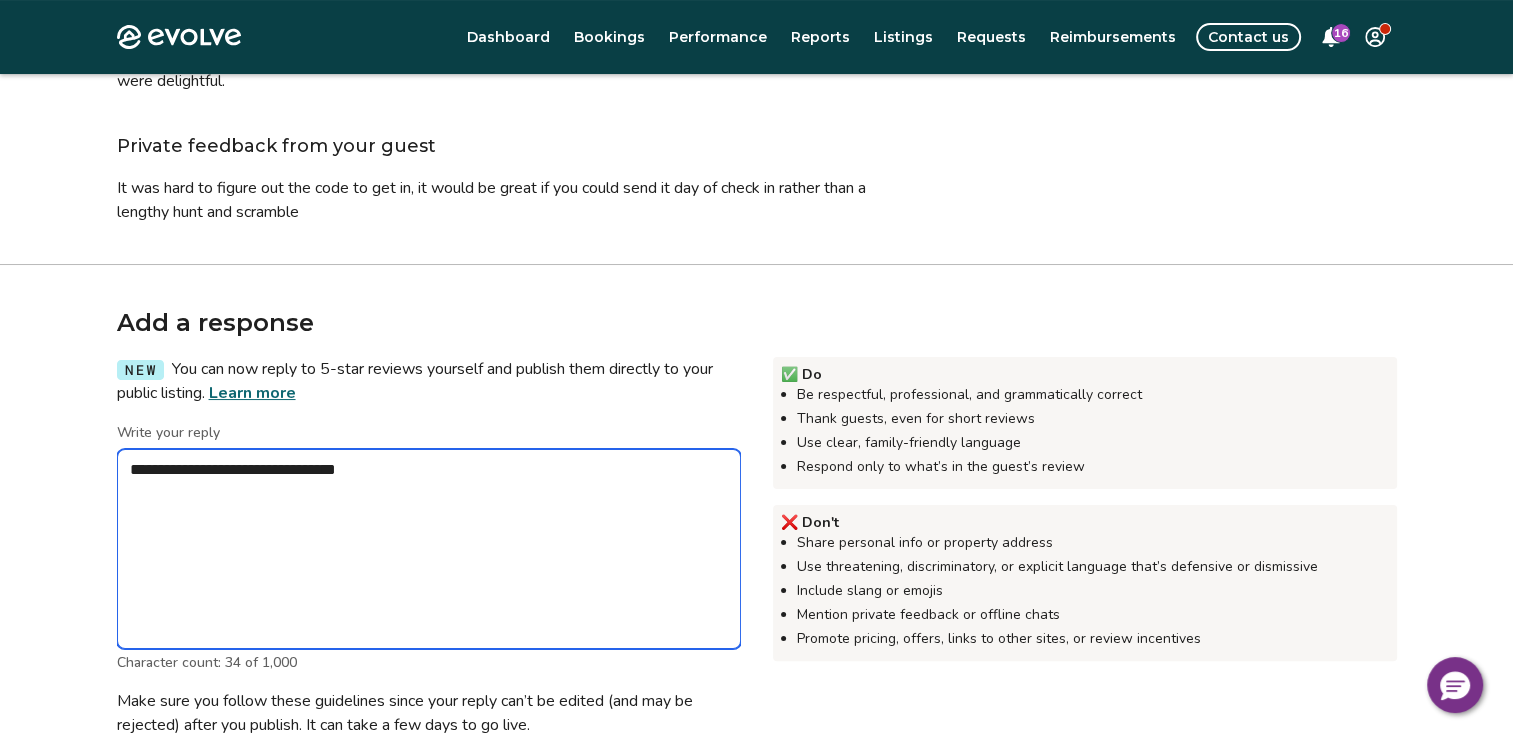 type on "*" 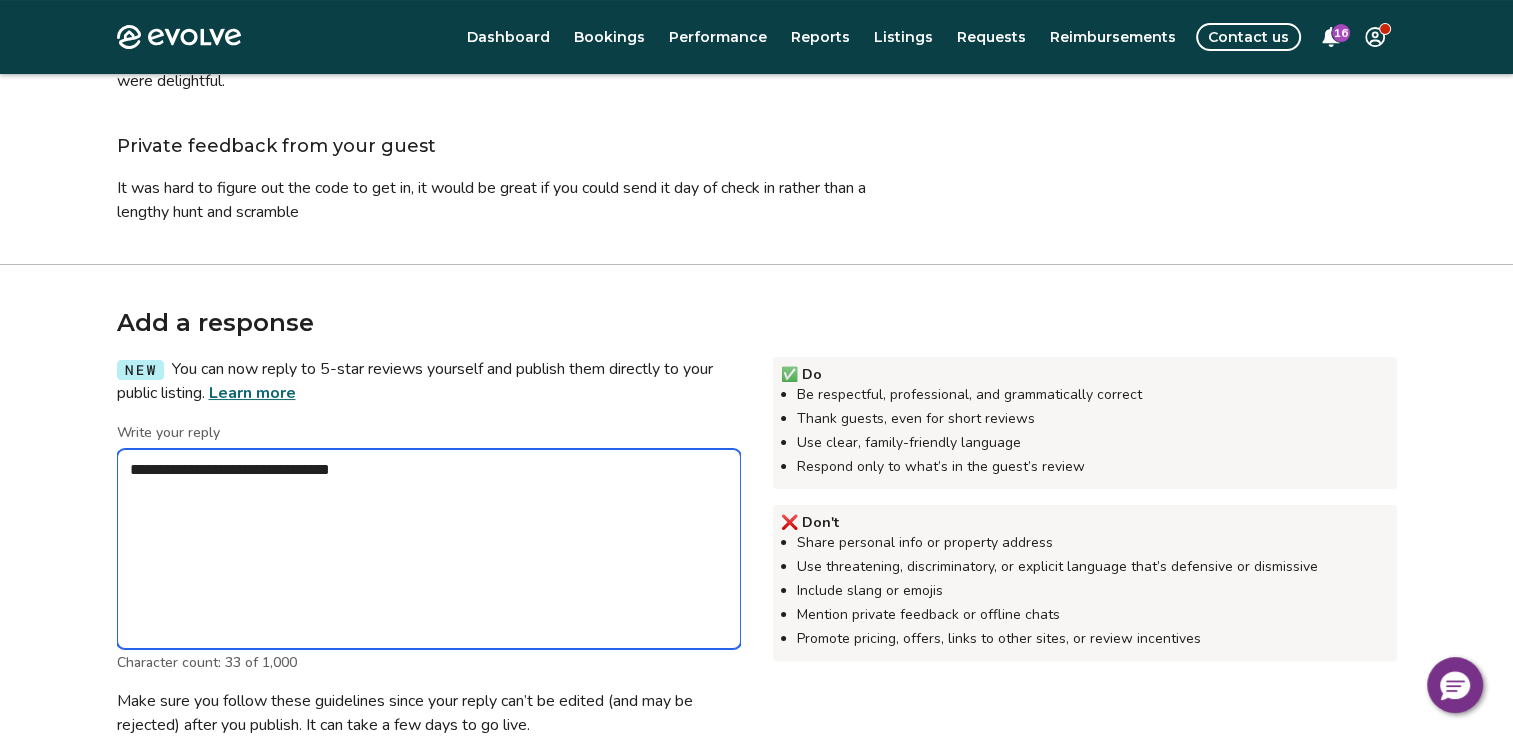 type on "*" 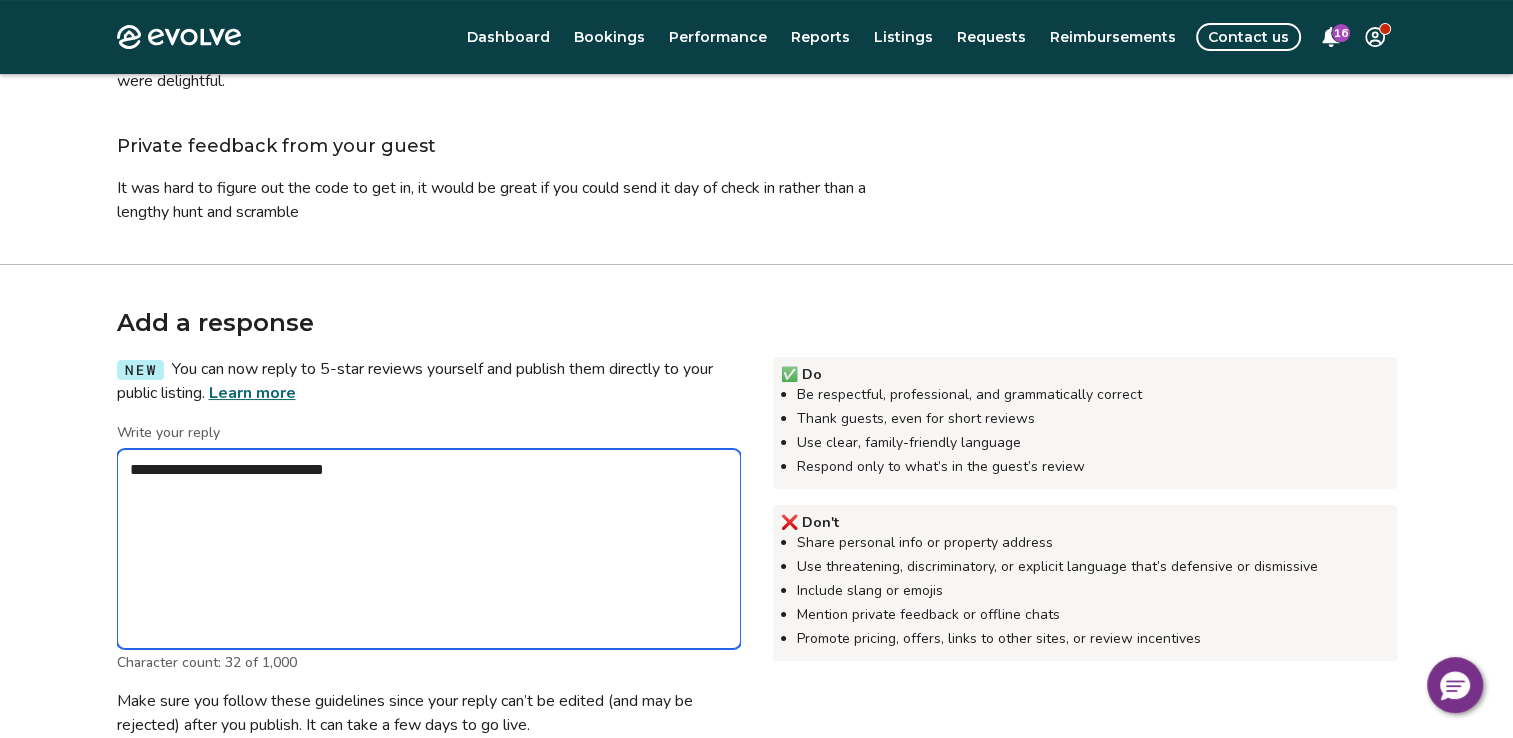 type on "*" 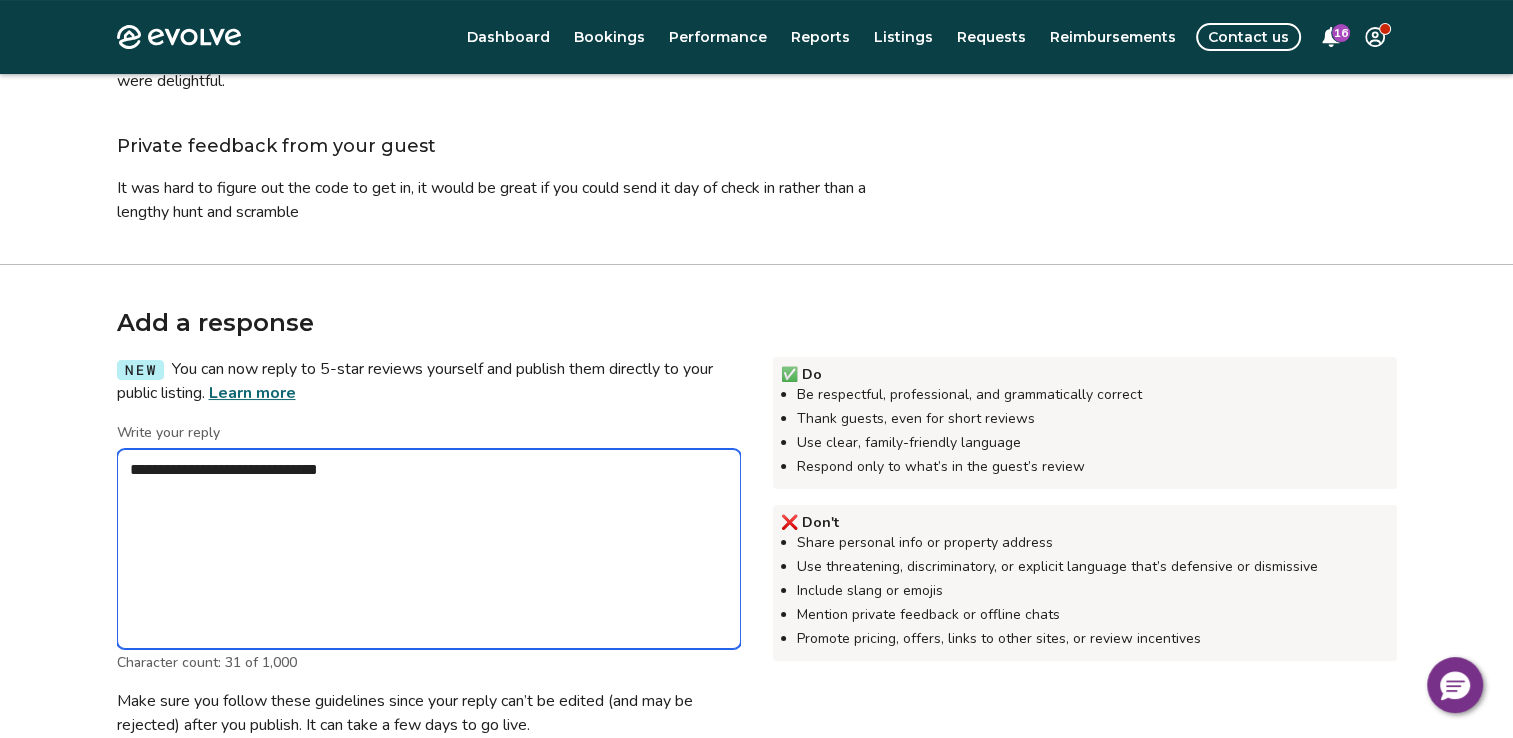 type on "*" 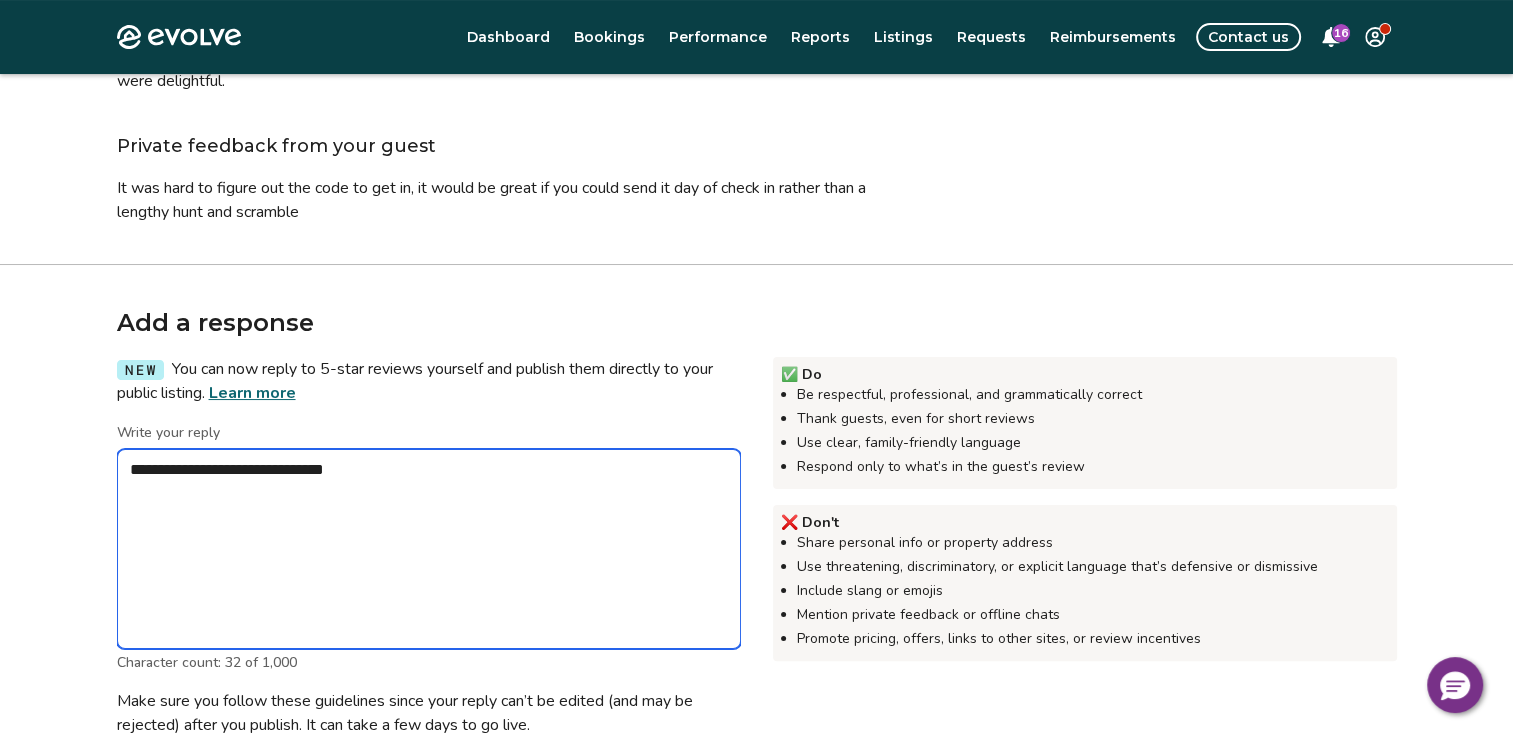 type on "*" 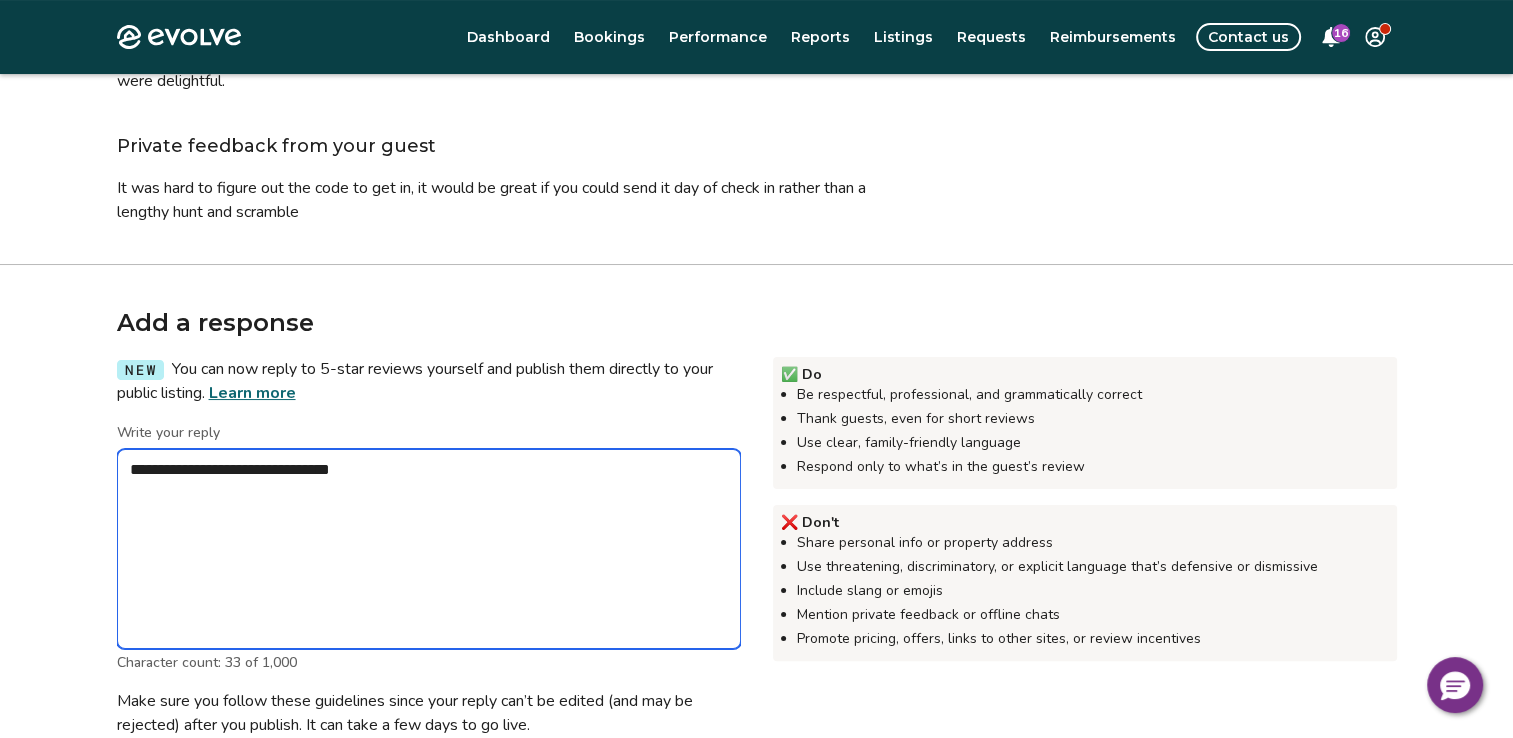 type on "*" 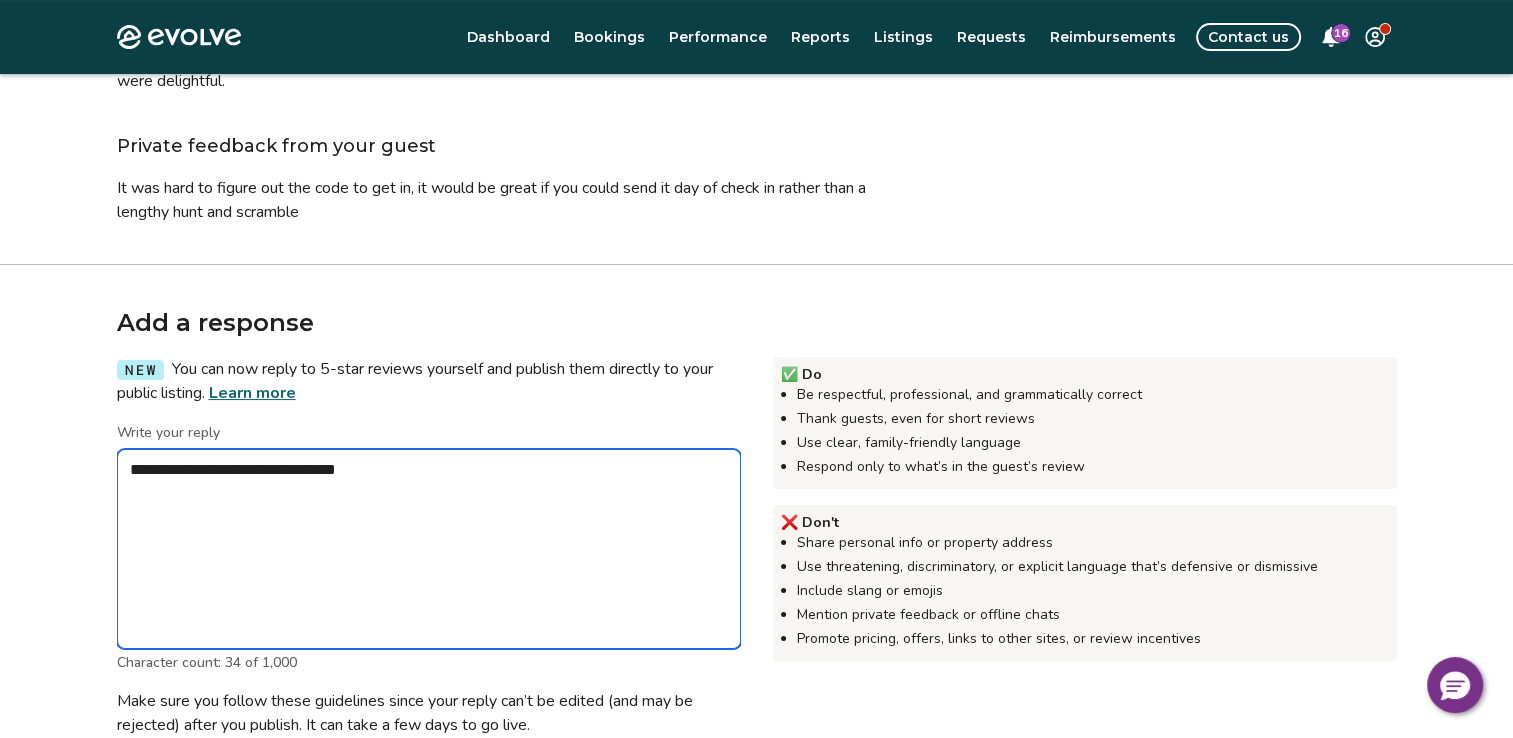 type on "*" 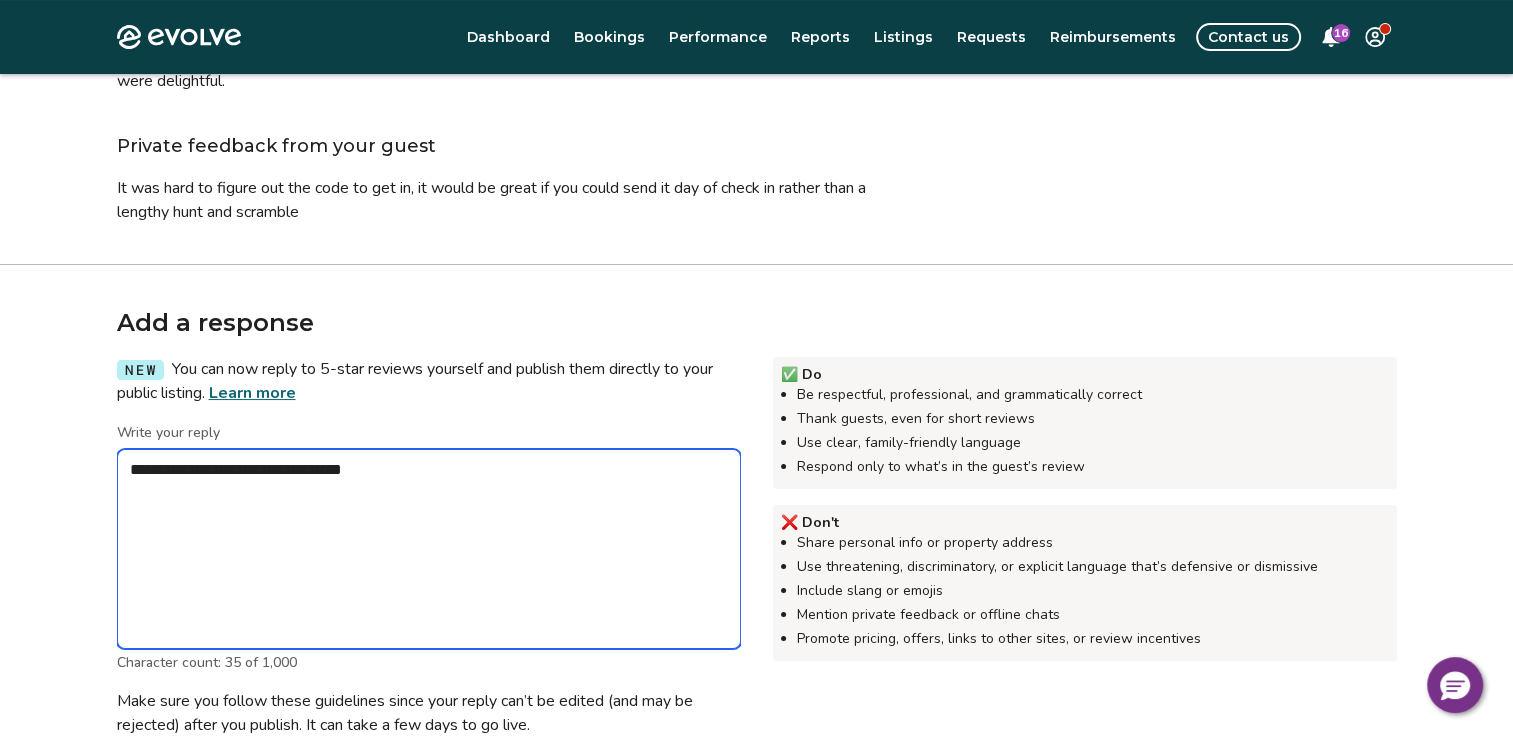 type on "*" 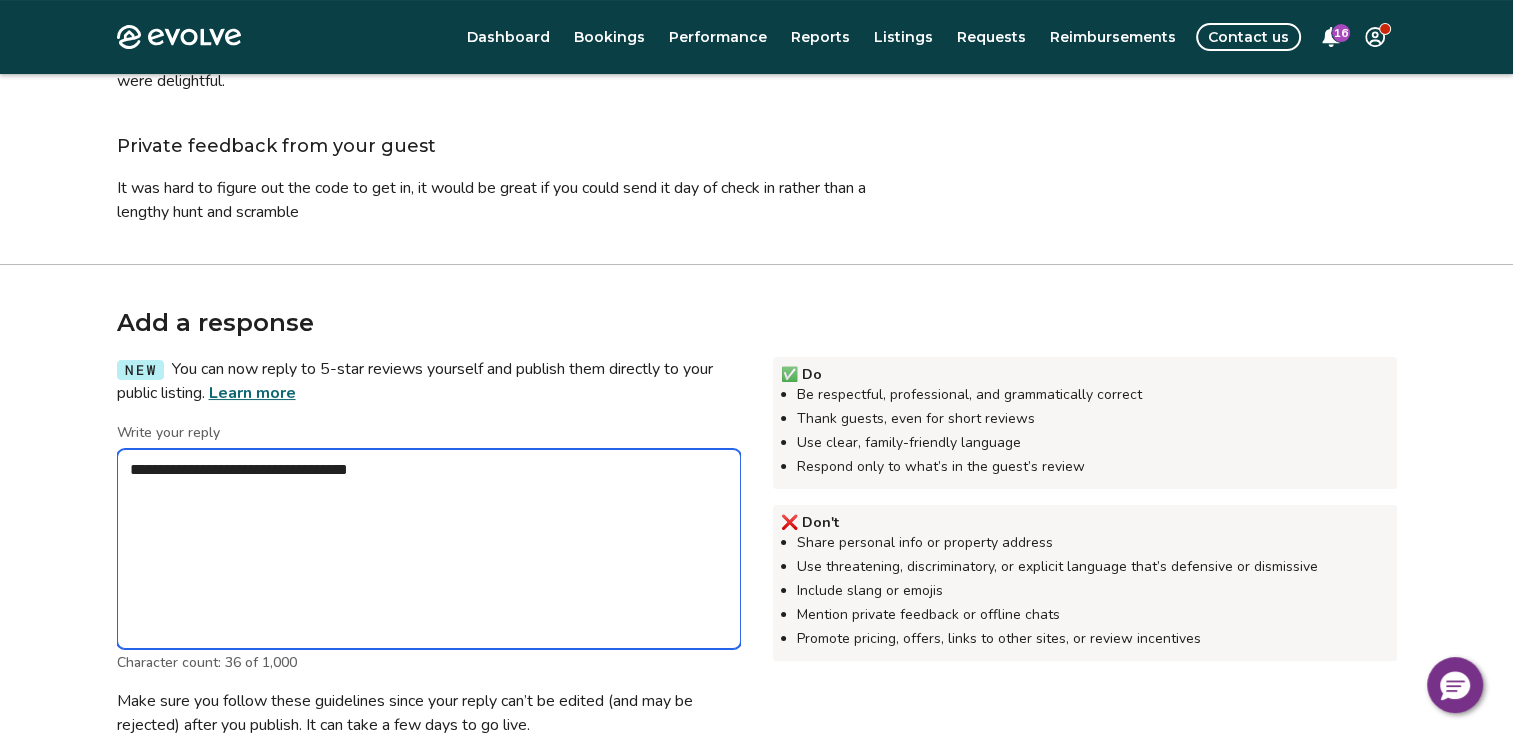 type on "*" 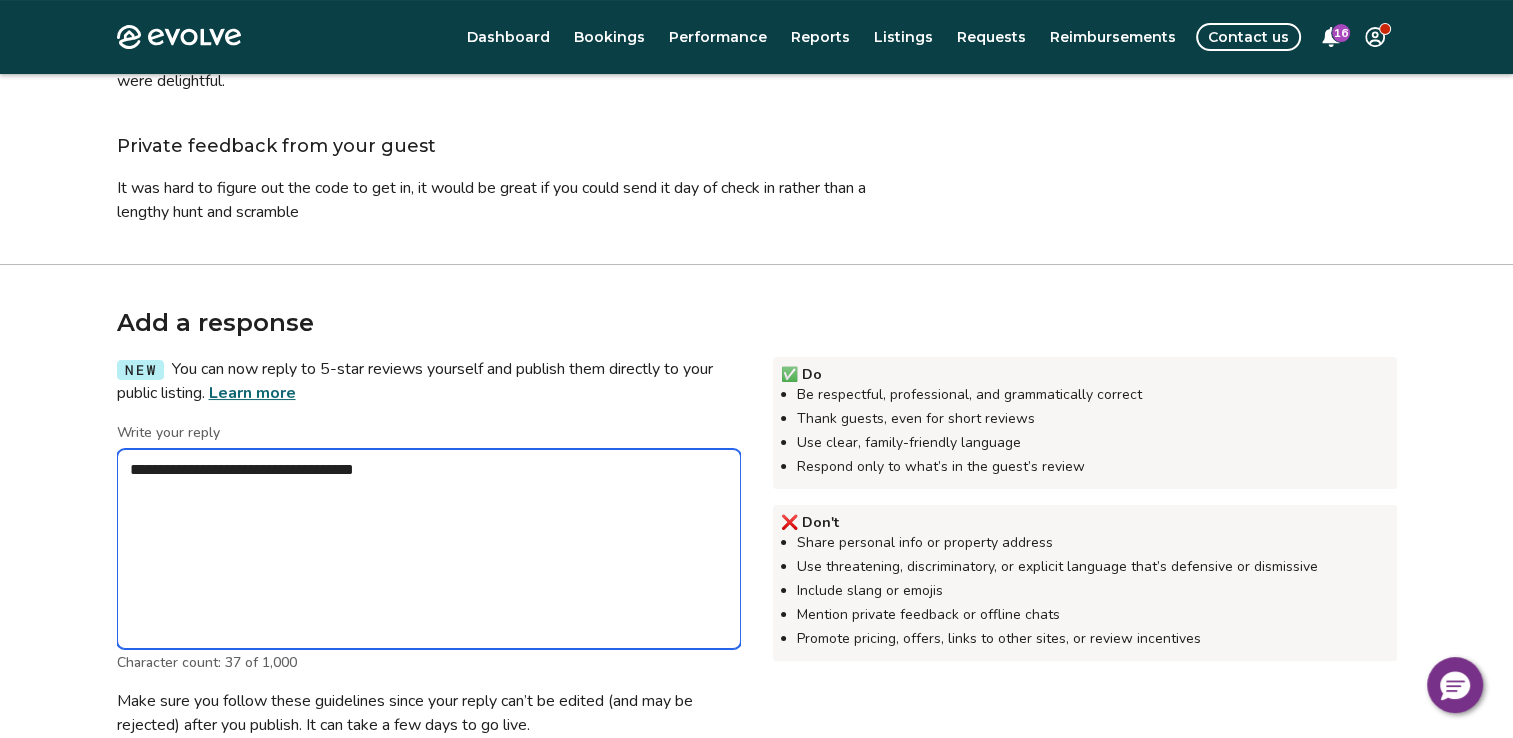 type on "*" 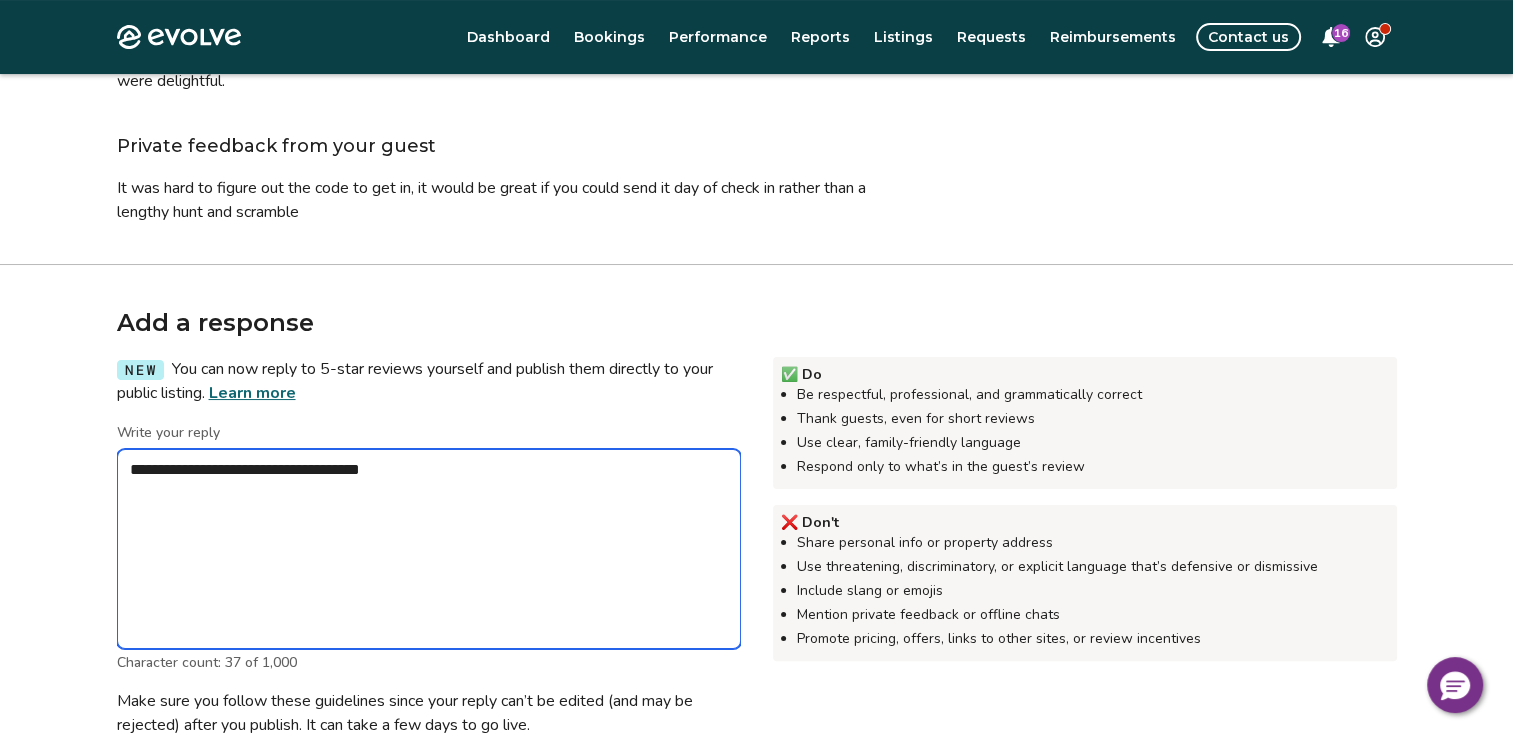 type on "*" 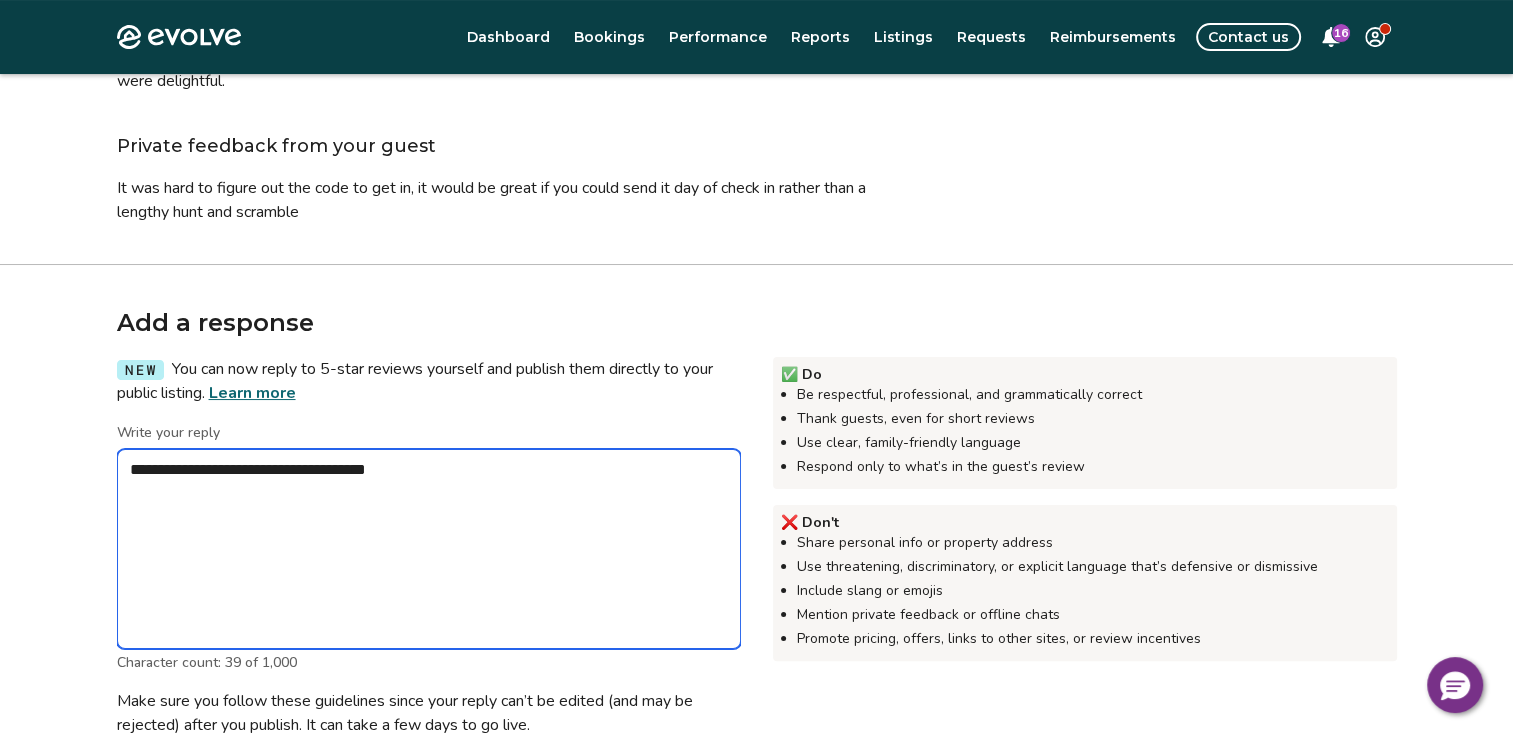 type on "*" 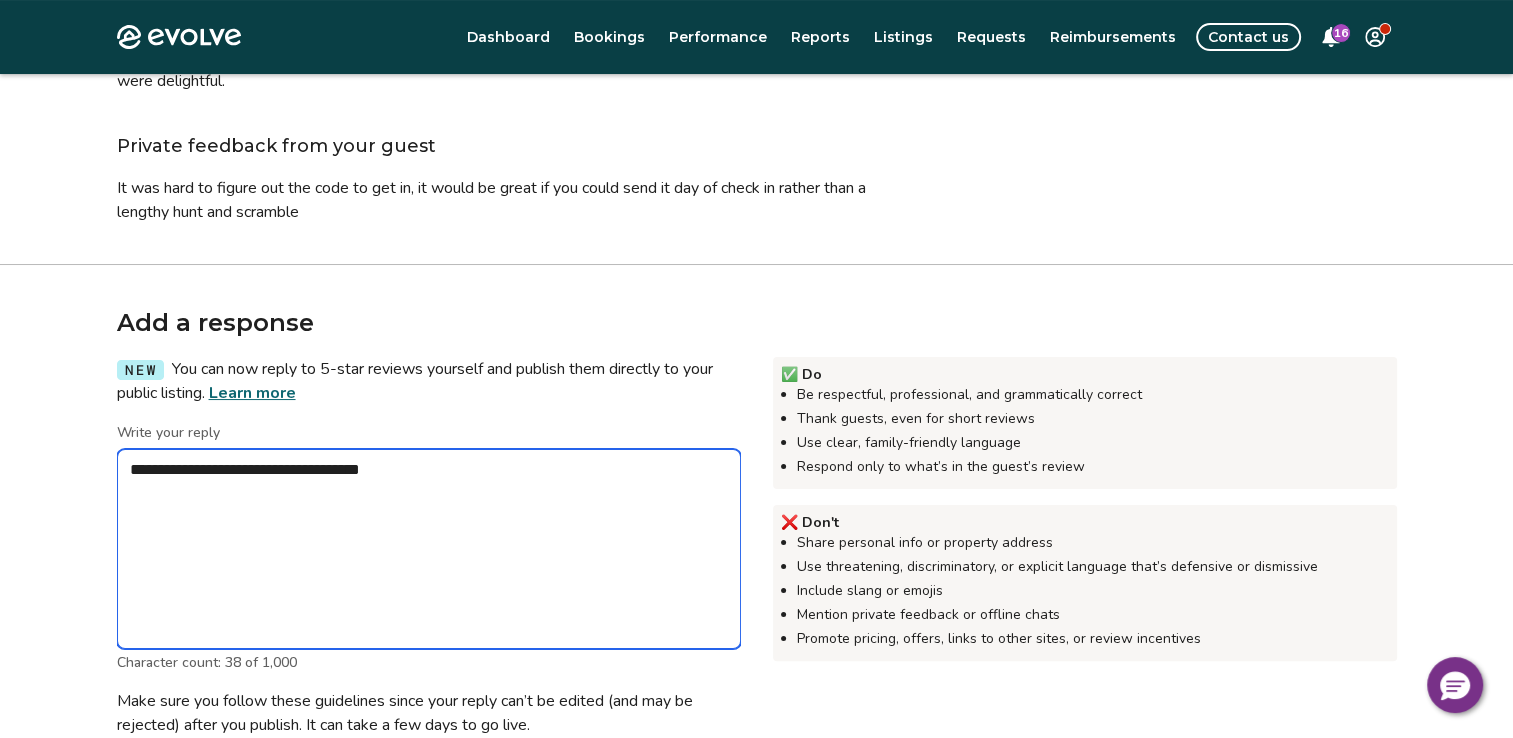 type on "*" 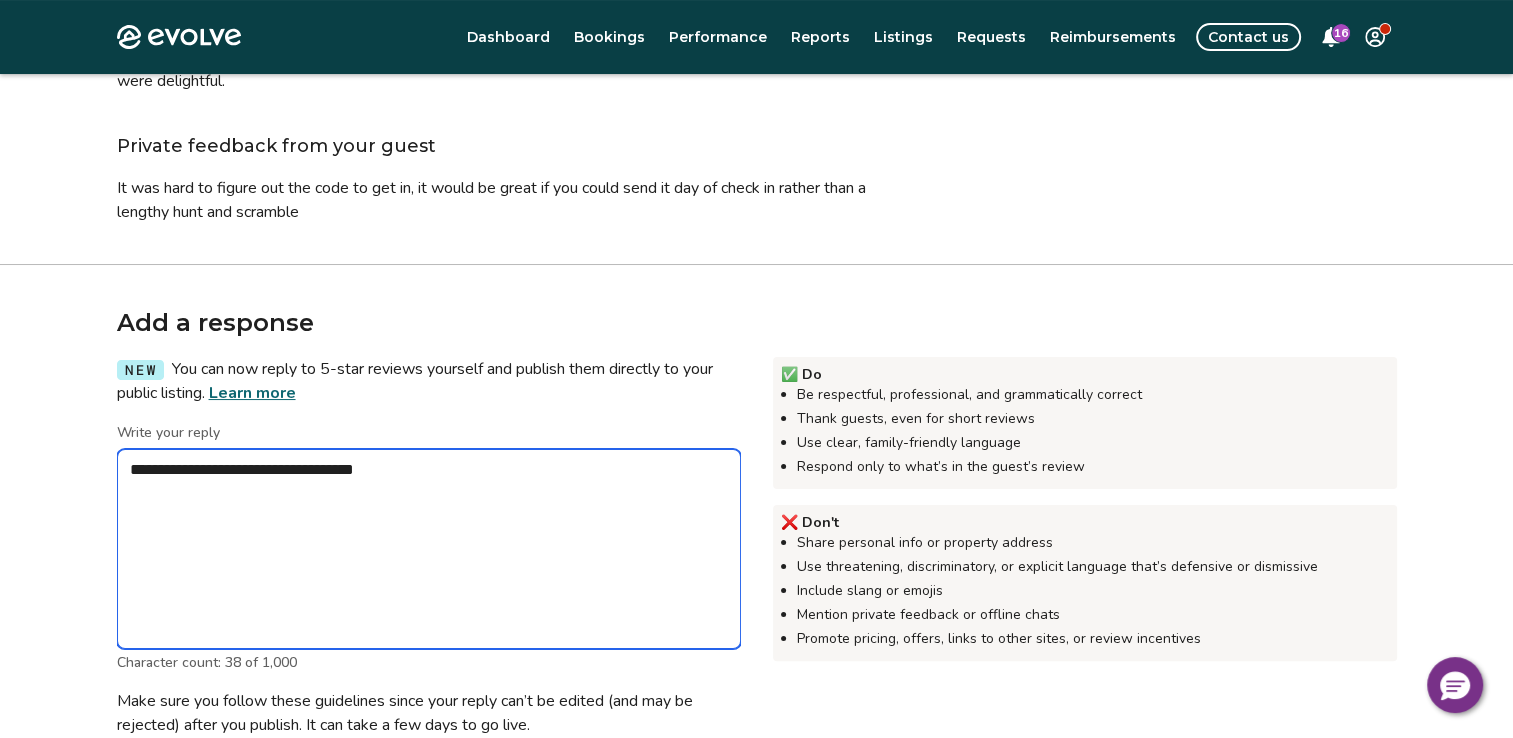 type on "*" 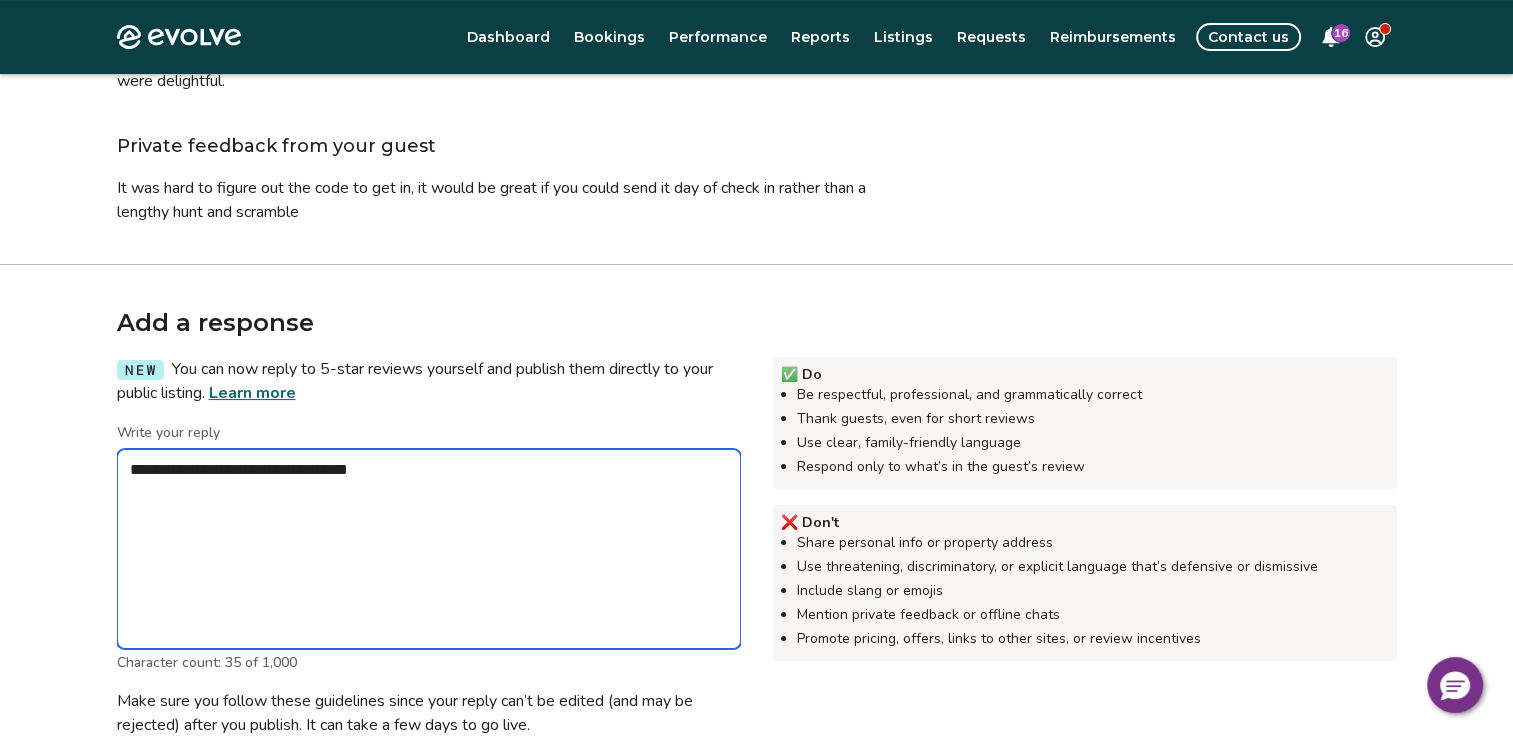 type on "*" 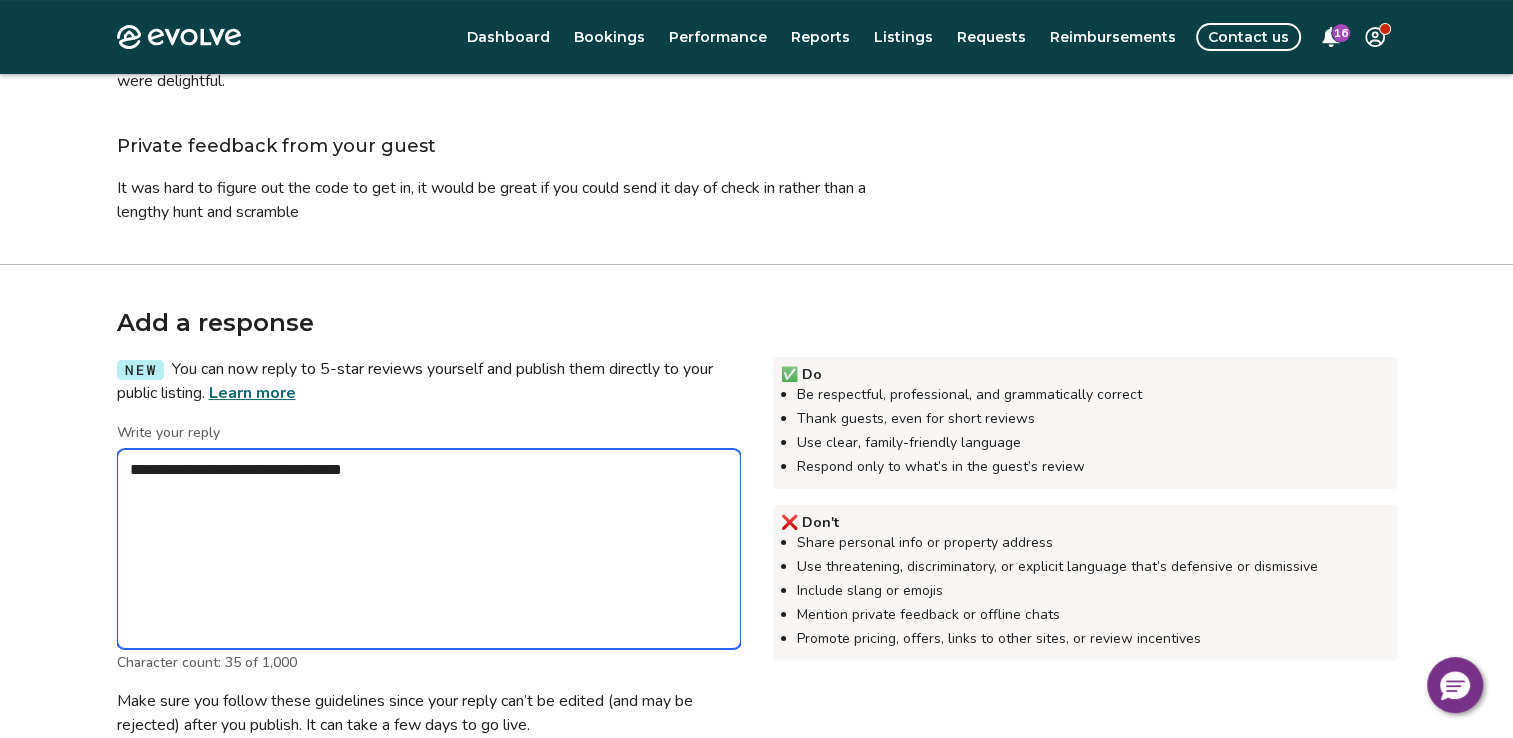 type on "*" 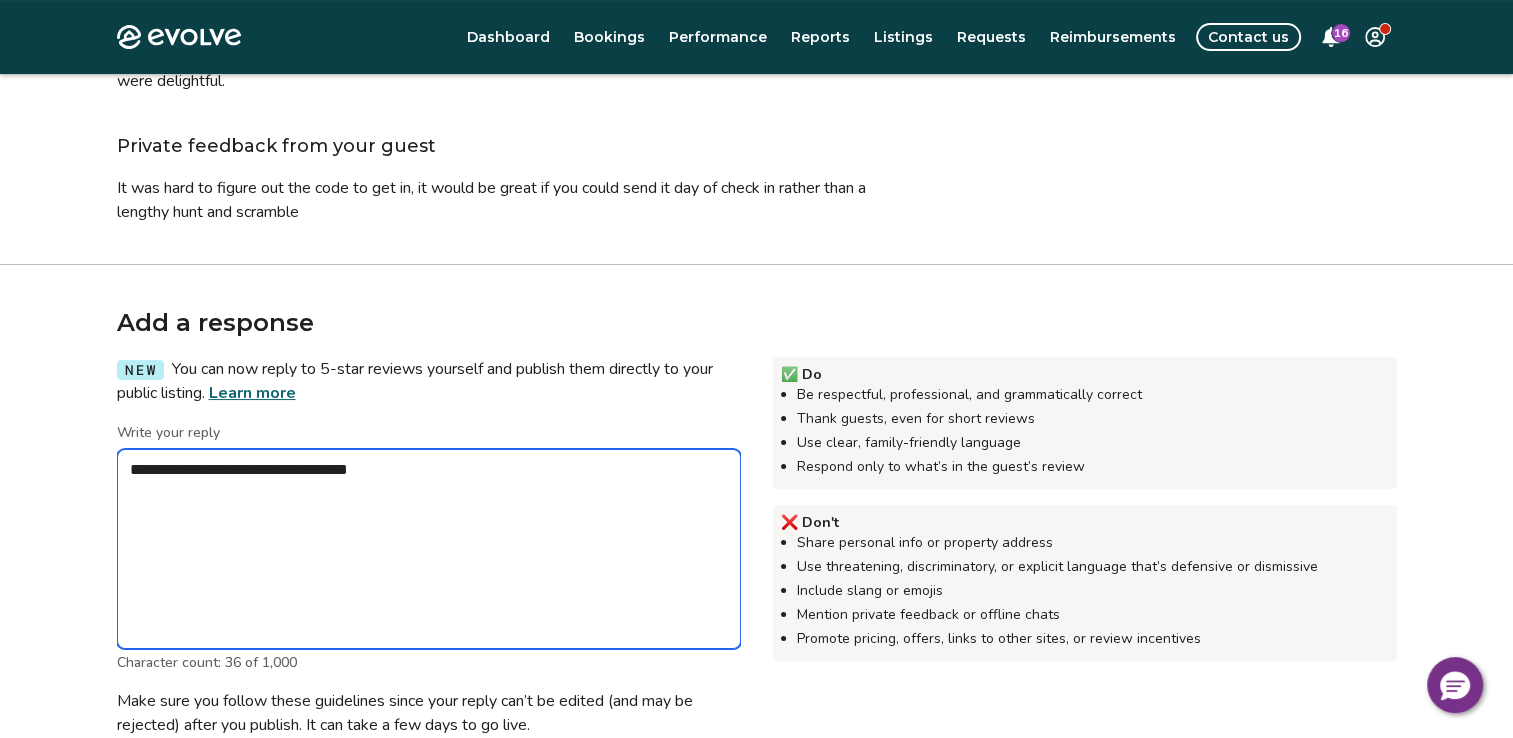 type on "*" 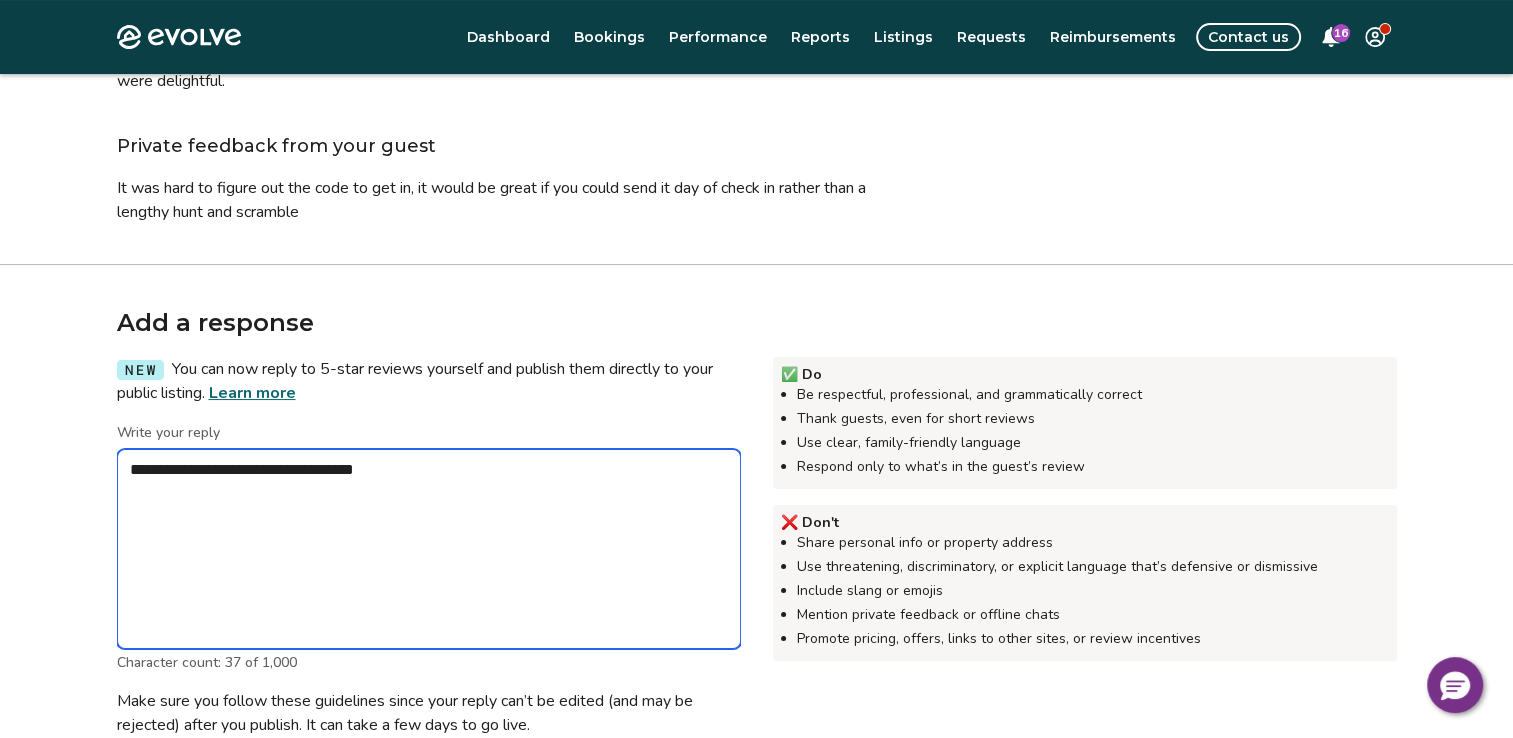type on "*" 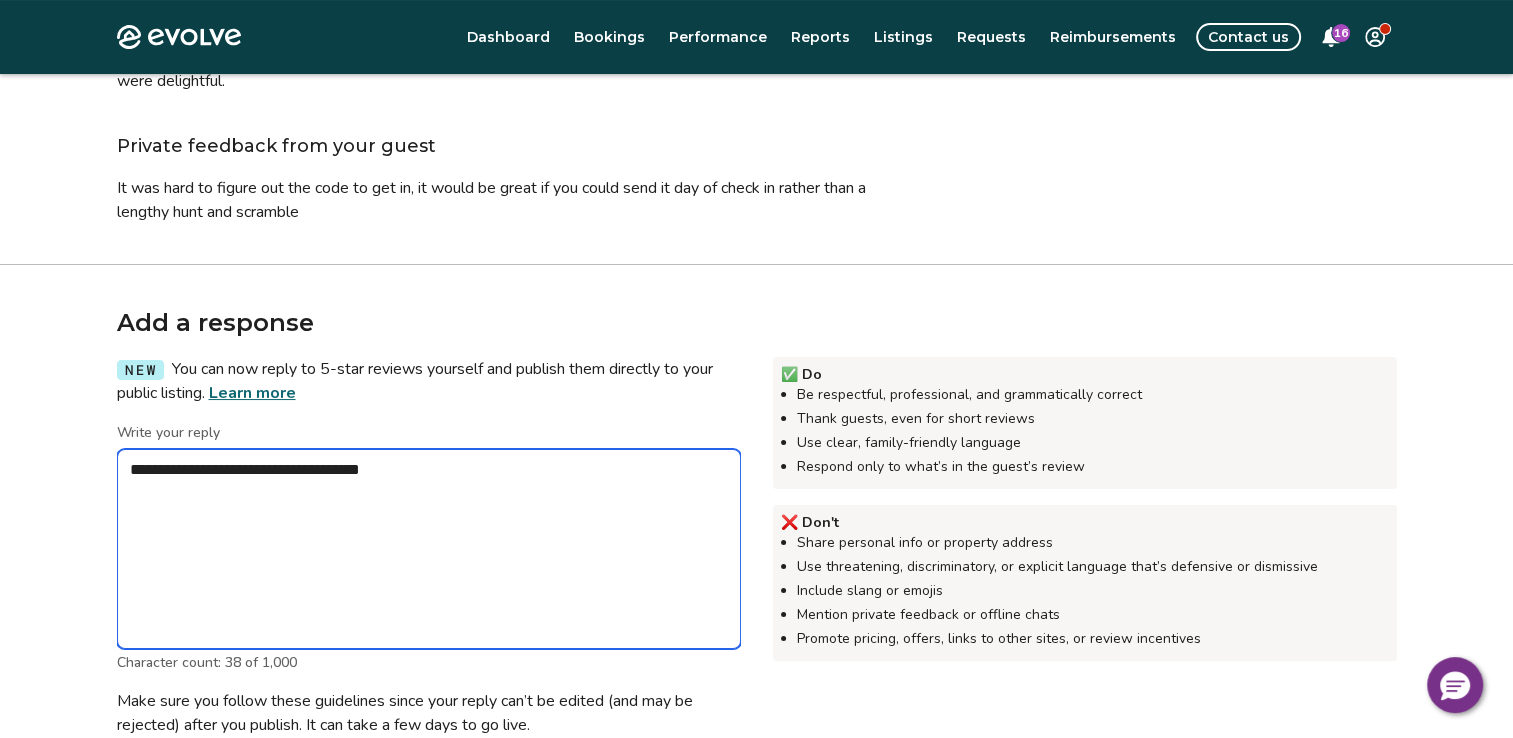 type on "*" 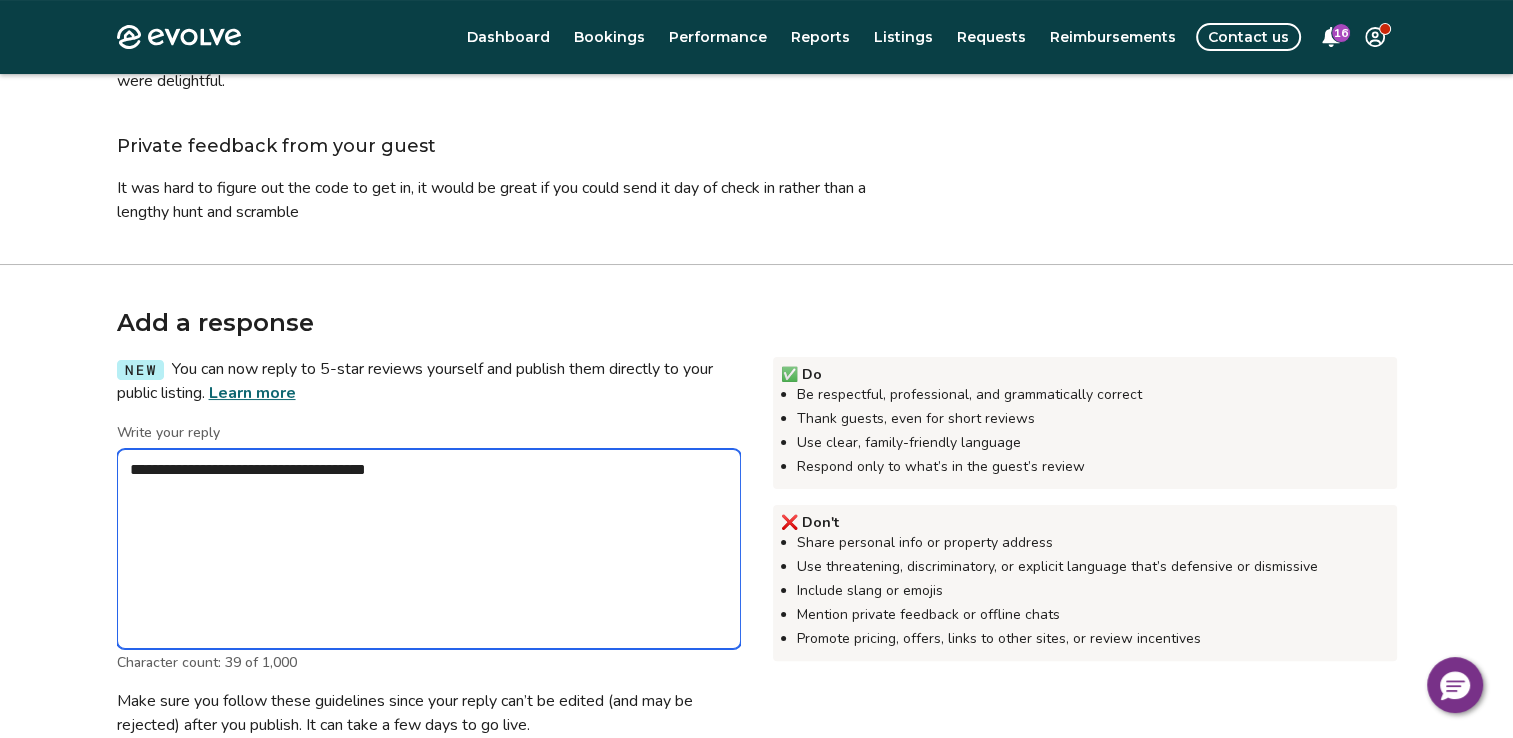 type on "*" 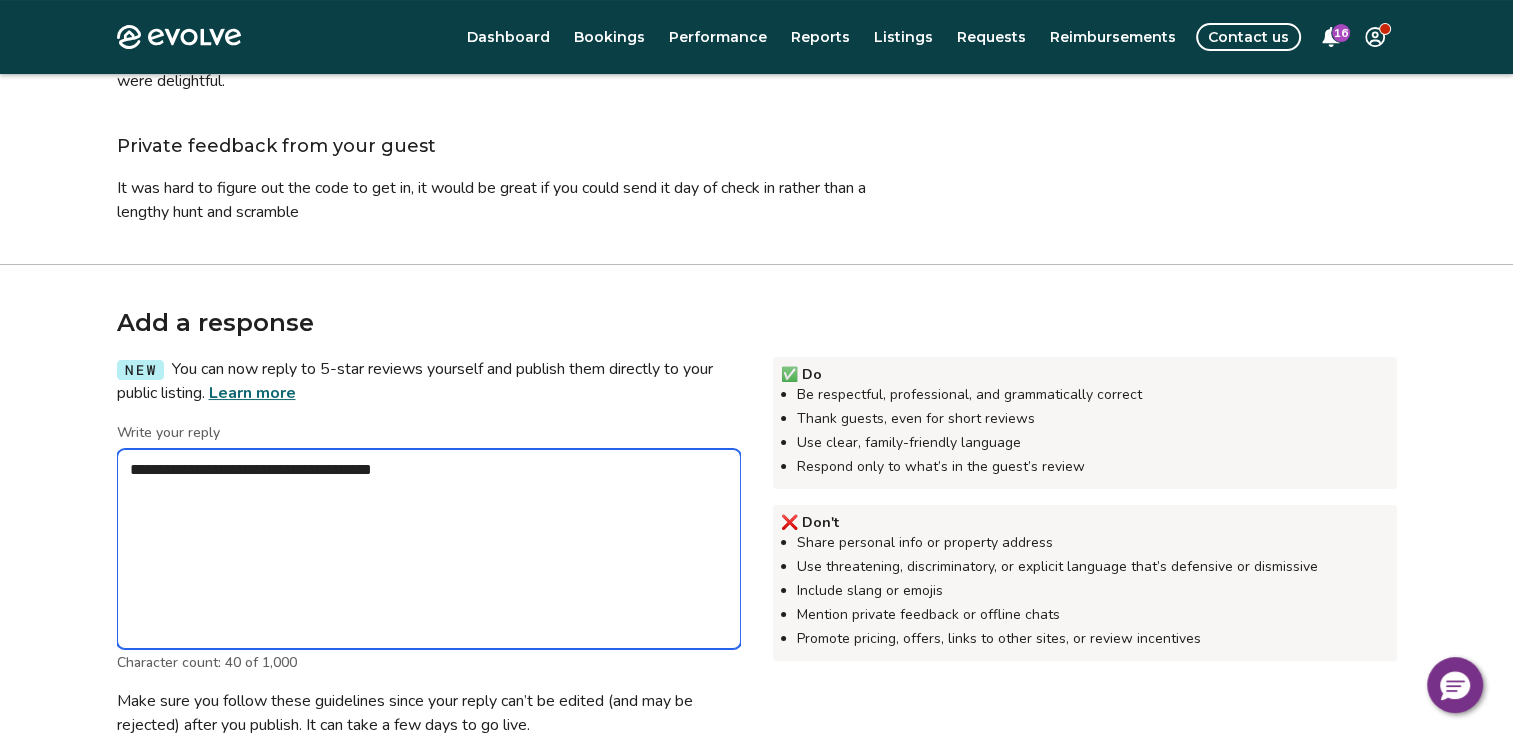 type on "*" 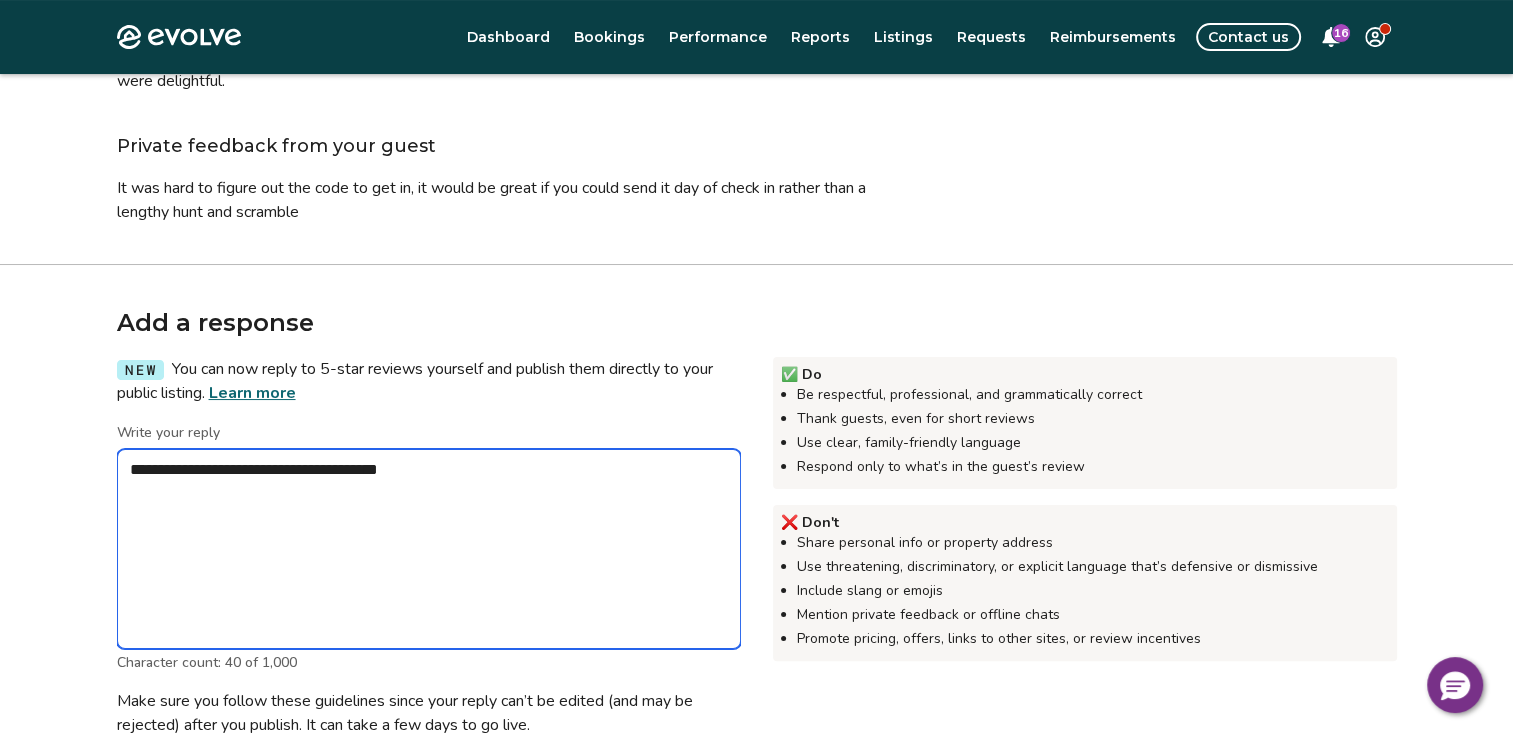 type on "*" 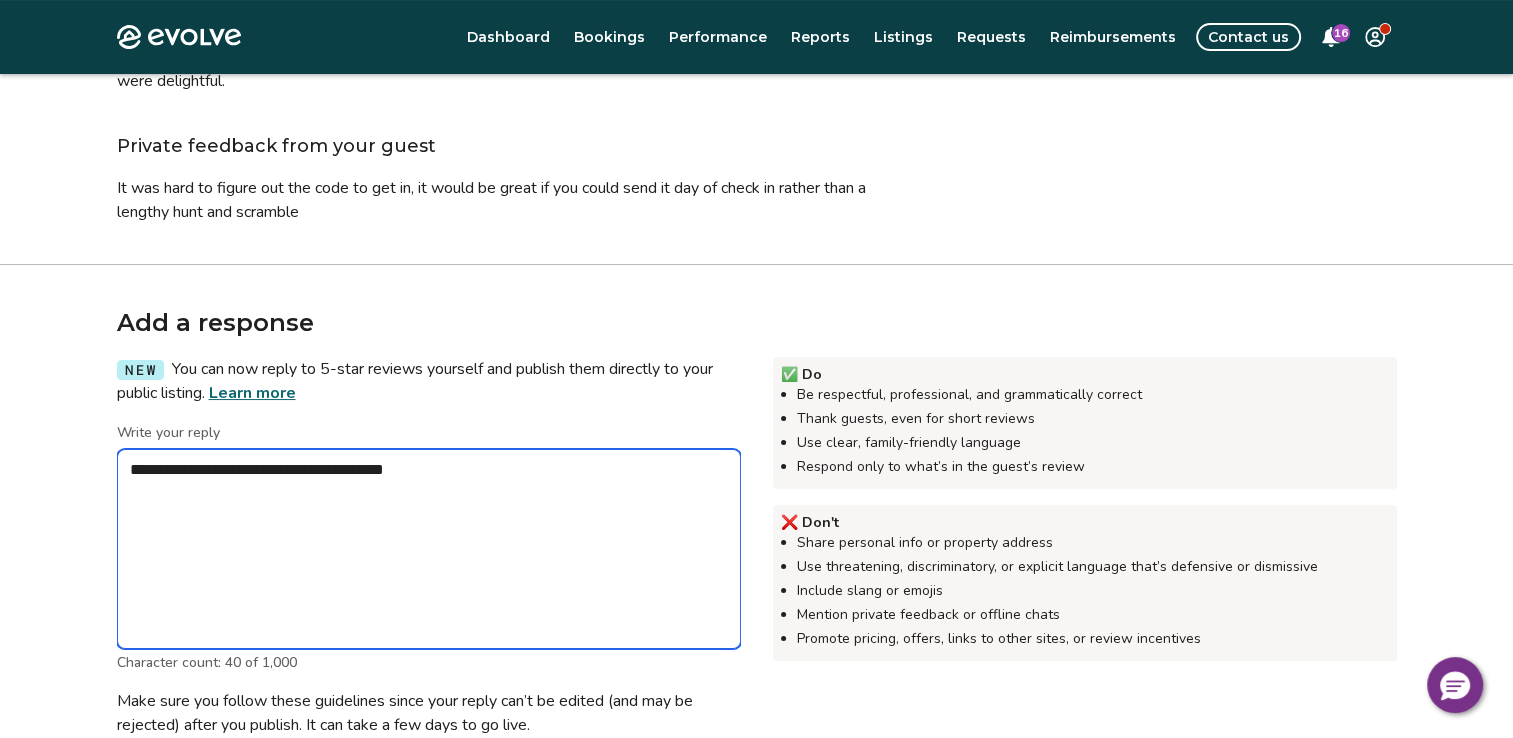 type on "*" 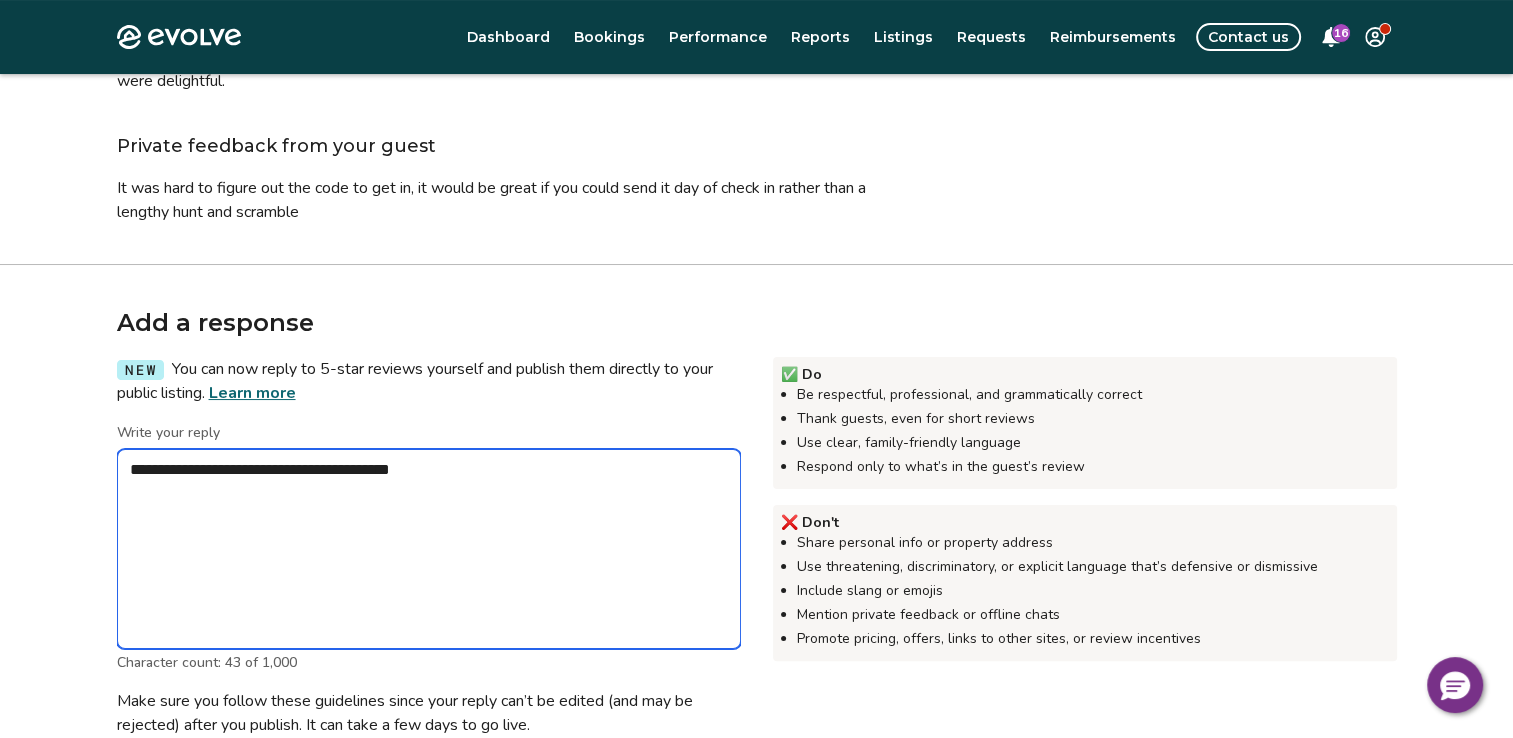 type on "*" 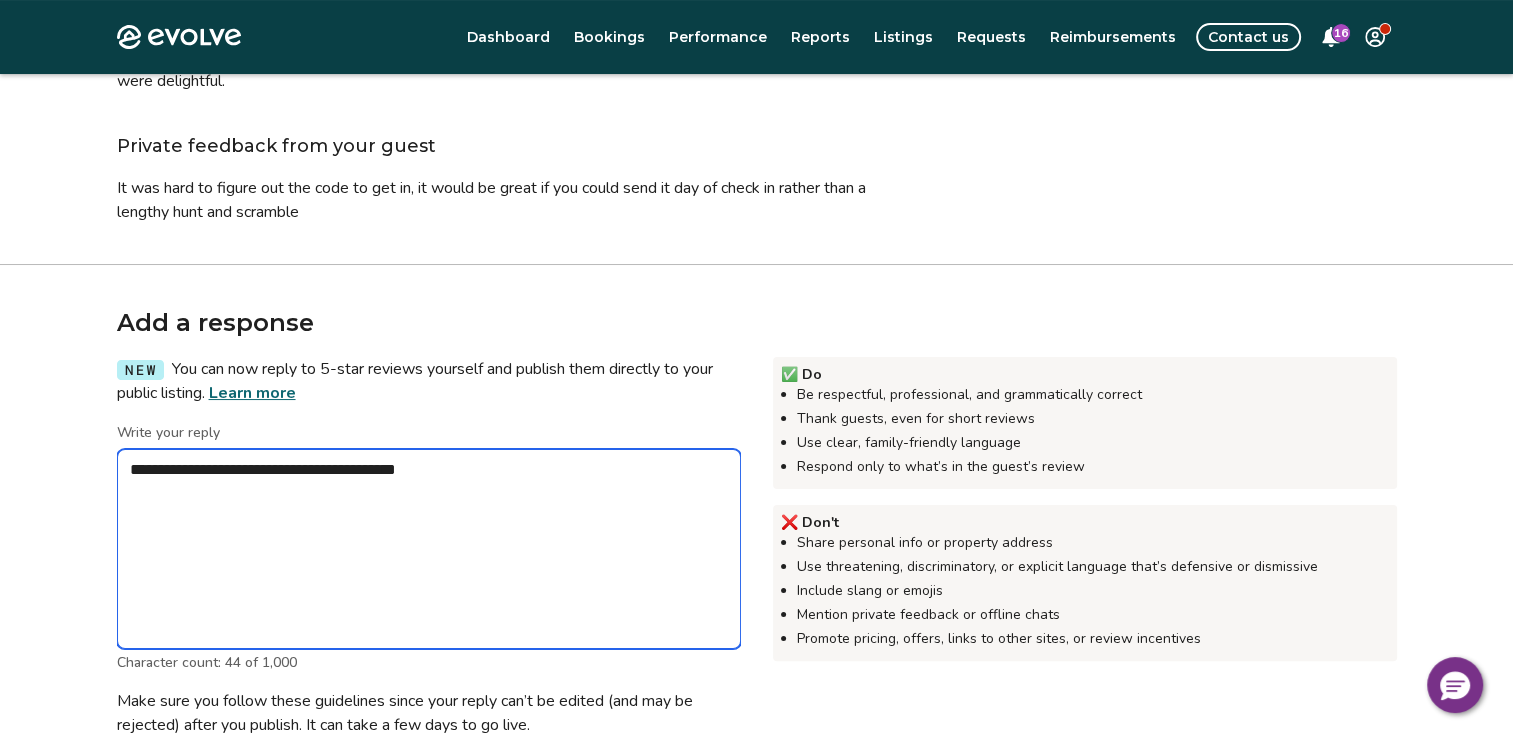 type on "*" 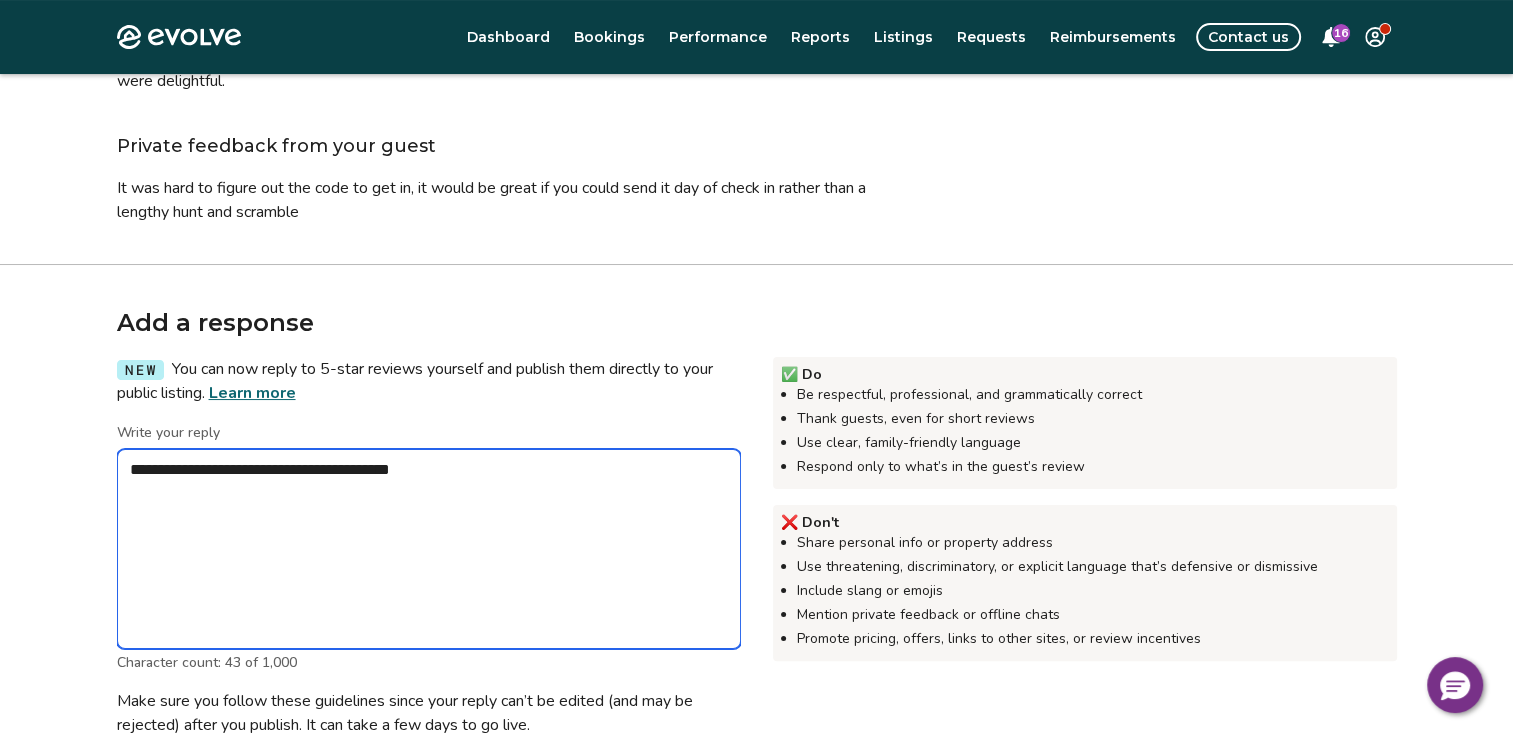 type on "*" 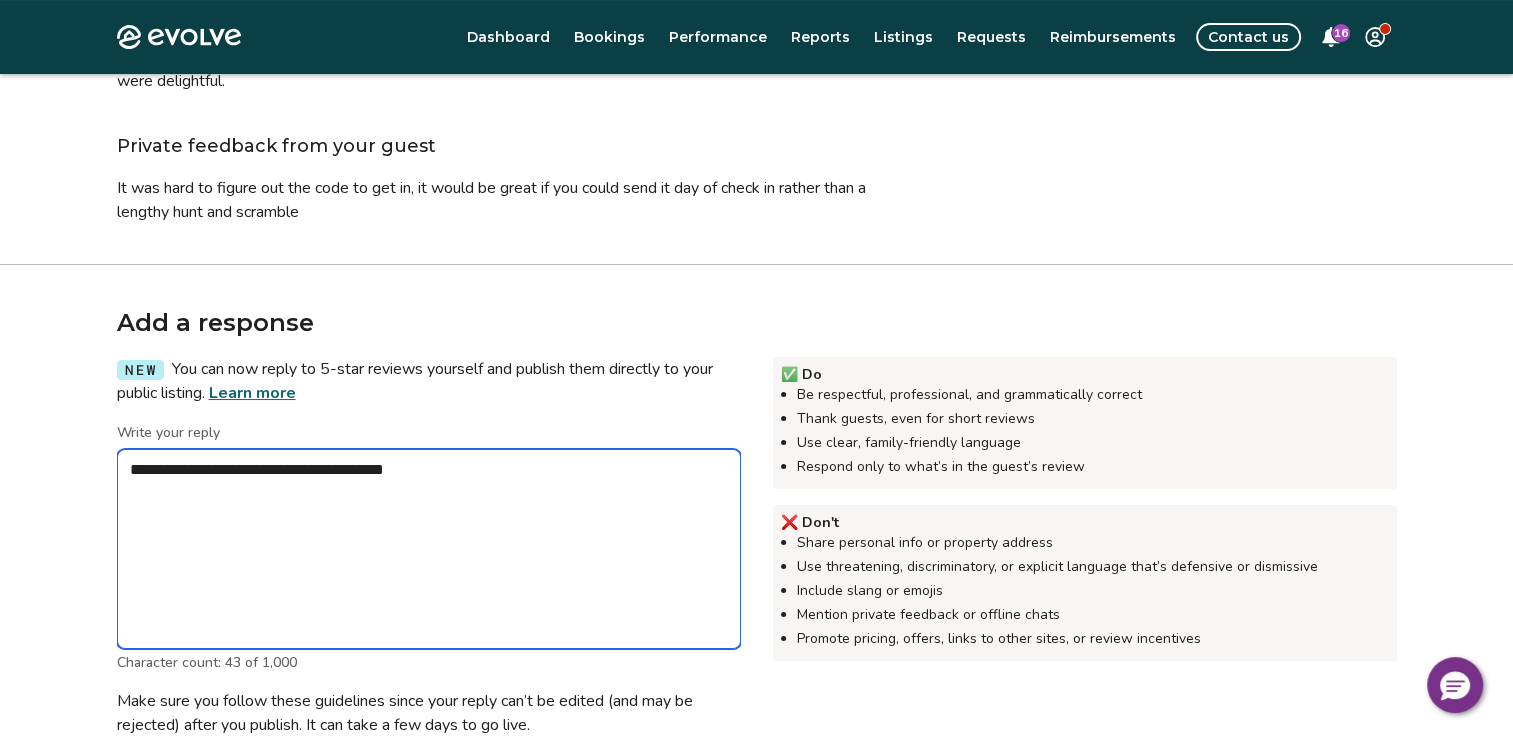 type on "*" 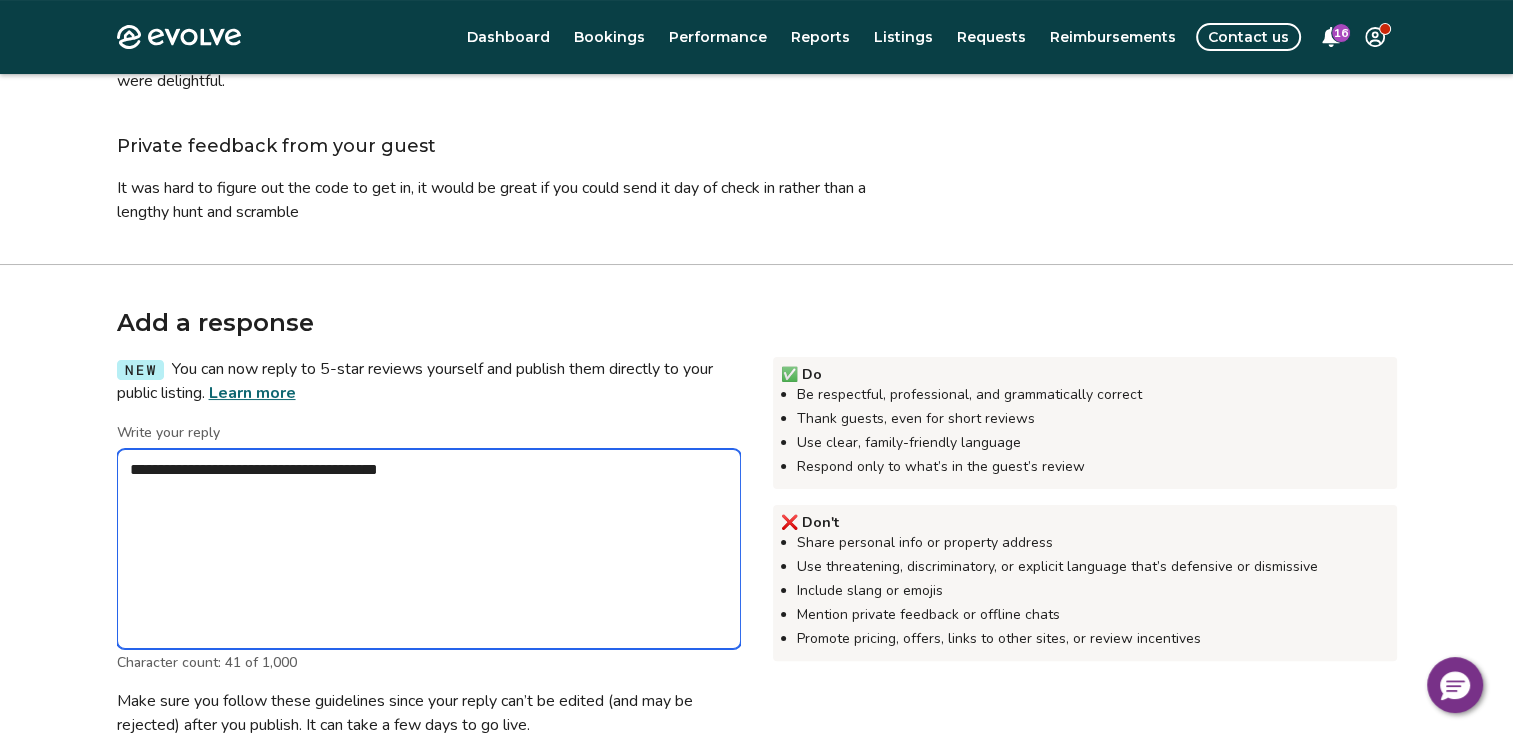 type on "*" 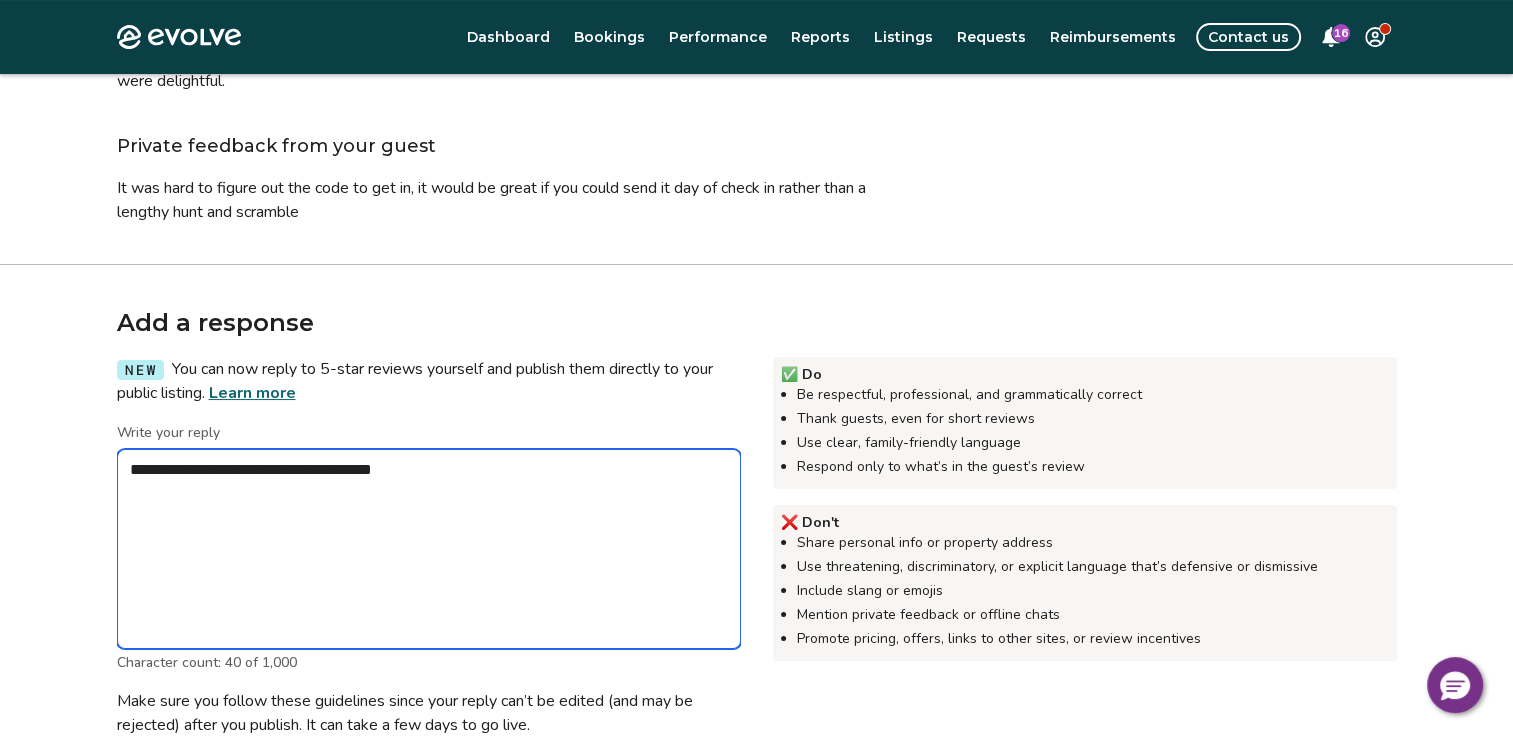type on "*" 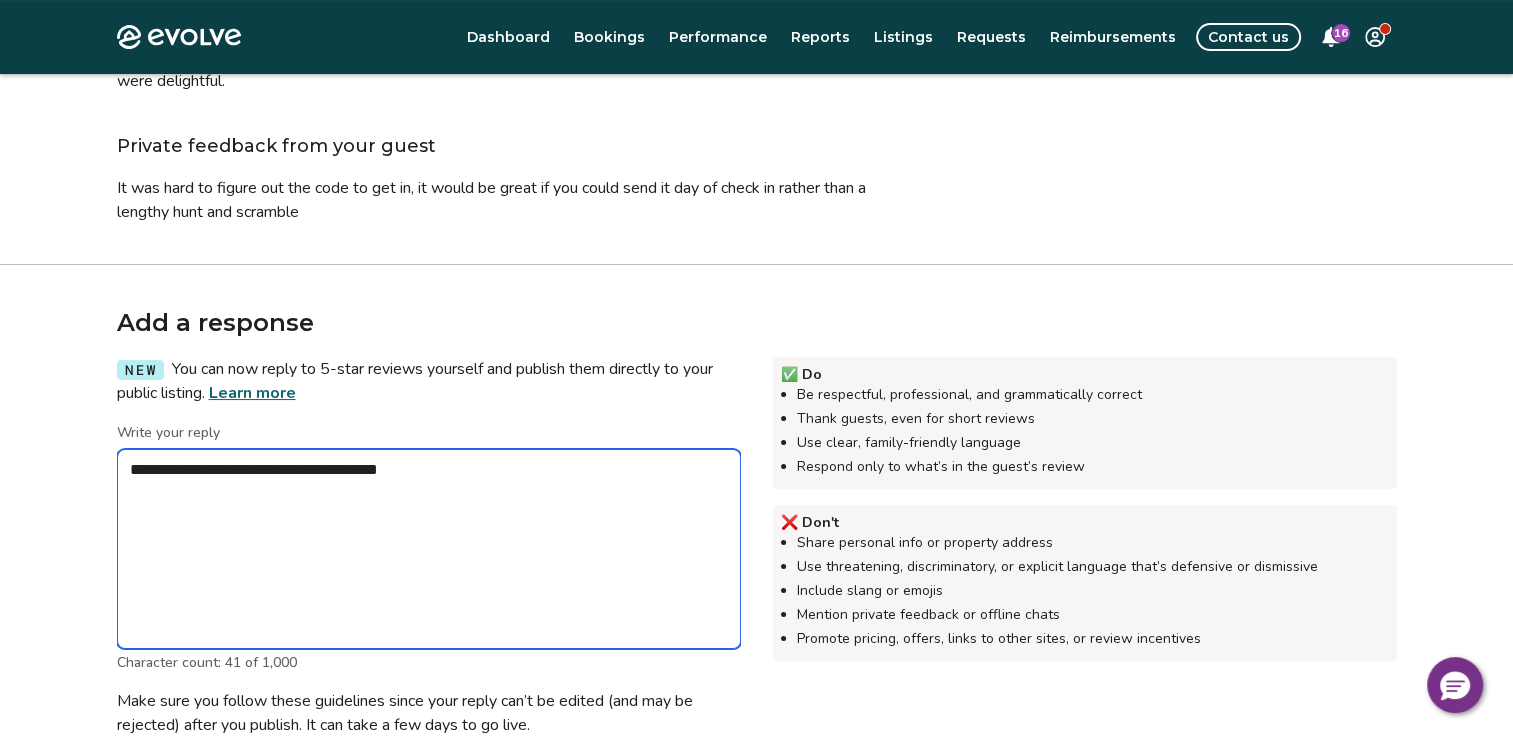 type on "*" 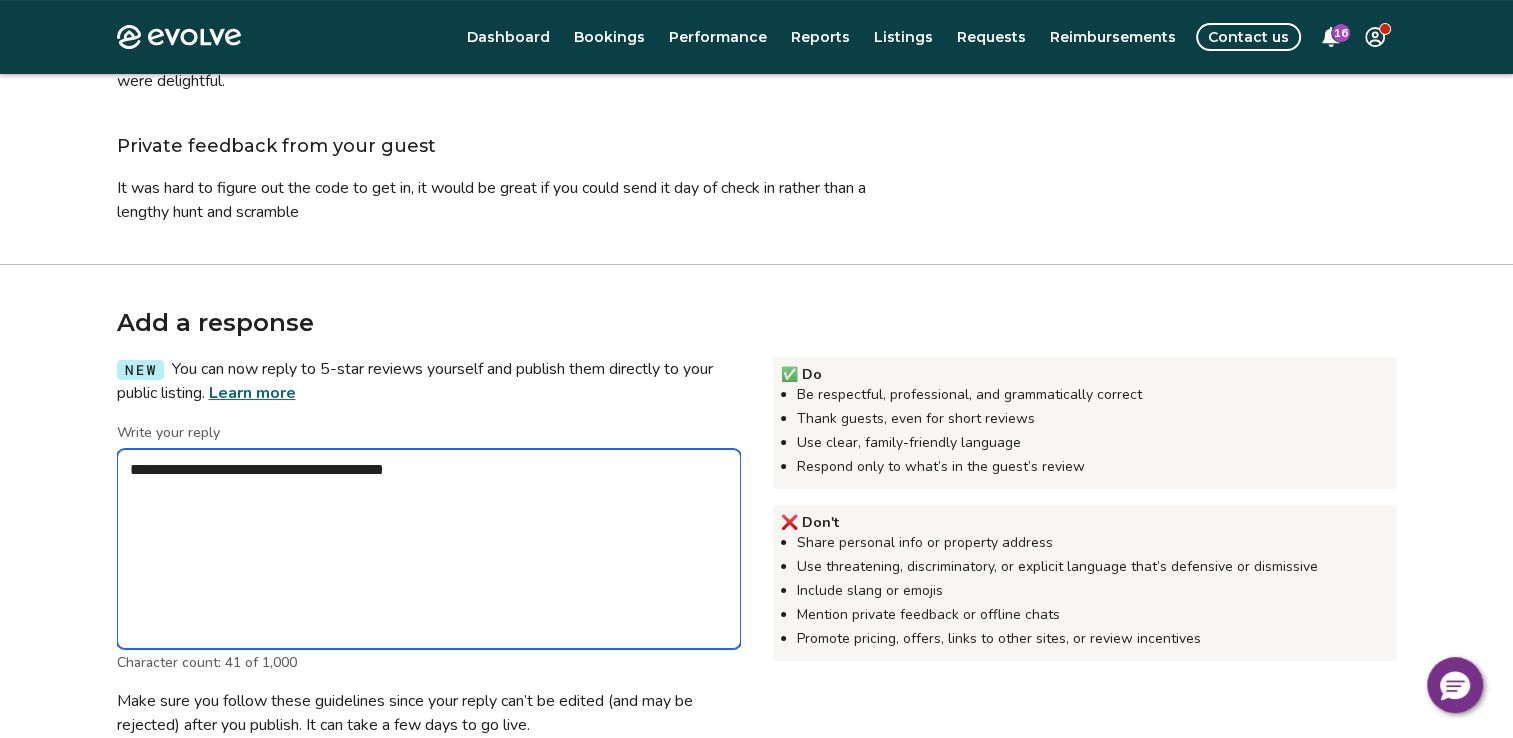type on "*" 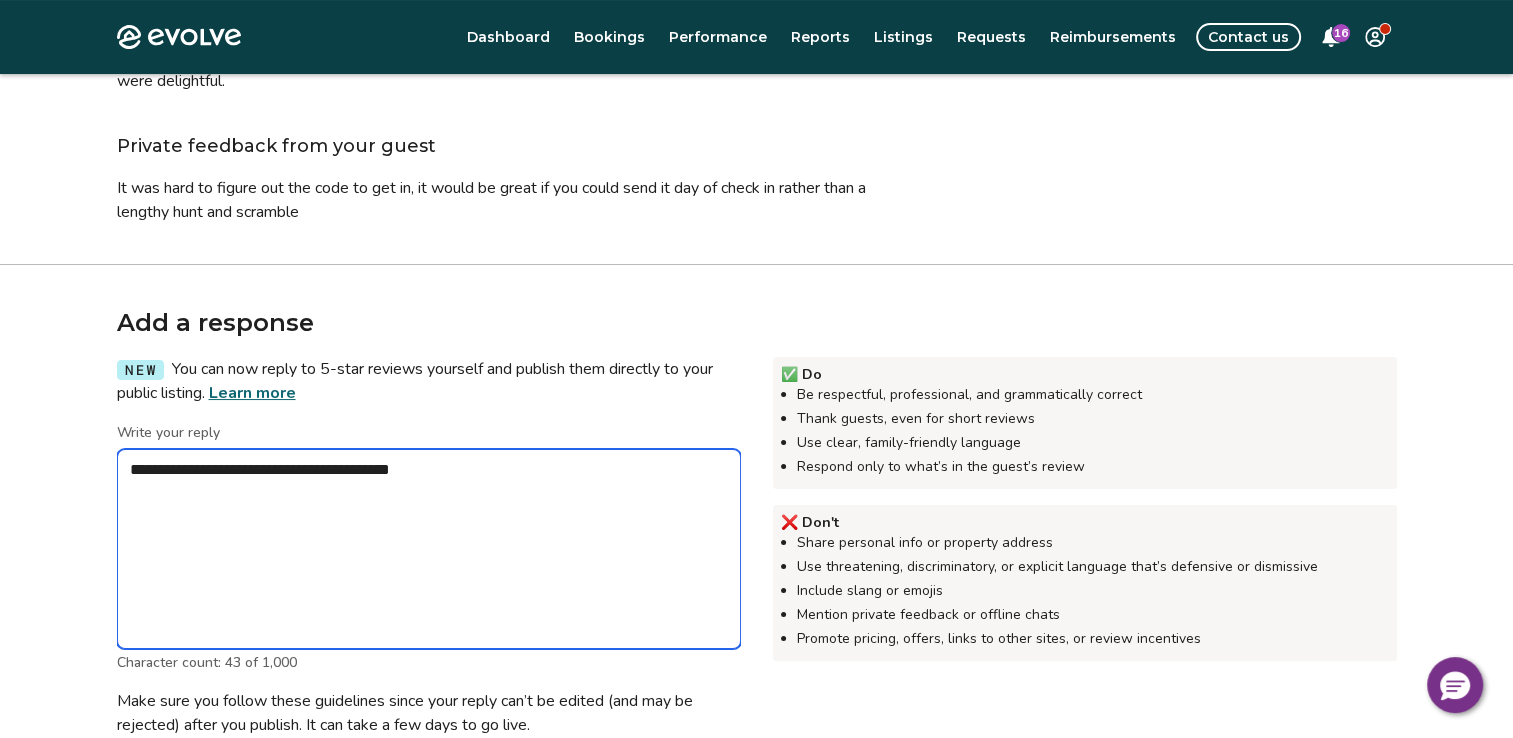 type on "*" 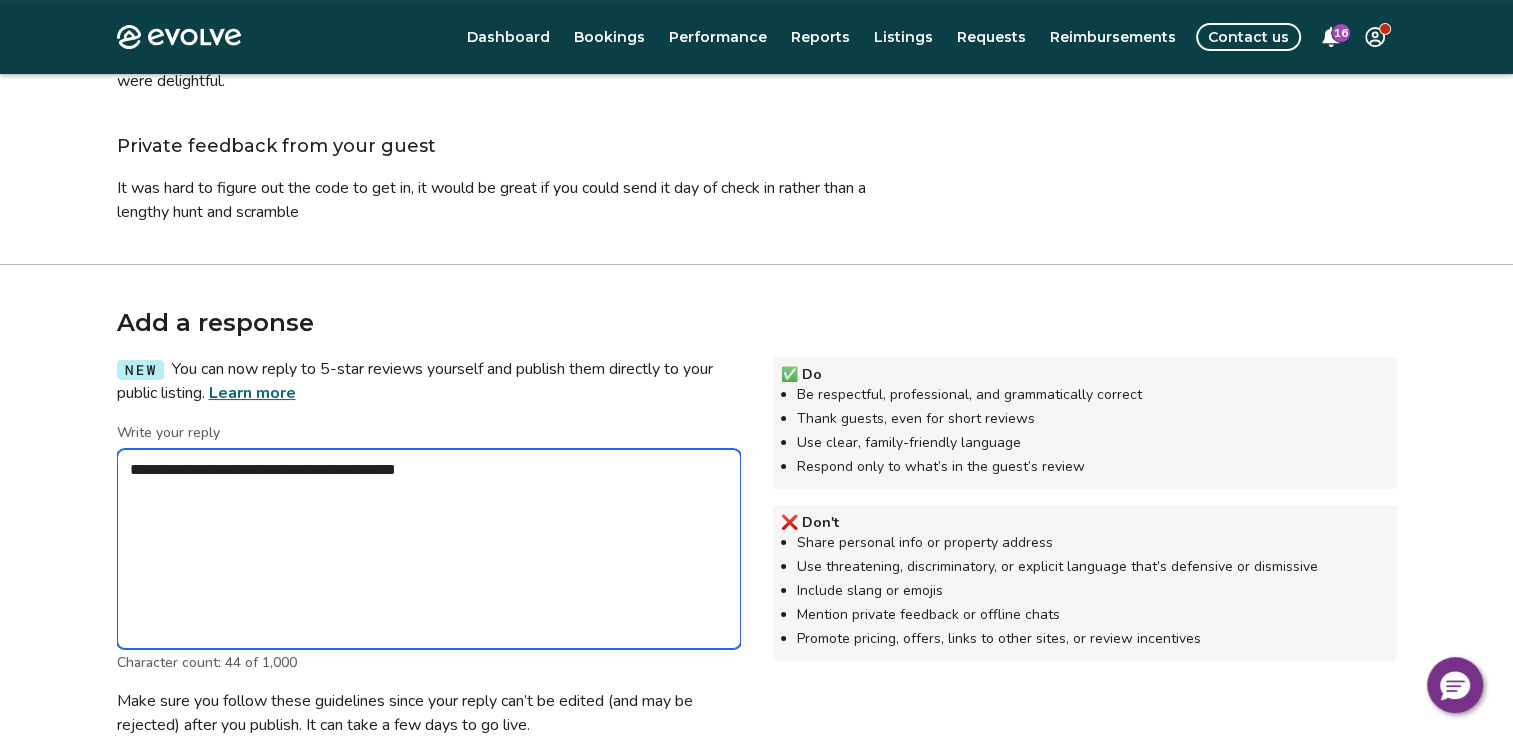 type on "*" 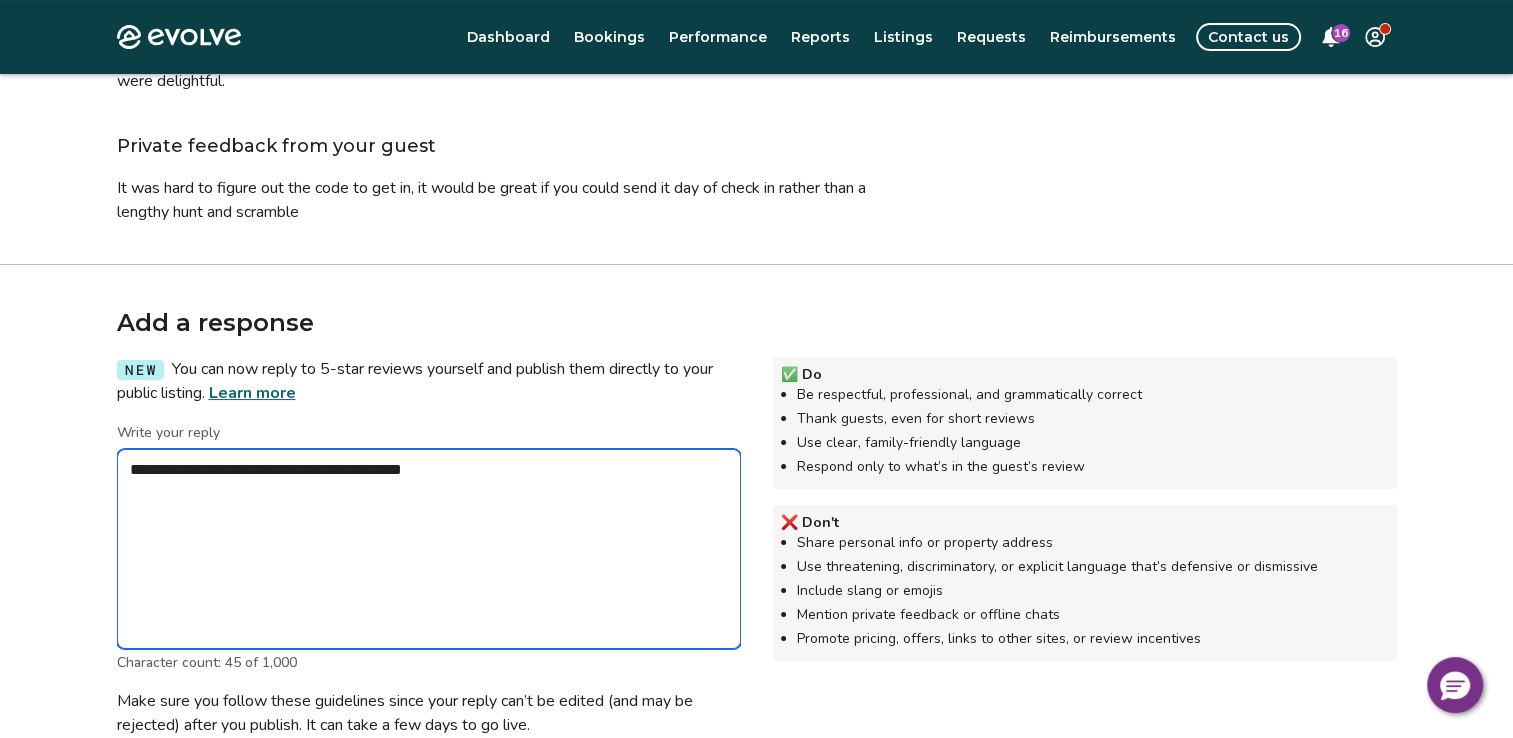 type on "*" 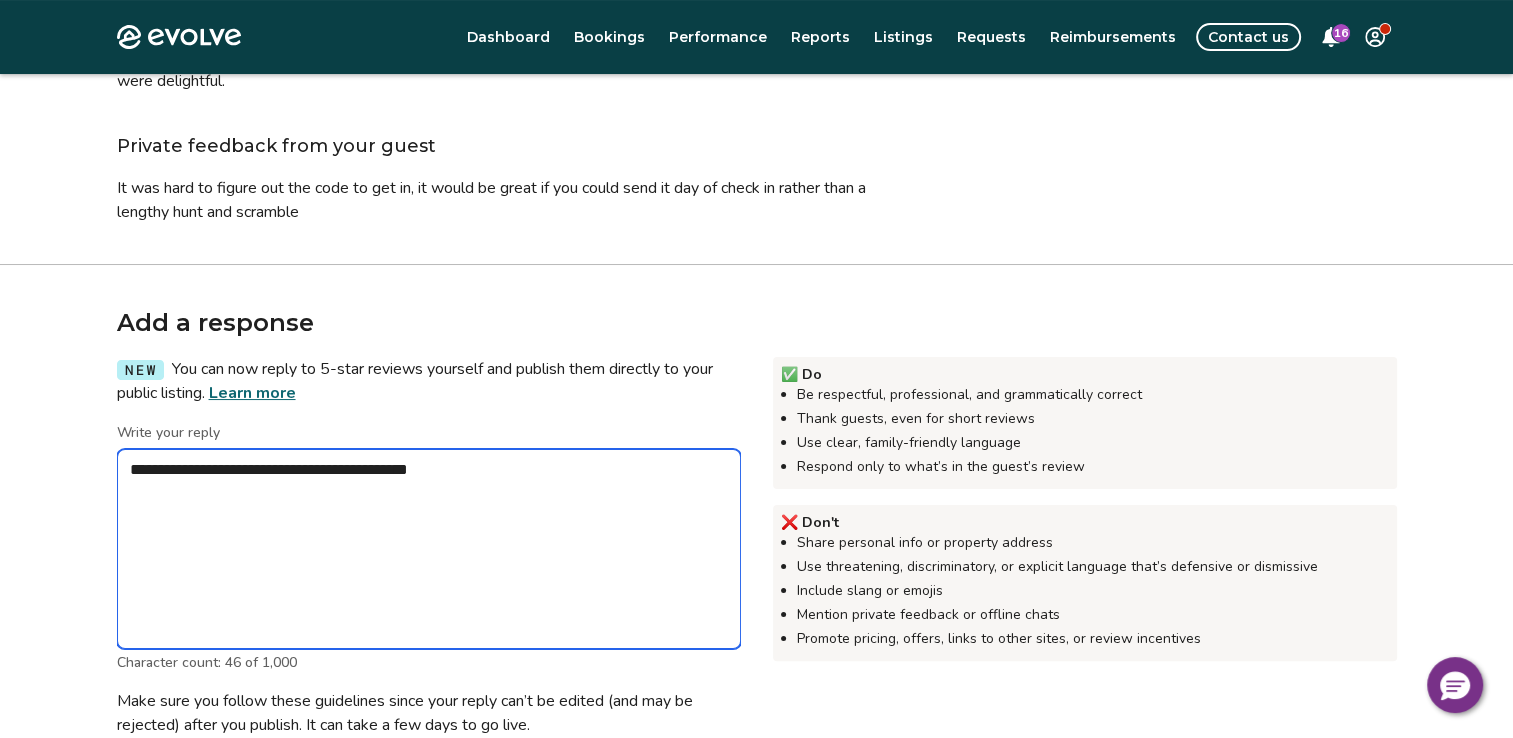 type on "*" 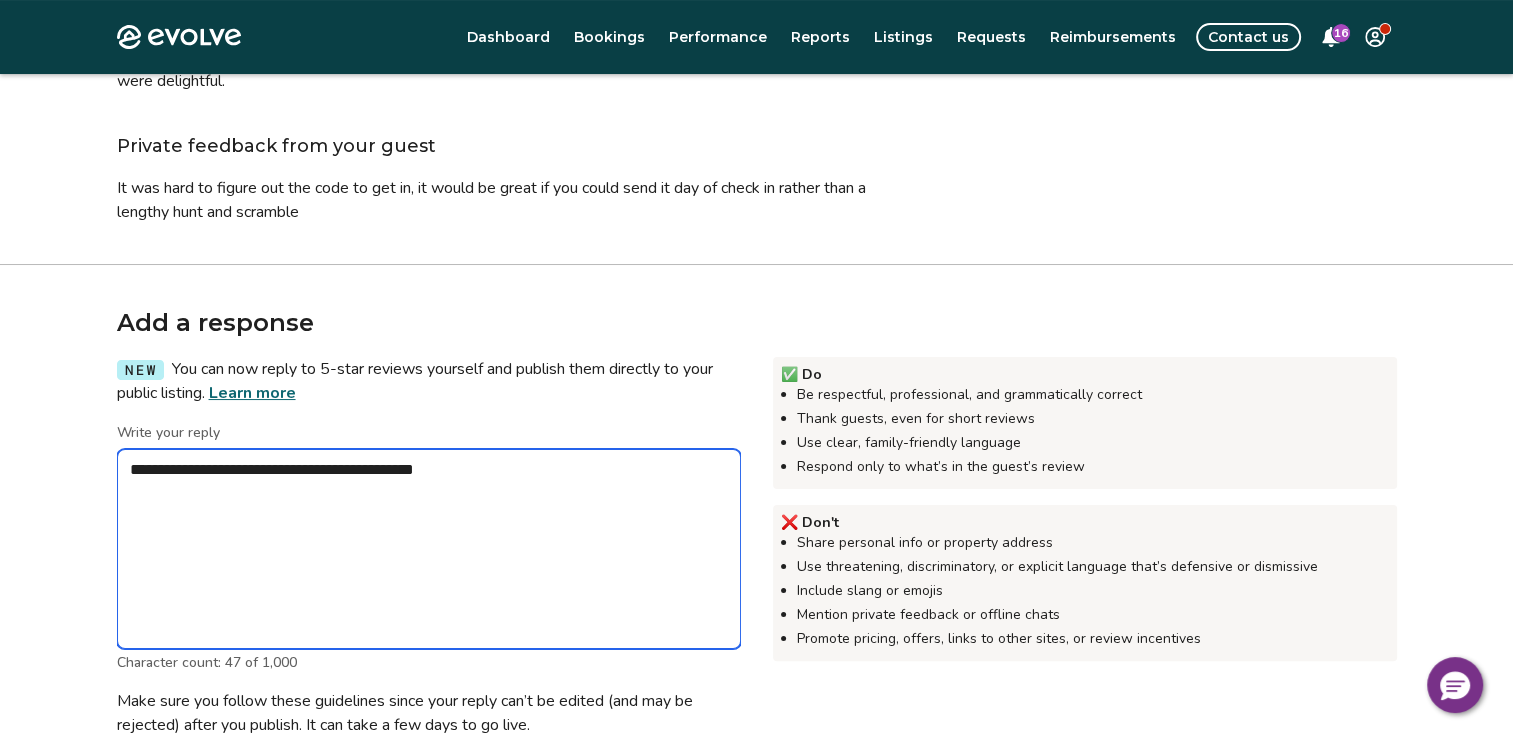 type on "*" 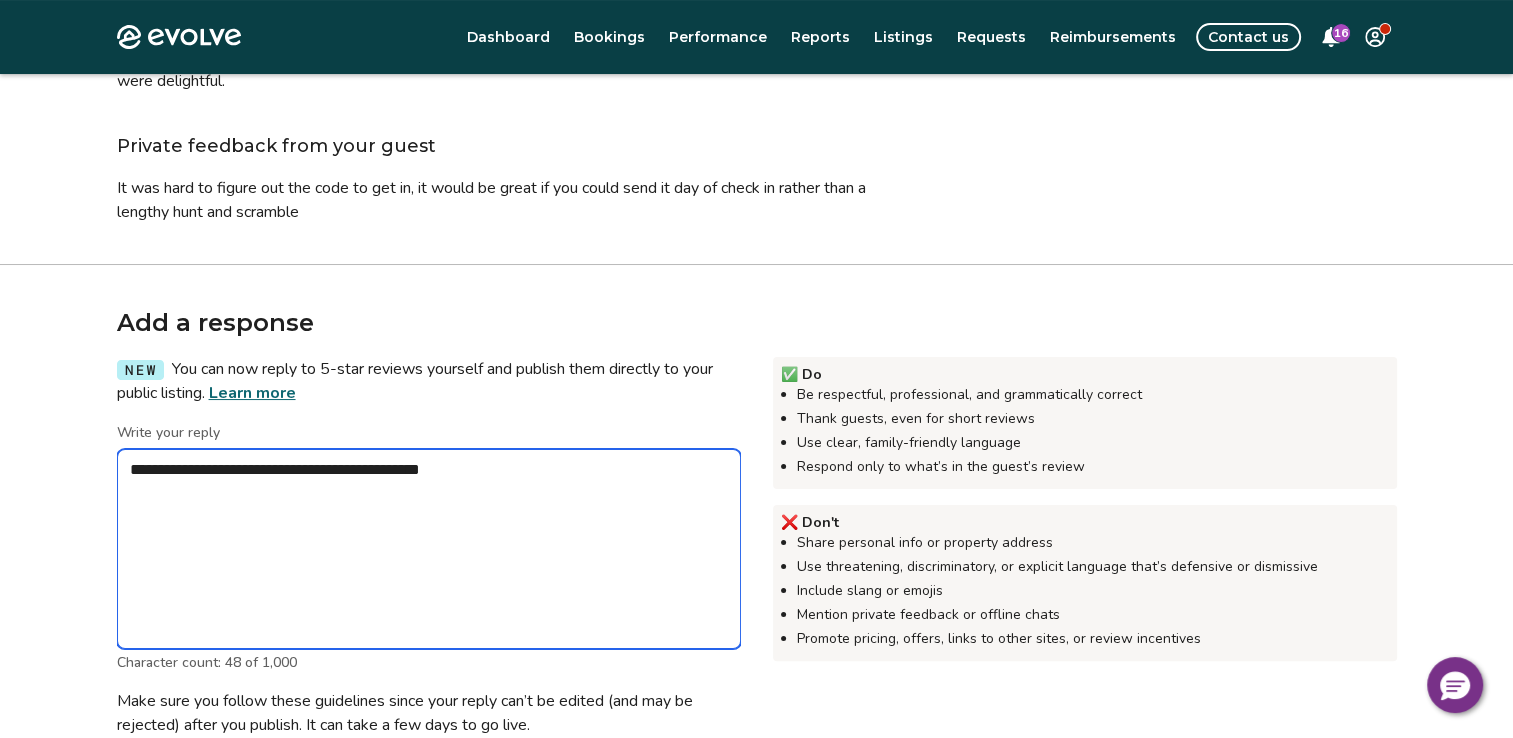 type on "*" 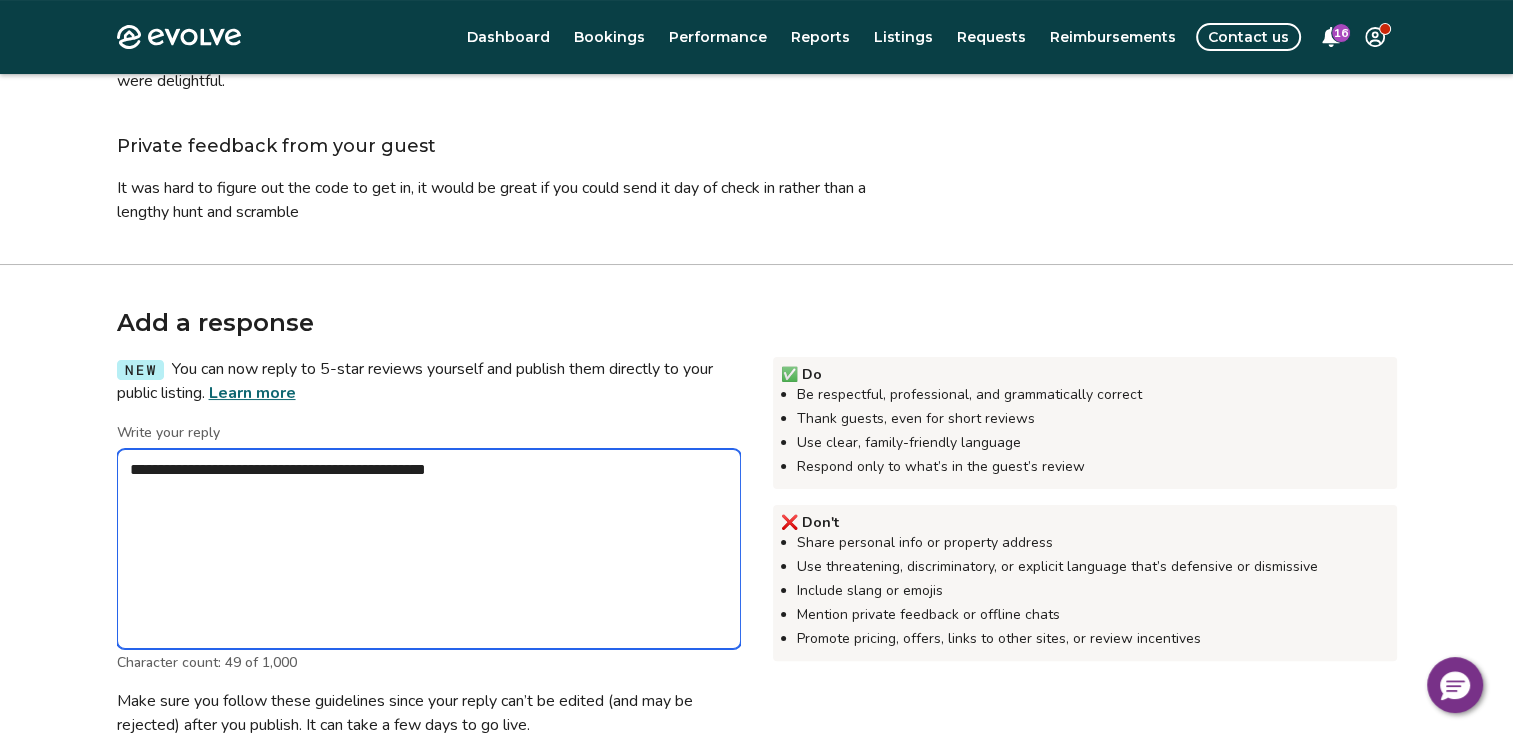 type on "*" 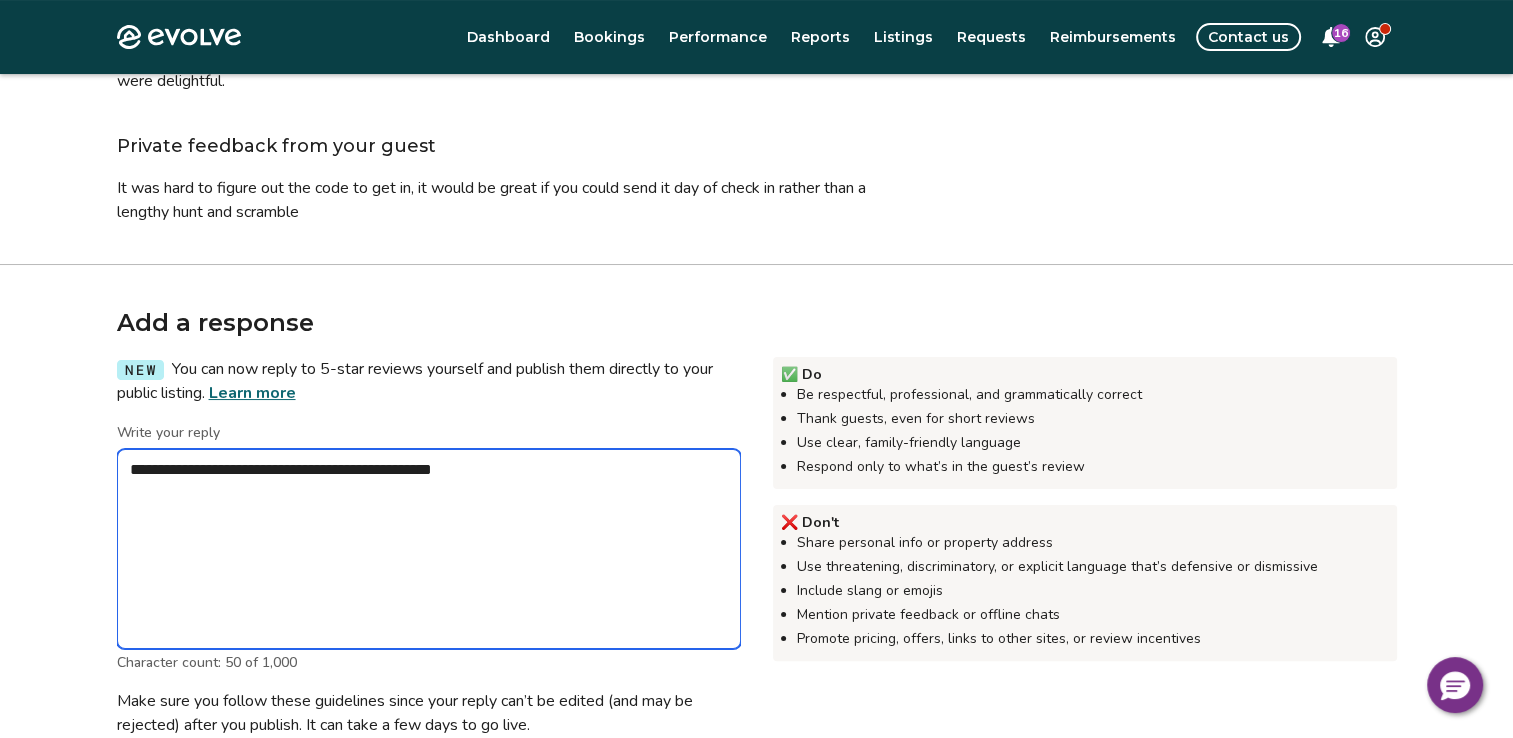 type on "*" 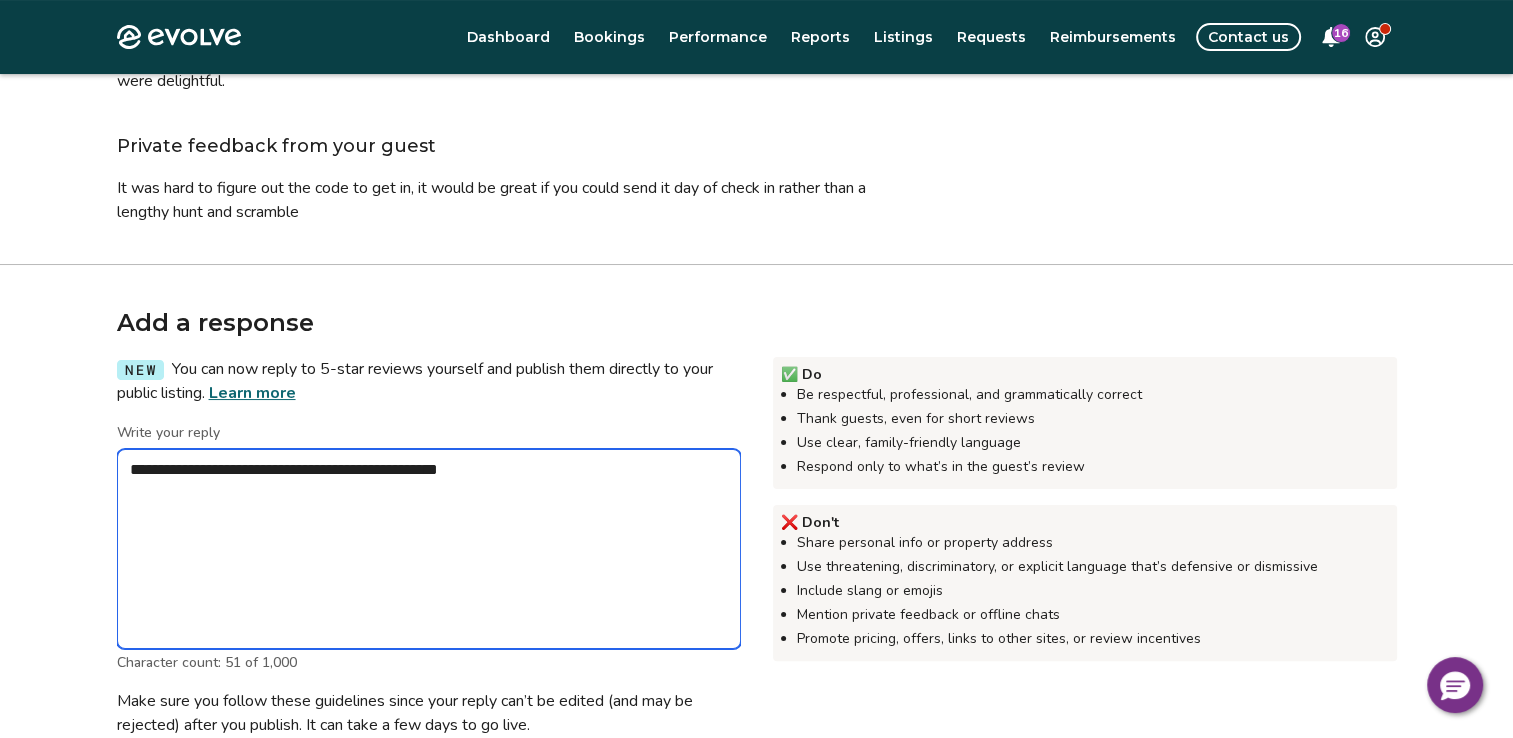 type on "*" 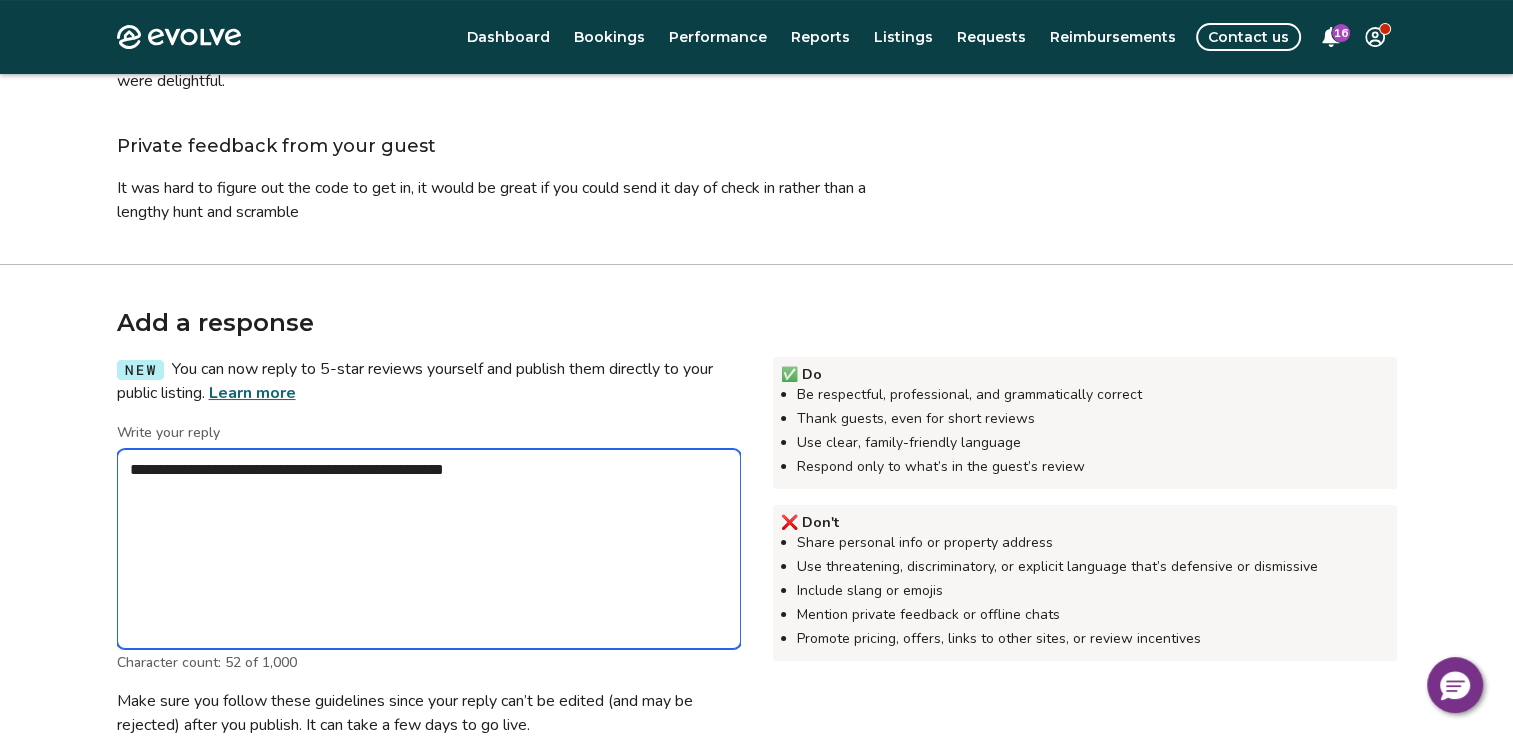 type on "*" 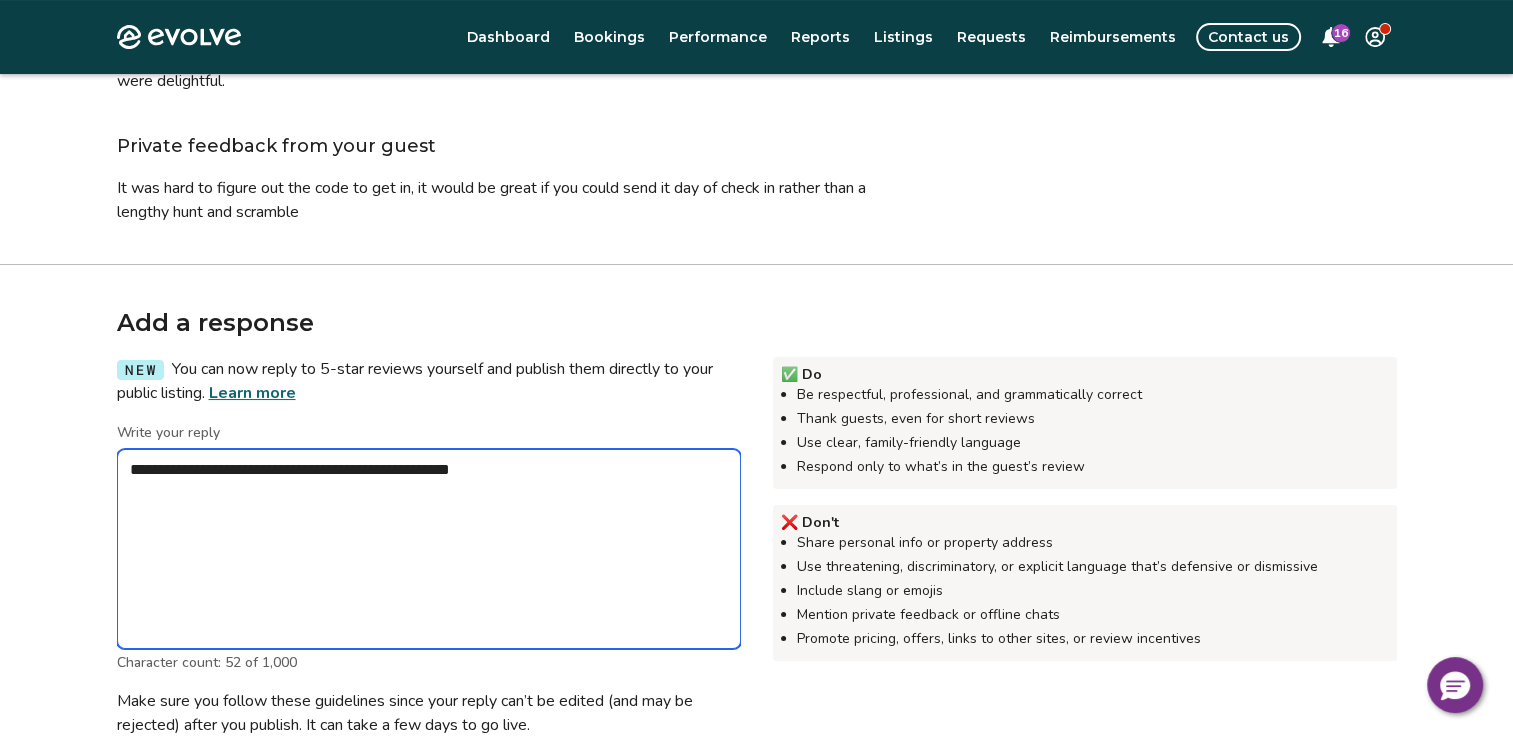 type on "*" 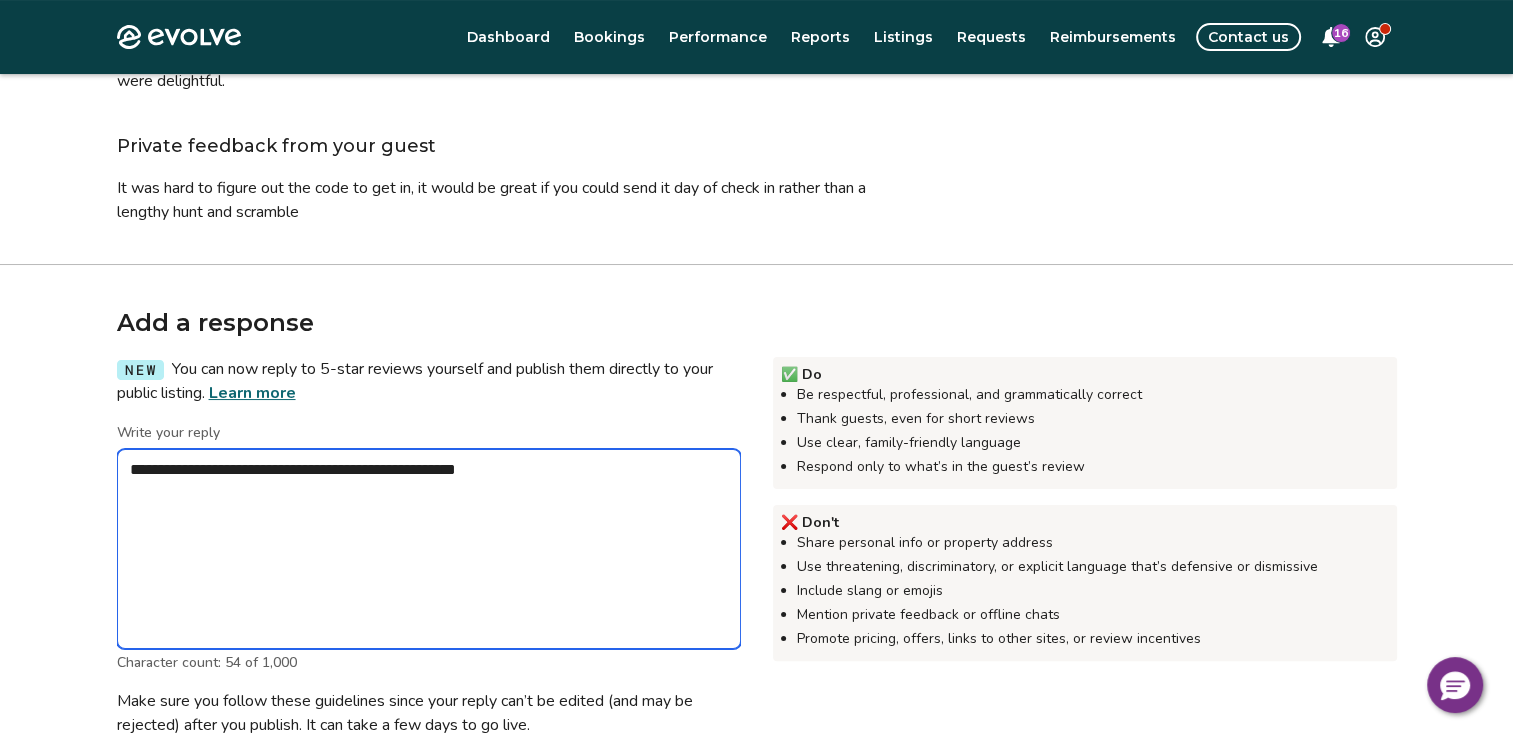 type on "*" 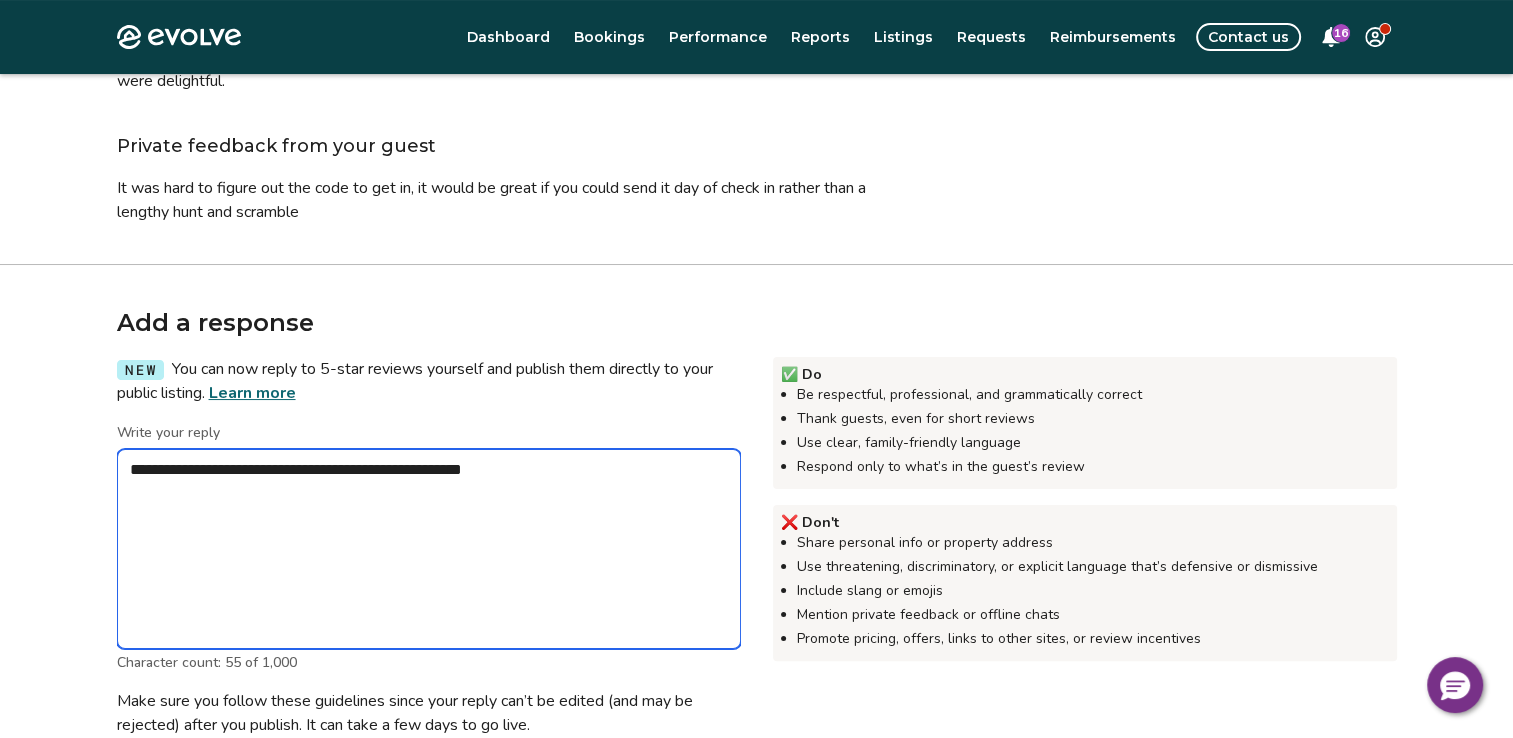 type on "*" 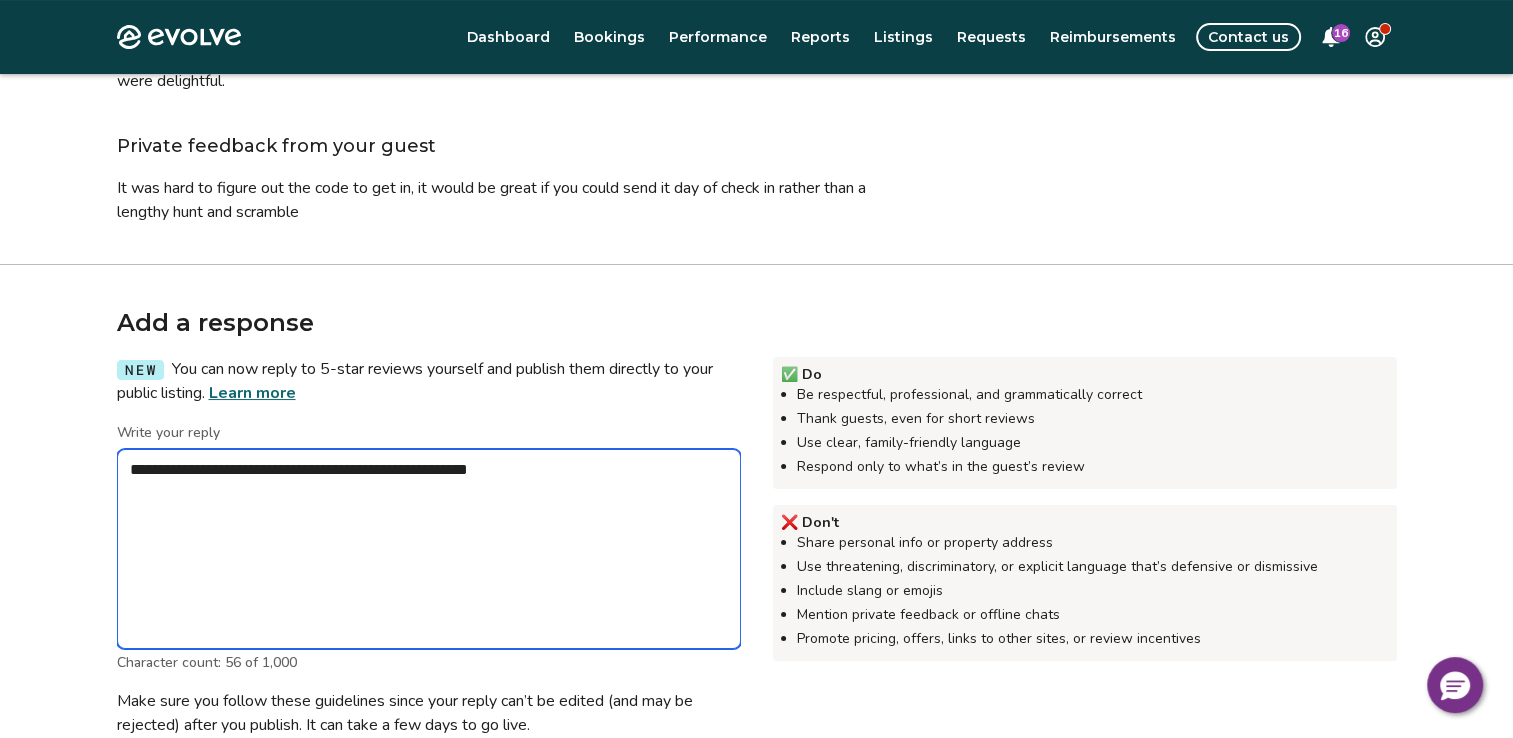 type on "*" 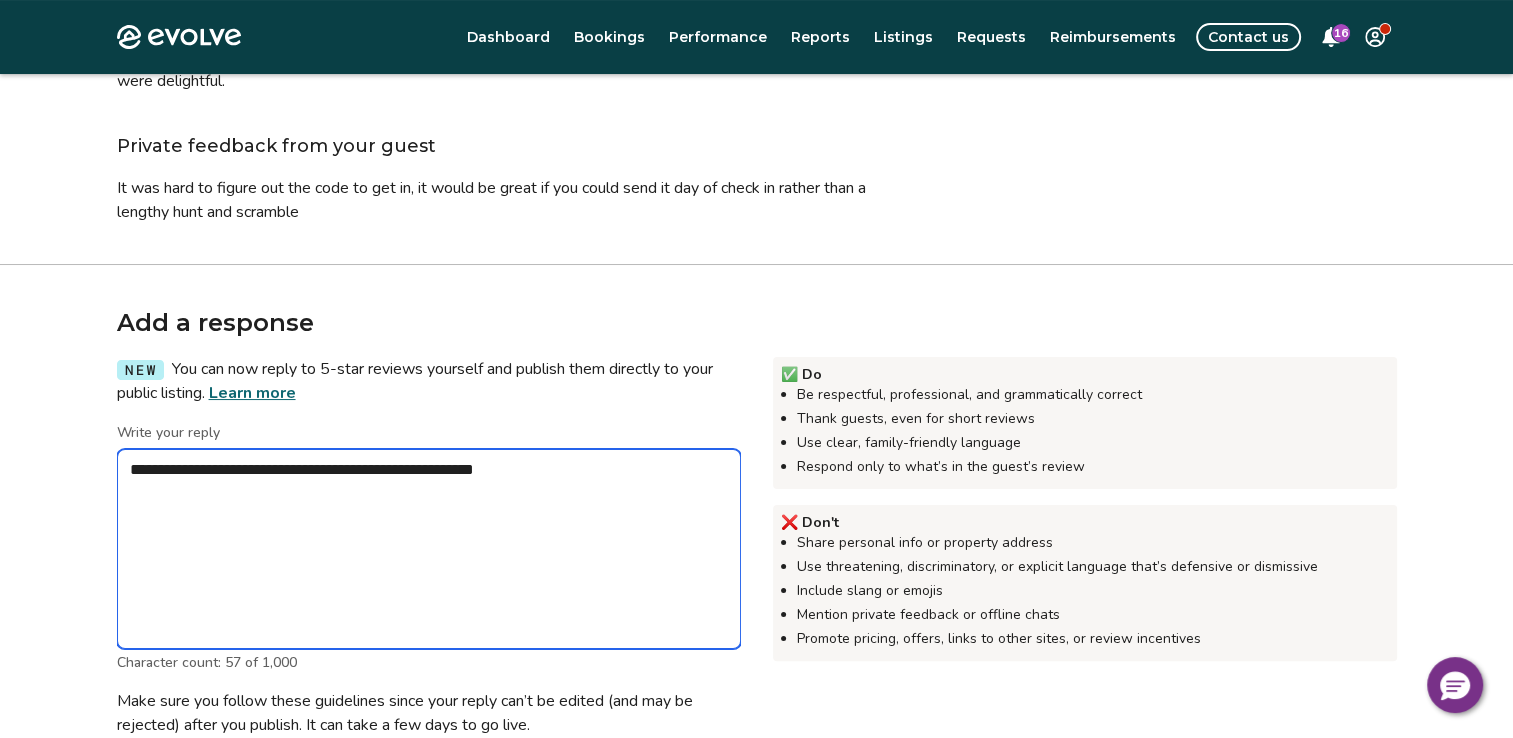 type on "*" 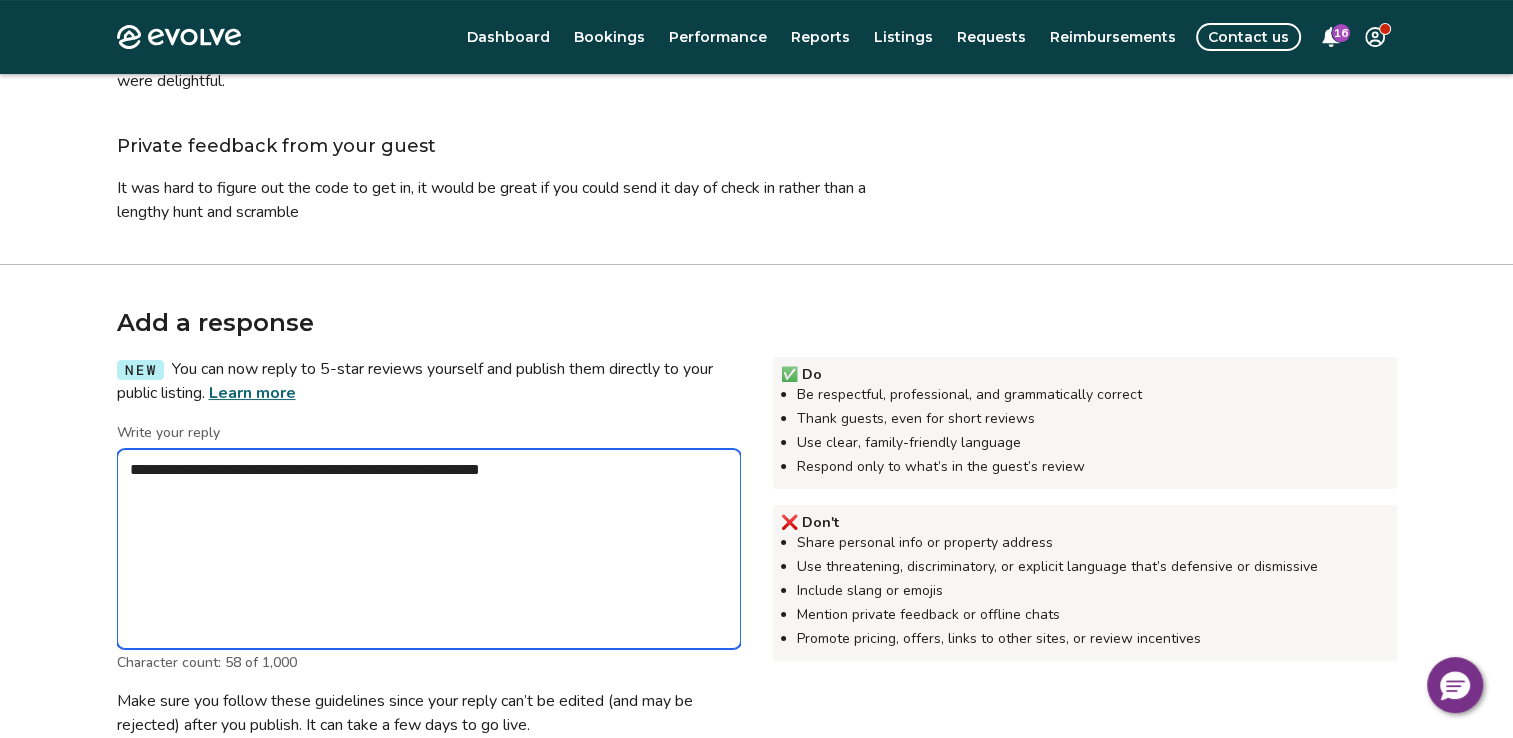 type on "*" 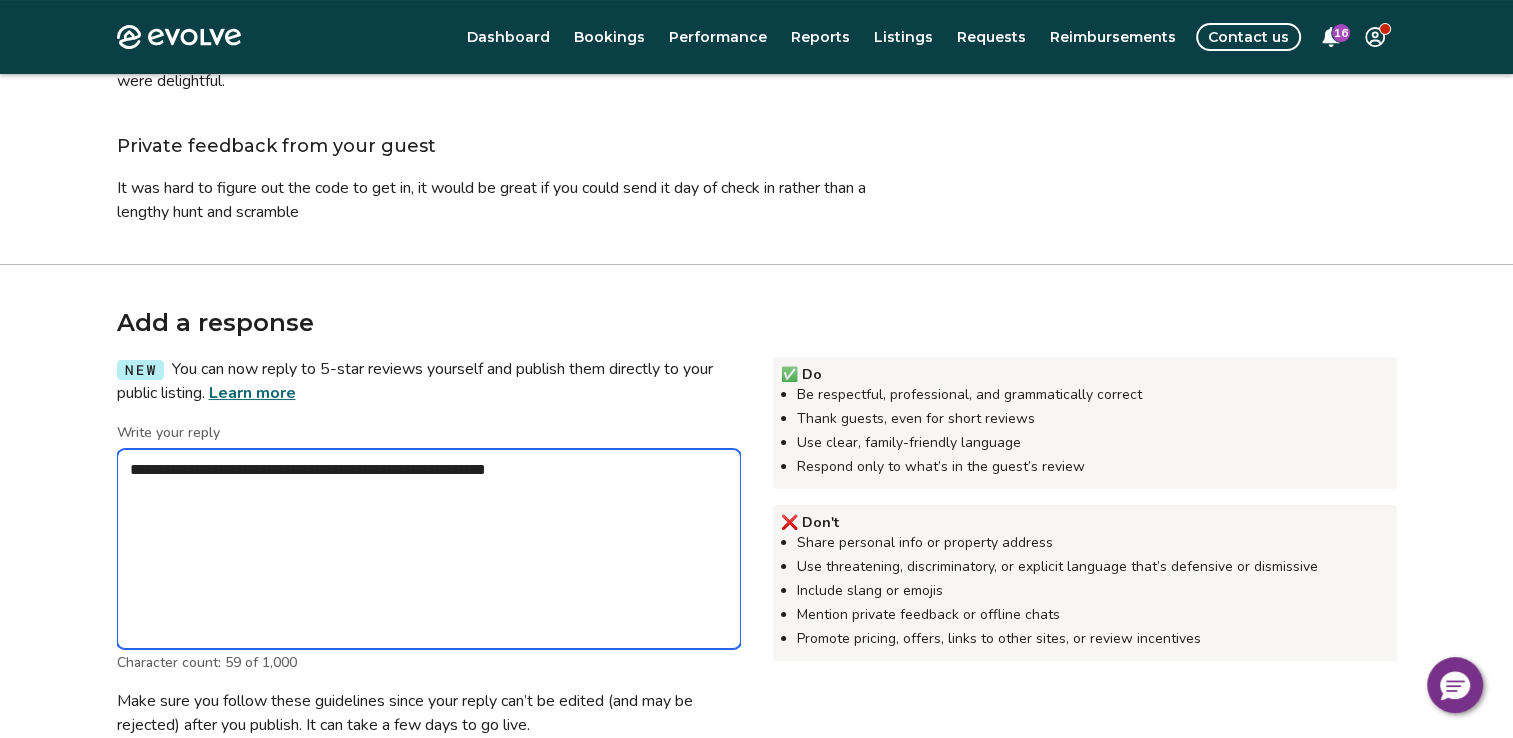 type on "*" 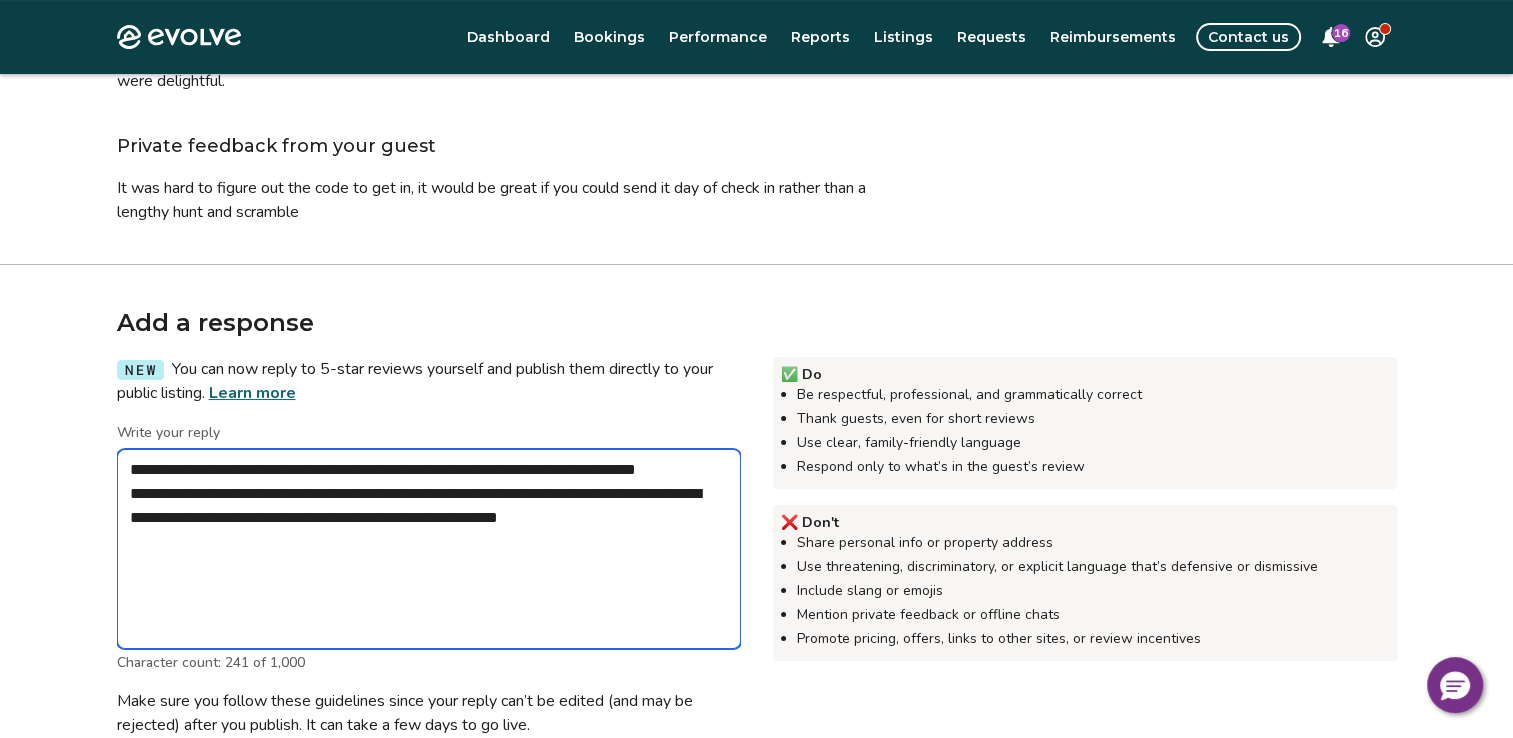 click on "**********" at bounding box center (429, 549) 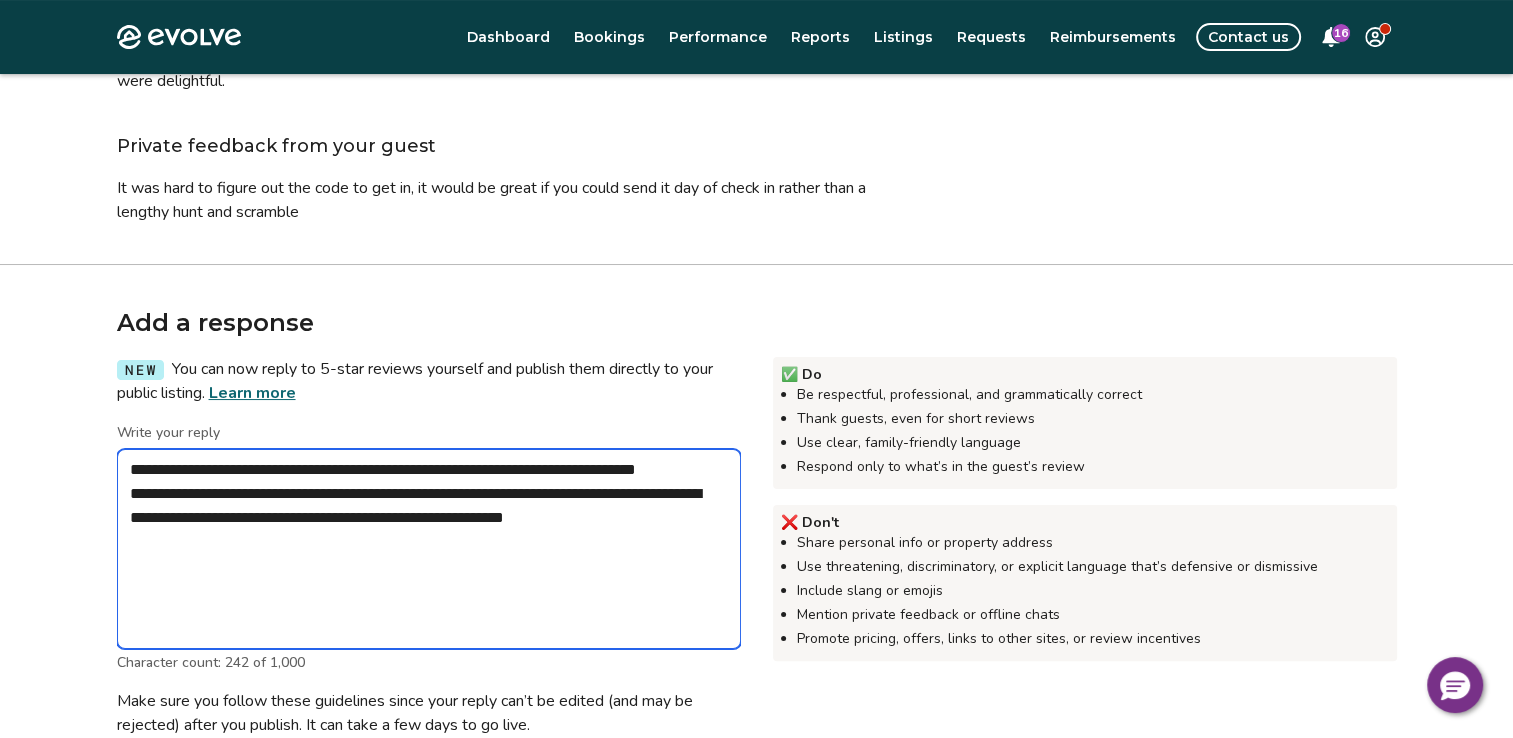 click on "**********" at bounding box center (429, 549) 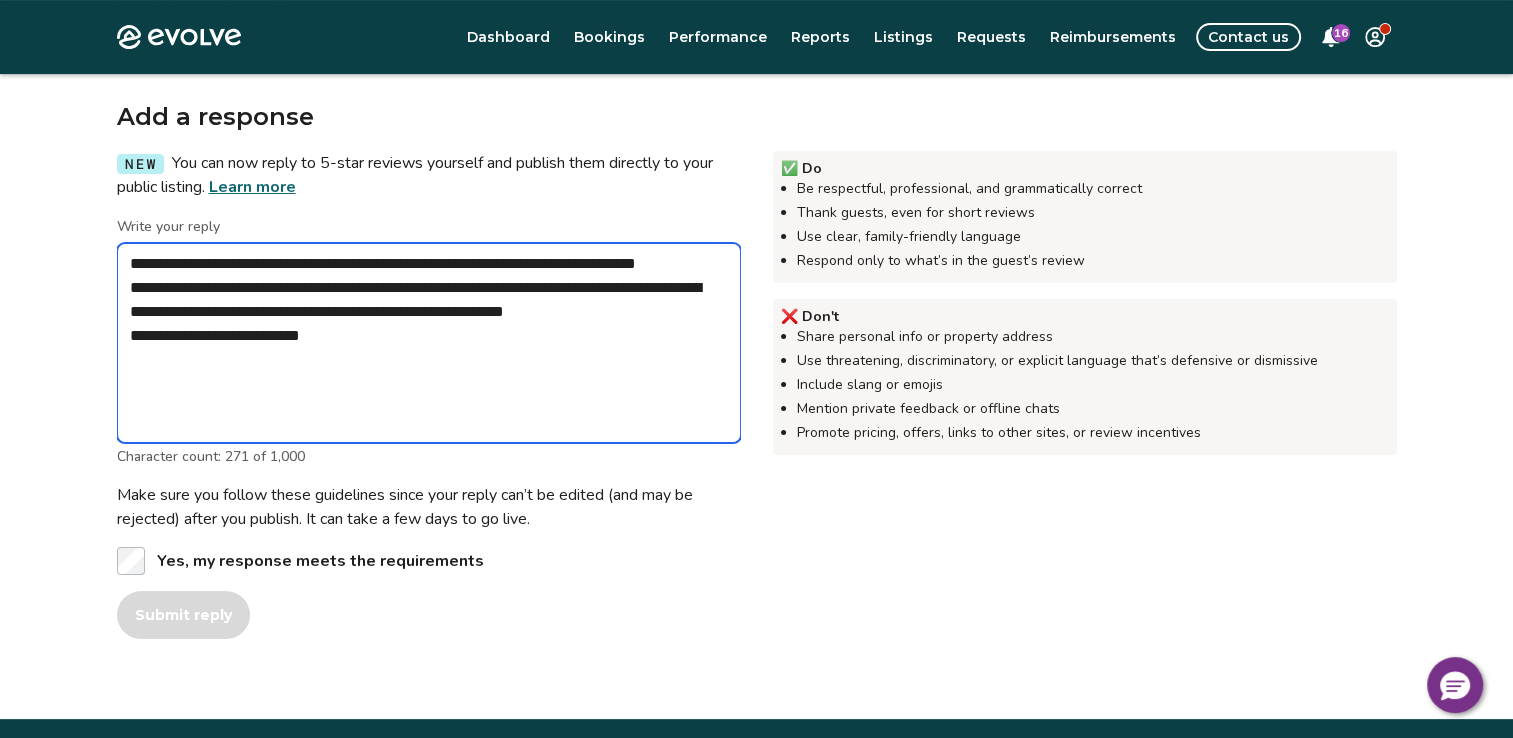 scroll, scrollTop: 562, scrollLeft: 0, axis: vertical 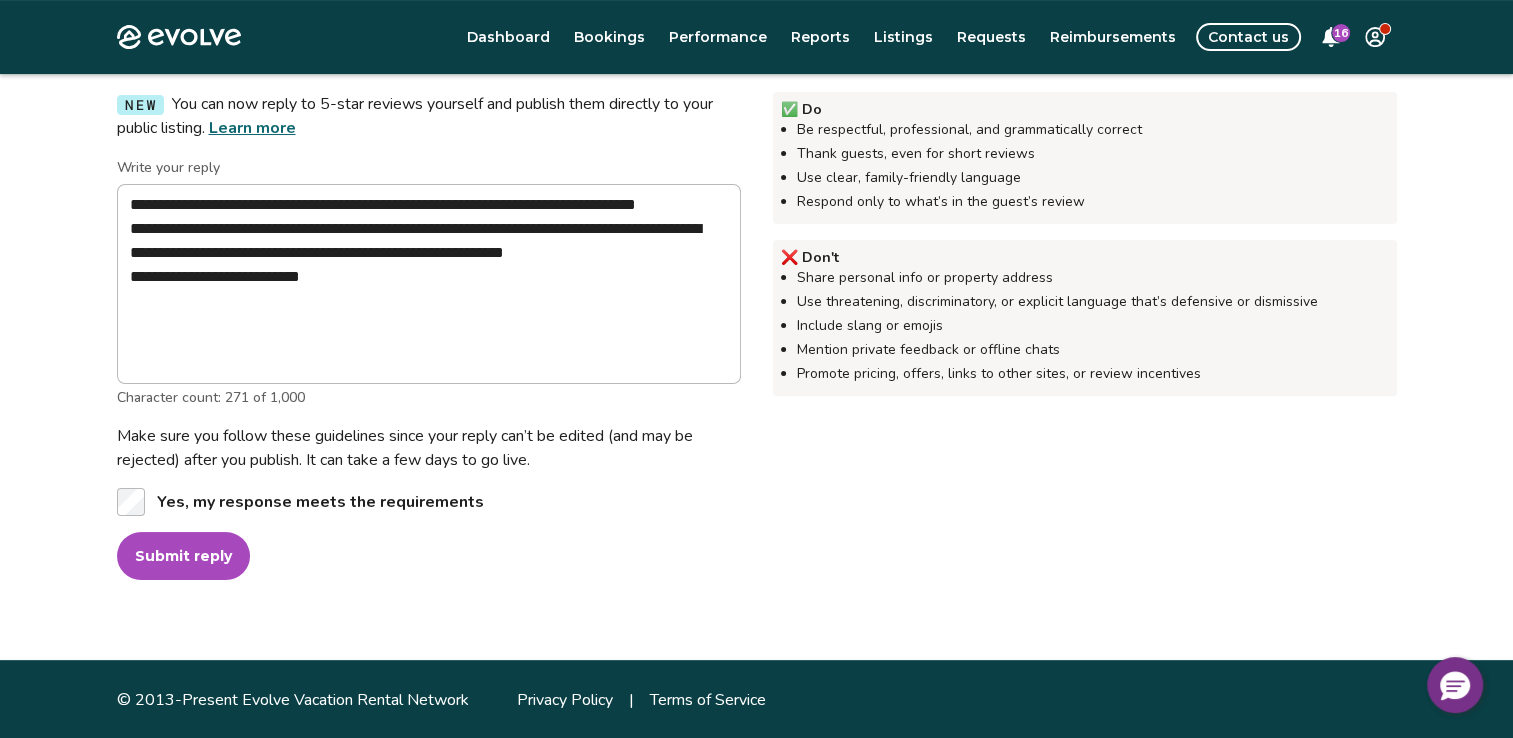 click on "Submit reply" at bounding box center (183, 556) 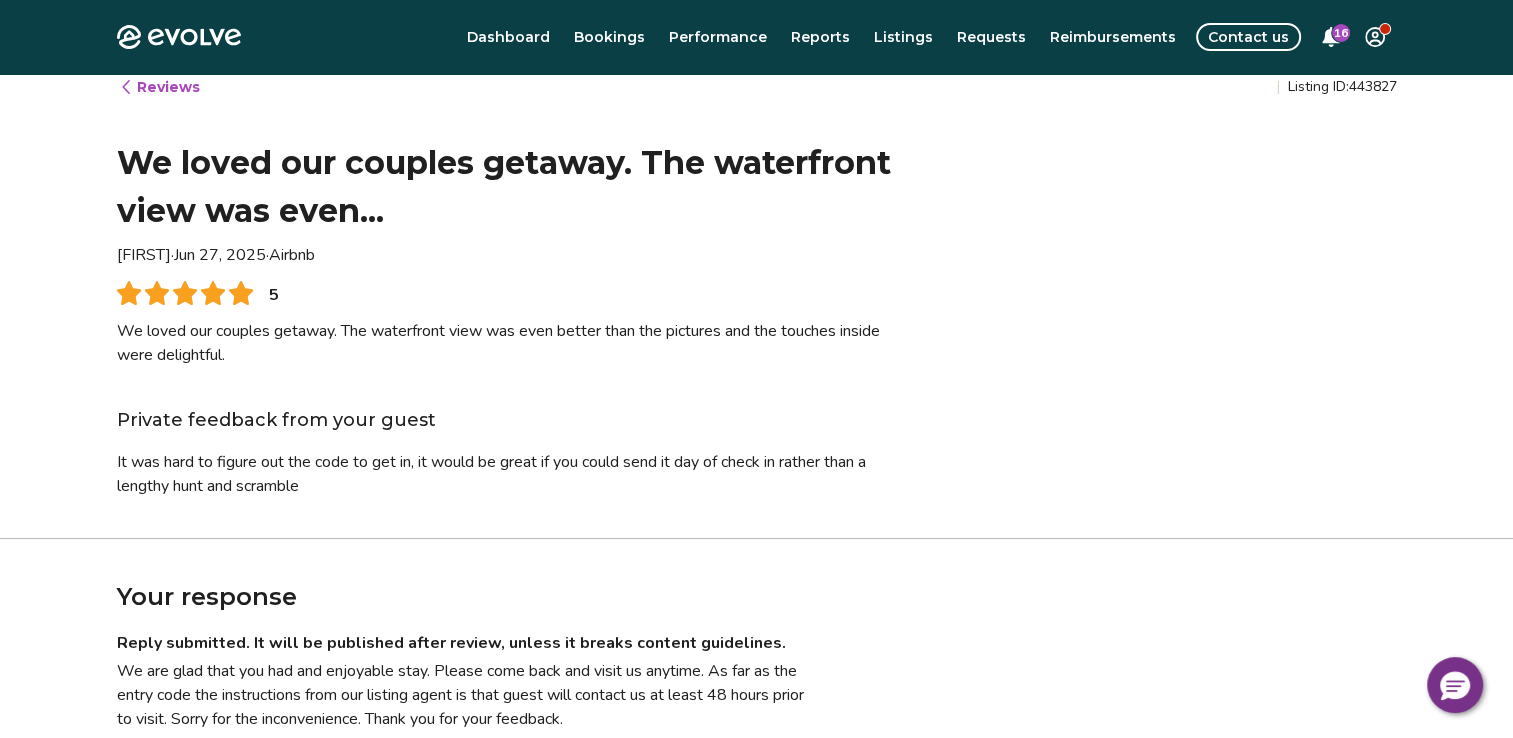 scroll, scrollTop: 0, scrollLeft: 0, axis: both 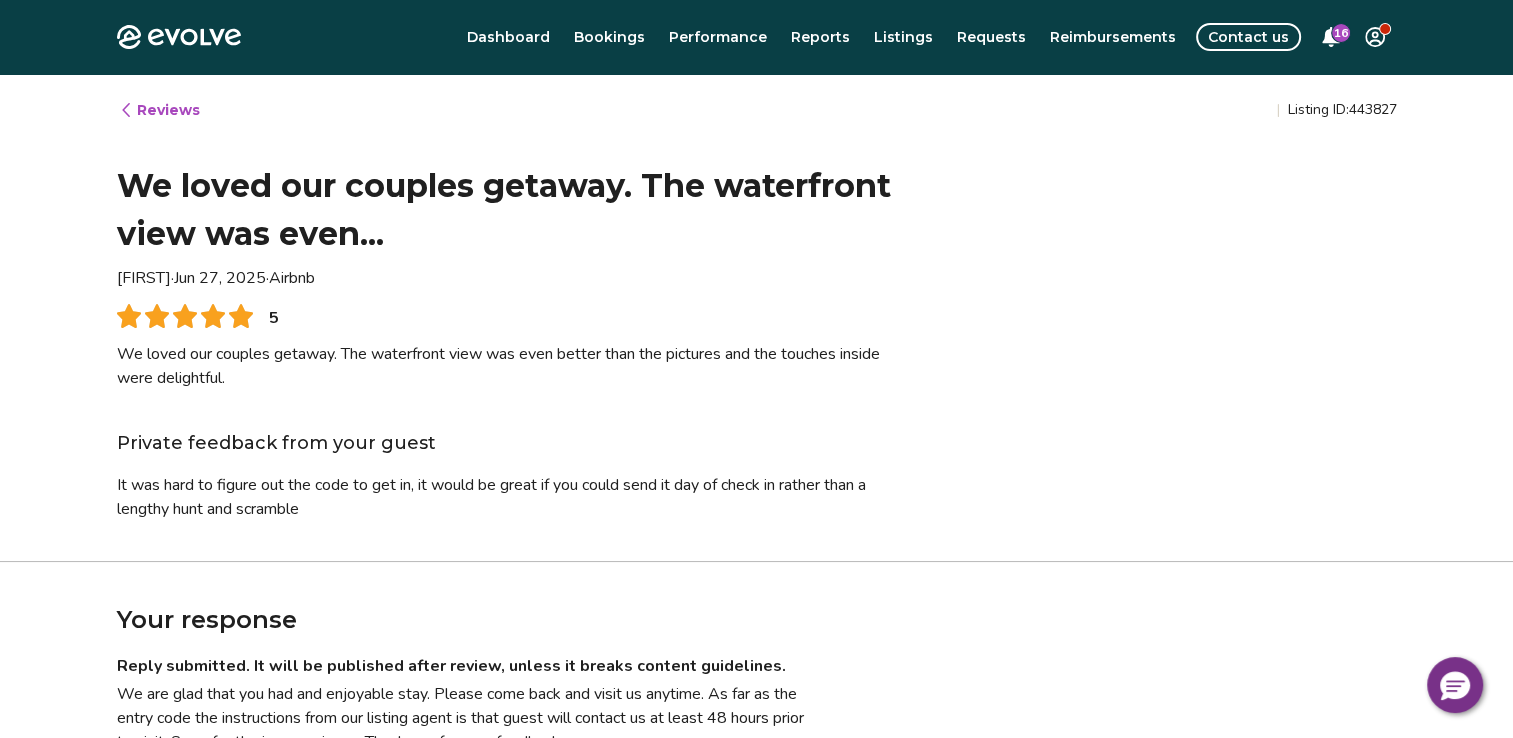 click on "Reviews" at bounding box center [159, 110] 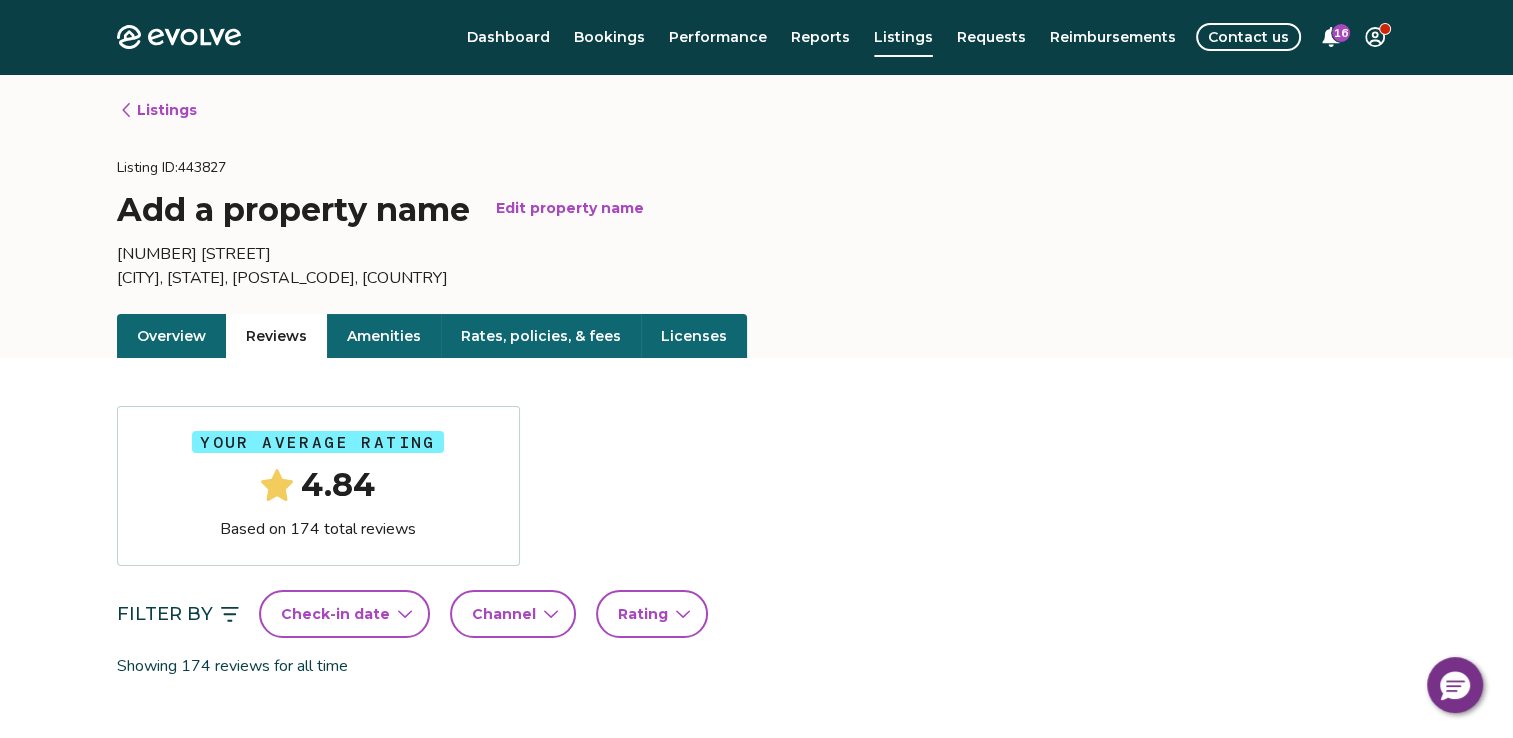 click on "Overall your average rating 4.84 Based on 174 total reviews Filter By  Check-in date Channel Rating Showing 174 reviews for all time Guest name Check-in date Channel Rating Review [FIRST] [LAST] [MONTH] 27, 2025 Airbnb We loved our couples getaway. The waterfront view was even better than the pictures and the touches inside were delightful. View more [FIRST] [LAST] [MONTH] 7, 2025 Airbnb Nice cottage on the water View more [FIRST] [LAST] [MONTH] 24, 2025 Airbnb Very relaxing stay in a nice location. View more [NAME] [NAME] [MONTH] 9, 2025 HomeAway Cozy cottage with beautiful view This was our second stay. We absolutely love this place and will be back again! Thanks to our hosts [NAME] and [NAME]. View more [FIRST] [LAST] [MONTH] 5, 2025 Evolve Relaxing We have stayed here 4 times and will be back again.
Great fishing. View more [FIRST] [LAST] [MONTH] 1, 2025 HomeAway Scenic Cottage View more [FIRST] [LAST] [MONTH] 23, 2025 Airbnb View more [FIRST] [LAST] [MONTH] 17, 2025 Evolve Relaxing Get-a-way View more [FIRST] [LAST] [MONTH] 11, 2025 Airbnb View more 1 2 3" at bounding box center (757, 1921) 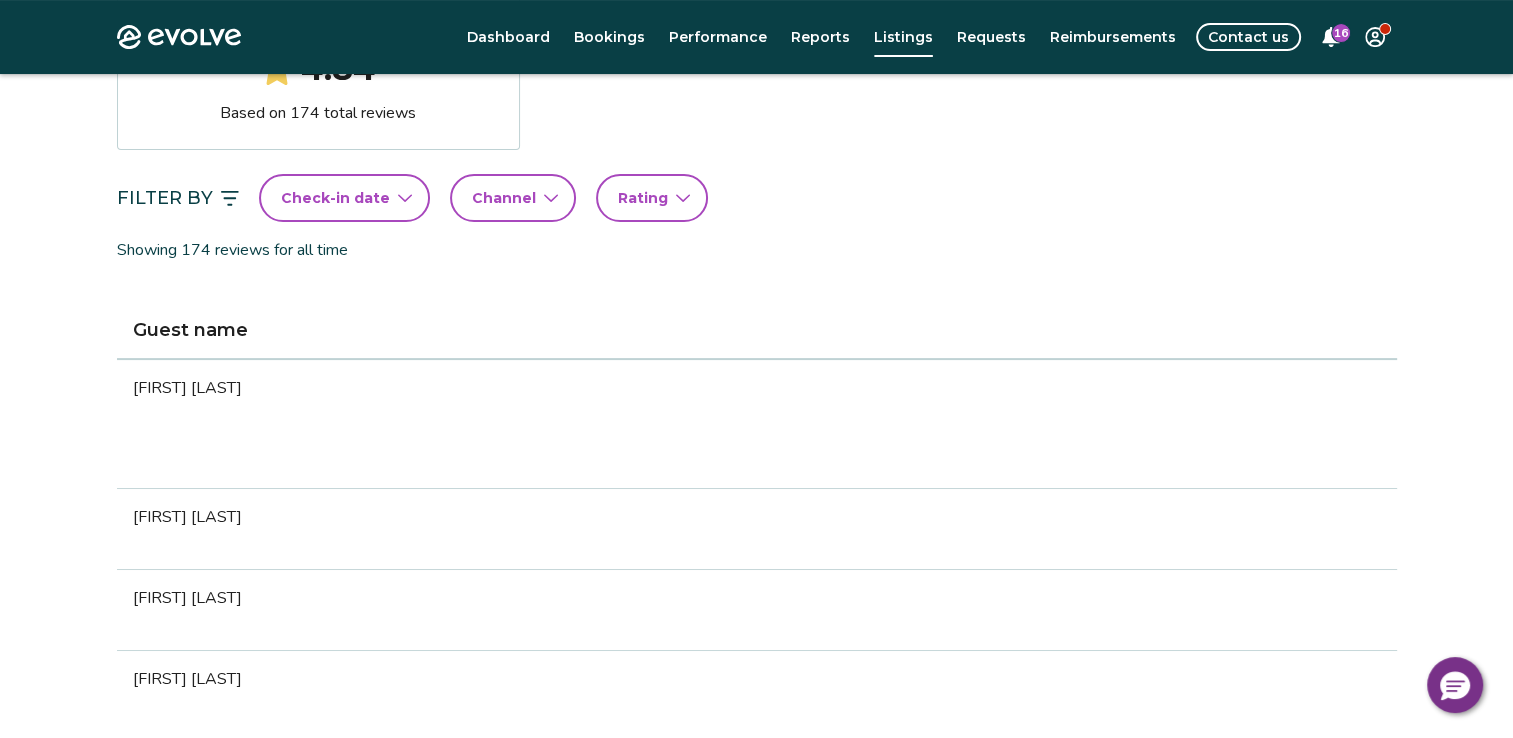scroll, scrollTop: 427, scrollLeft: 0, axis: vertical 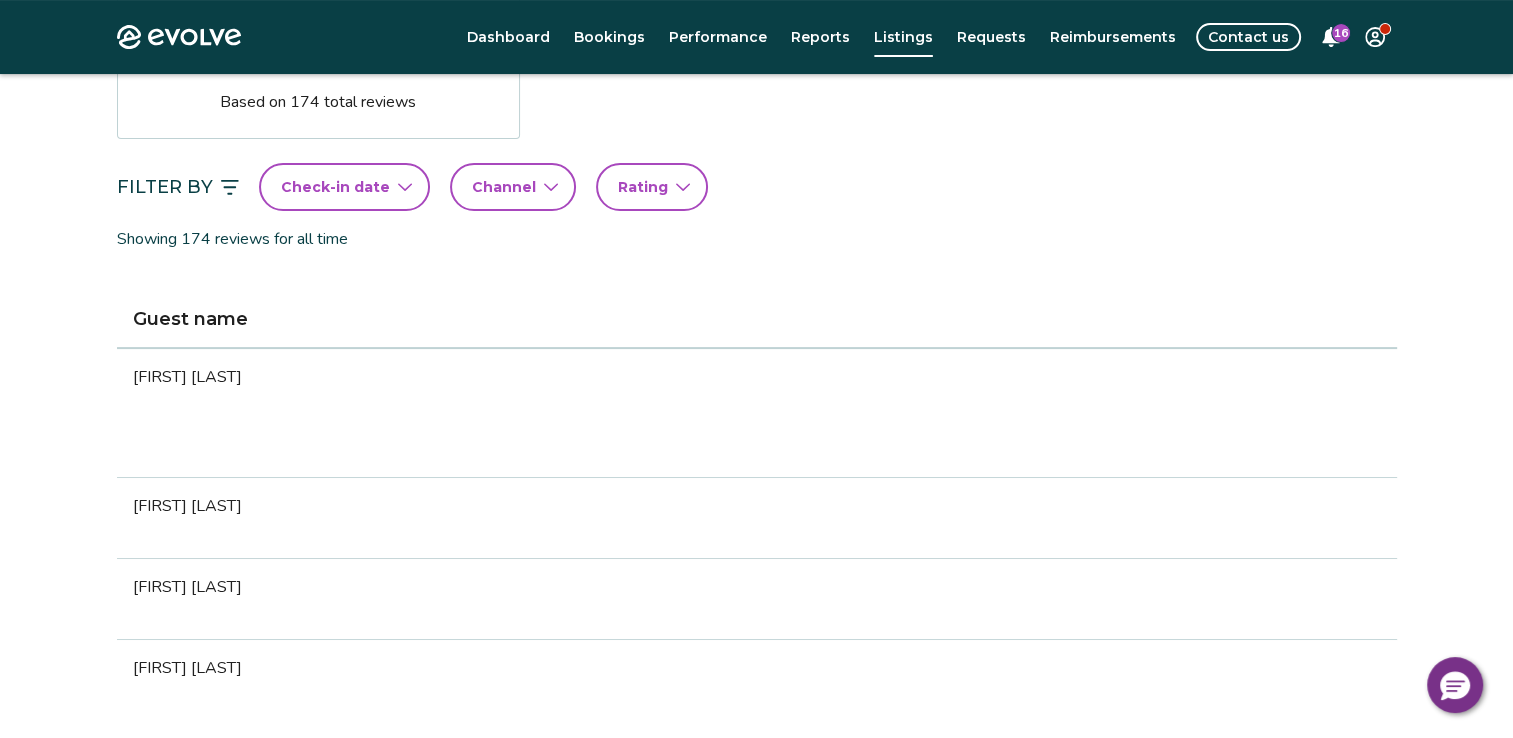 click on "View more" at bounding box center (2280, 530) 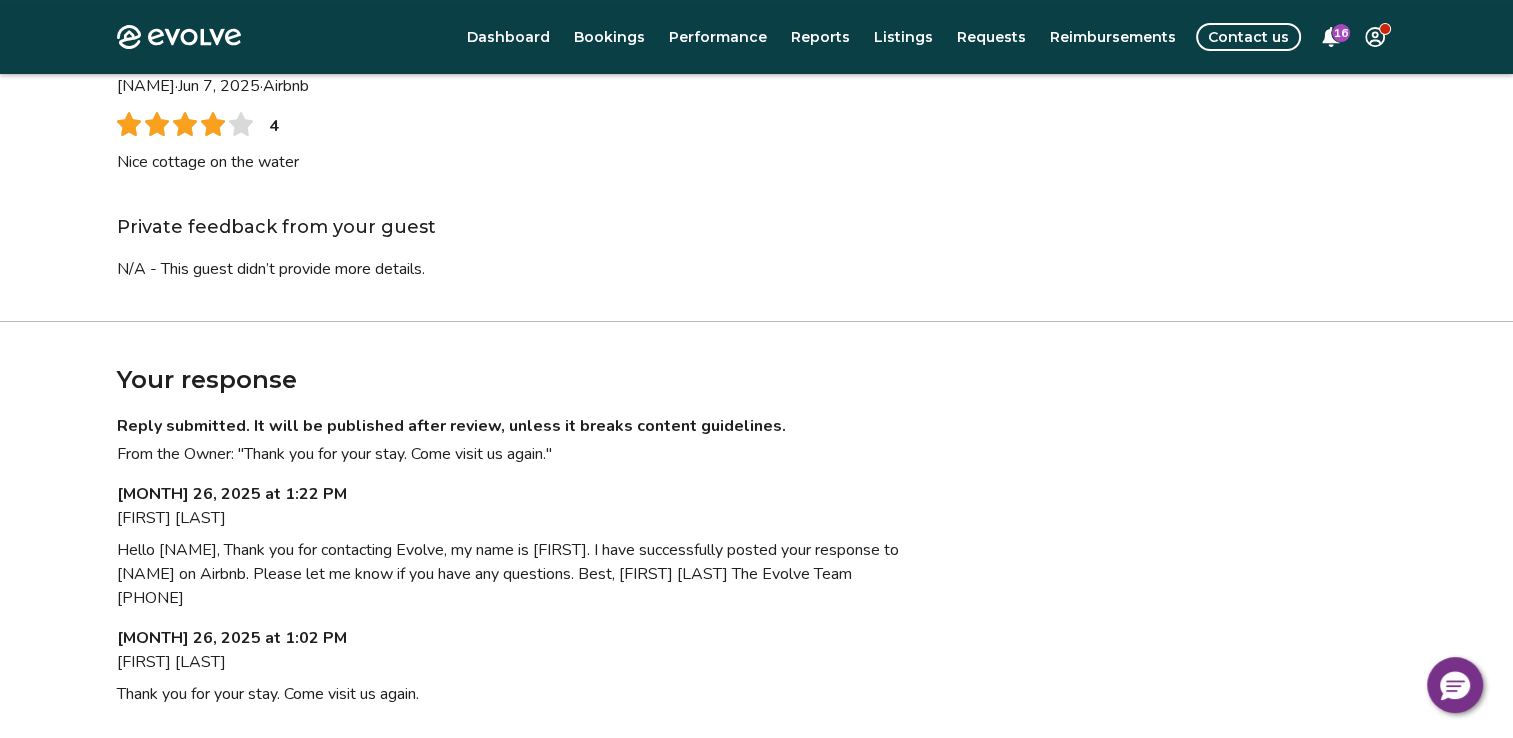scroll, scrollTop: 0, scrollLeft: 0, axis: both 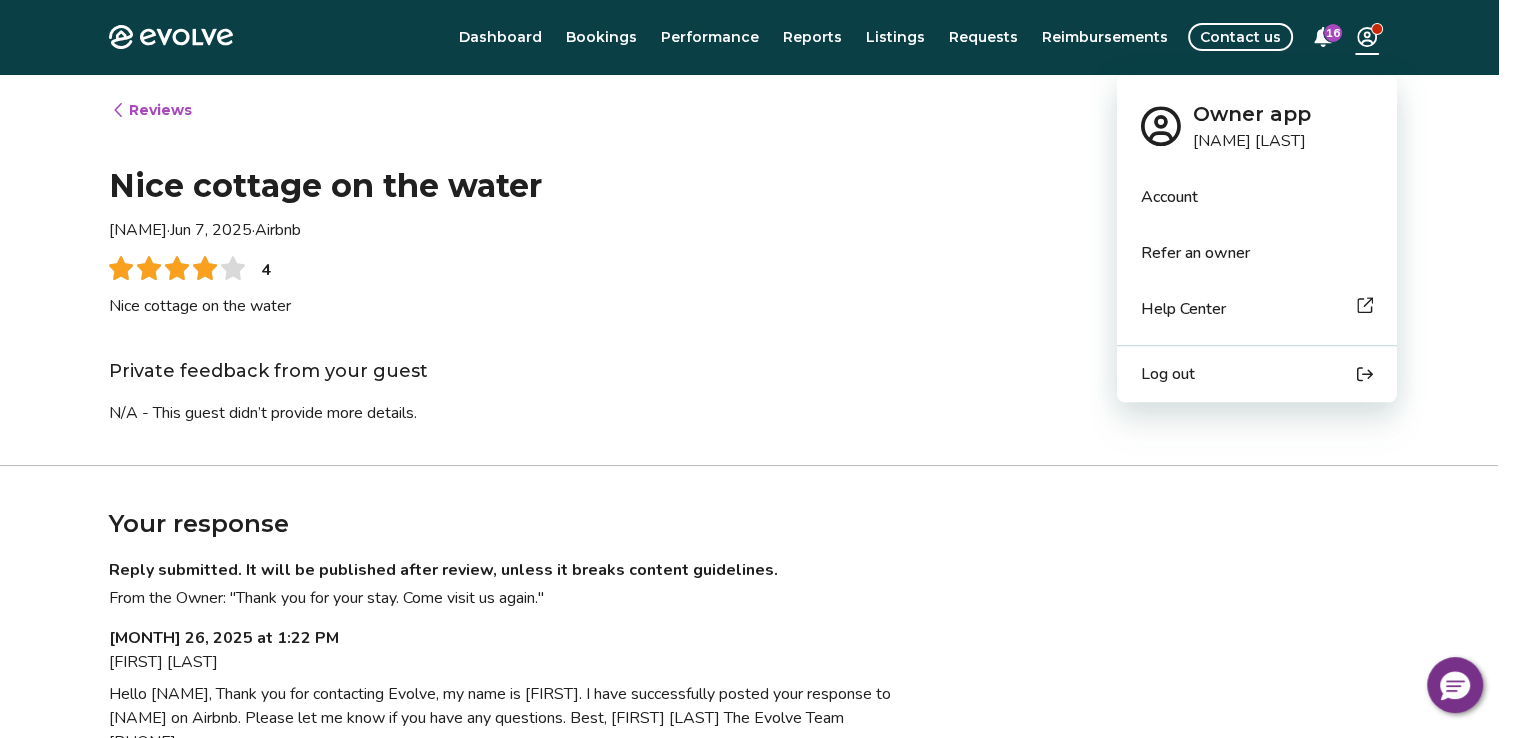 click on "Evolve Dashboard Bookings Performance Reports Listings Requests Reimbursements Contact us 16 Reviews | Listing ID:  443827 Nice cottage on the water [NAME]  ·  Jun 7, 2025  ·  Airbnb 4 Nice cottage on the water Private feedback from your guest N/A - This guest didn’t provide more details. Your response Reply submitted. It will be published after review, unless it breaks content guidelines. From the Owner: "Thank you for your stay. Come visit us again." Jun 26, 2025 at 1:22 PM [FIRST] [LAST] Hello [NAME],
Thank you for contacting Evolve, my name is [FIRST]. I have successfully posted your response to [NAME] on Airbnb.
Please let me know if you have any questions.
Best,
[FIRST] [LAST]
The Evolve Team
[PHONE] Jun 26, 2025 at 1:02 PM [NAME] Thank you for your stay. Come visit us again. © 2013-Present Evolve Vacation Rental Network Privacy Policy | Terms of Service
* Owner app [NAME]  [LAST] Account Refer an owner Help Center Log out" at bounding box center (756, 517) 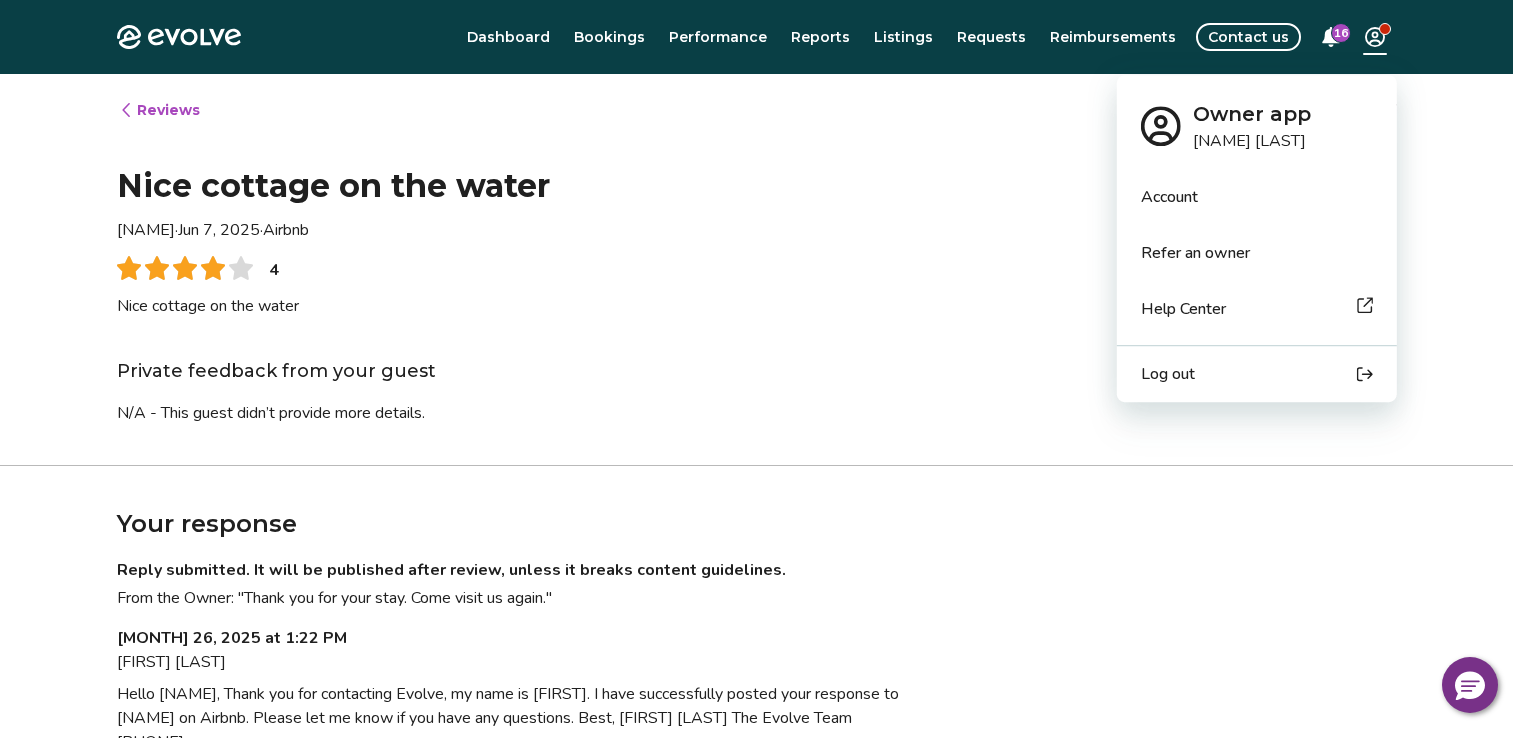 click on "Log out" at bounding box center (1257, 374) 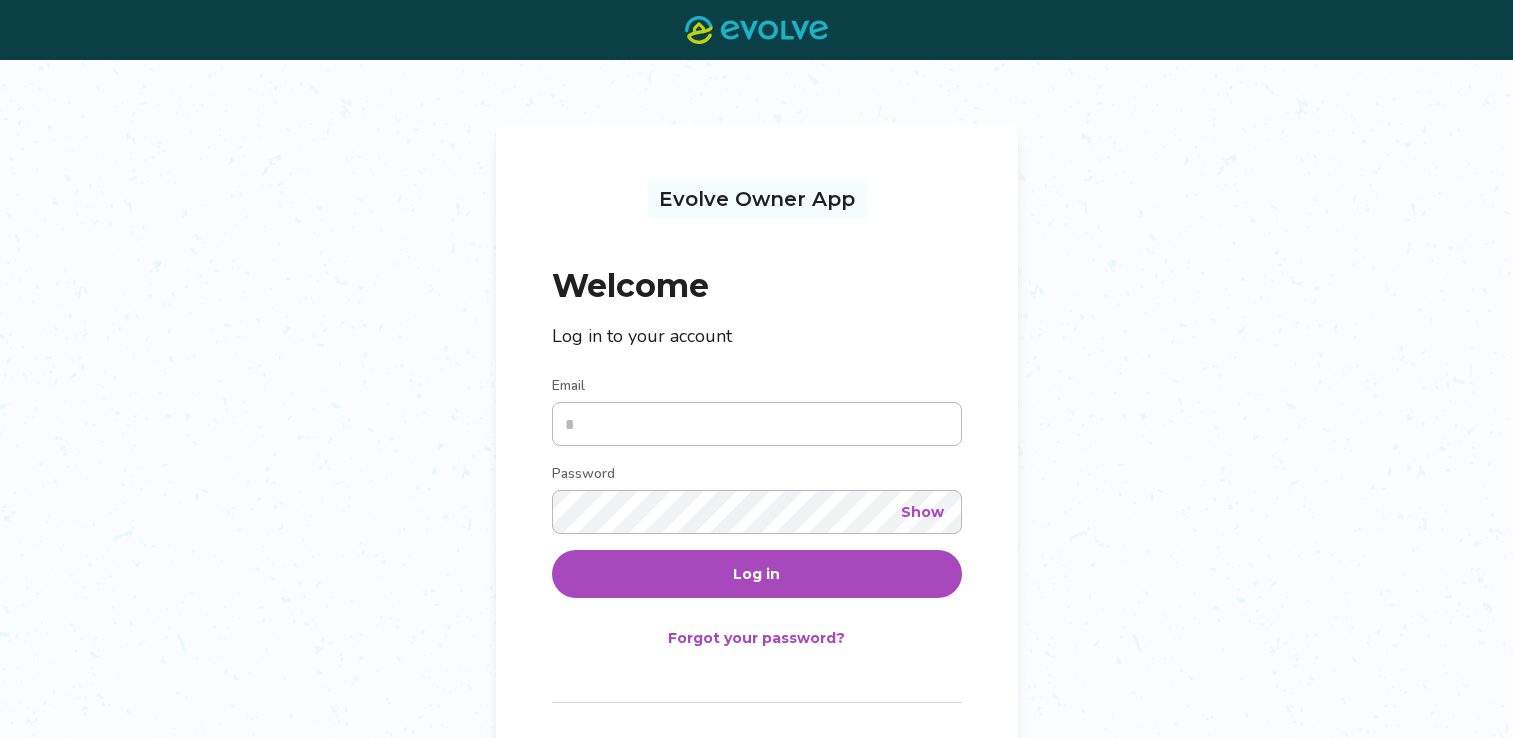 scroll, scrollTop: 0, scrollLeft: 0, axis: both 